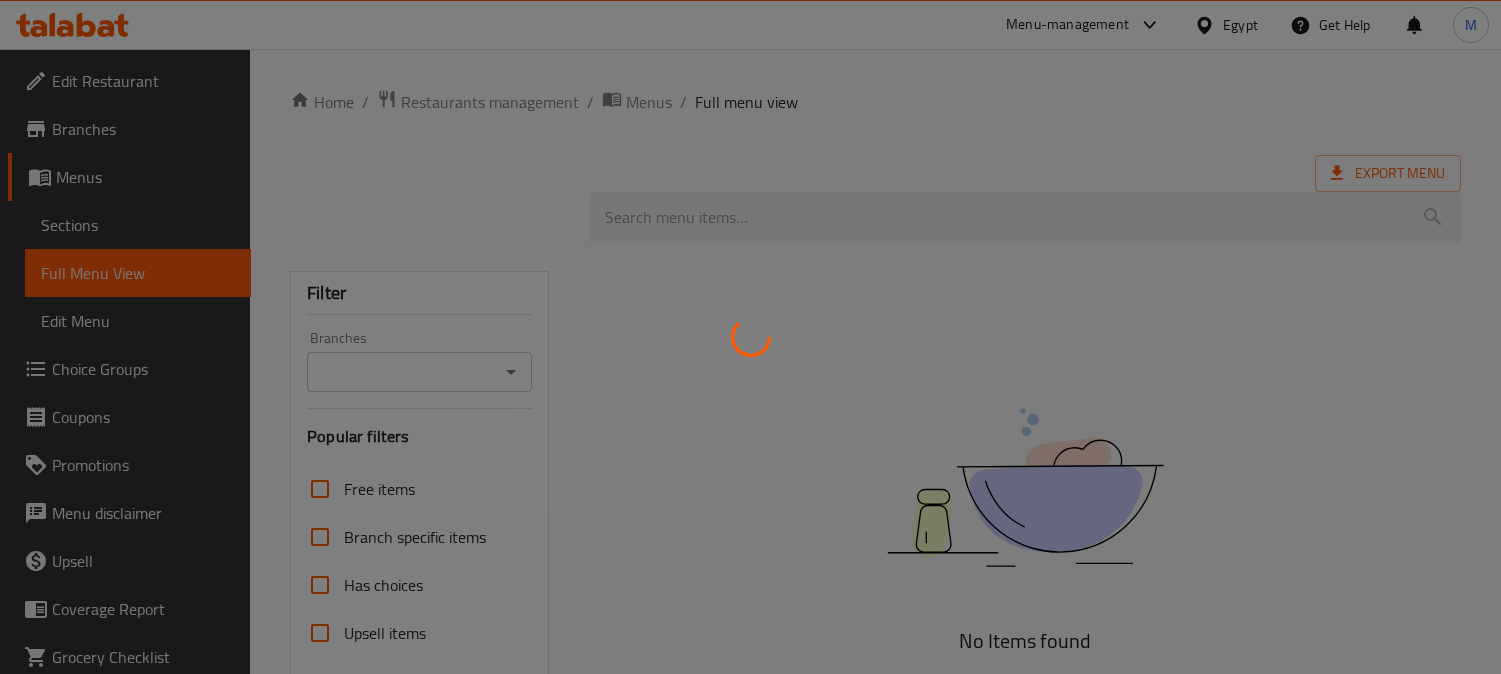 scroll, scrollTop: 0, scrollLeft: 0, axis: both 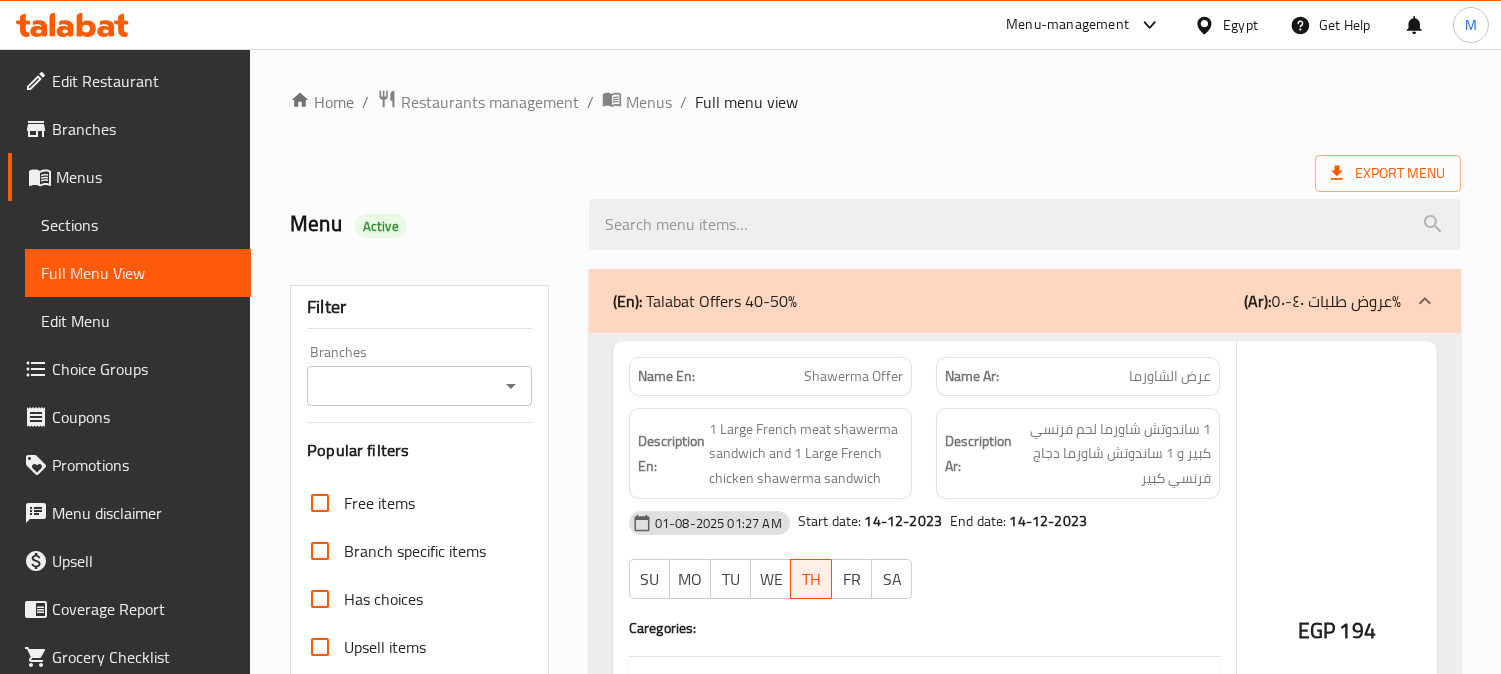 click at bounding box center (750, 337) 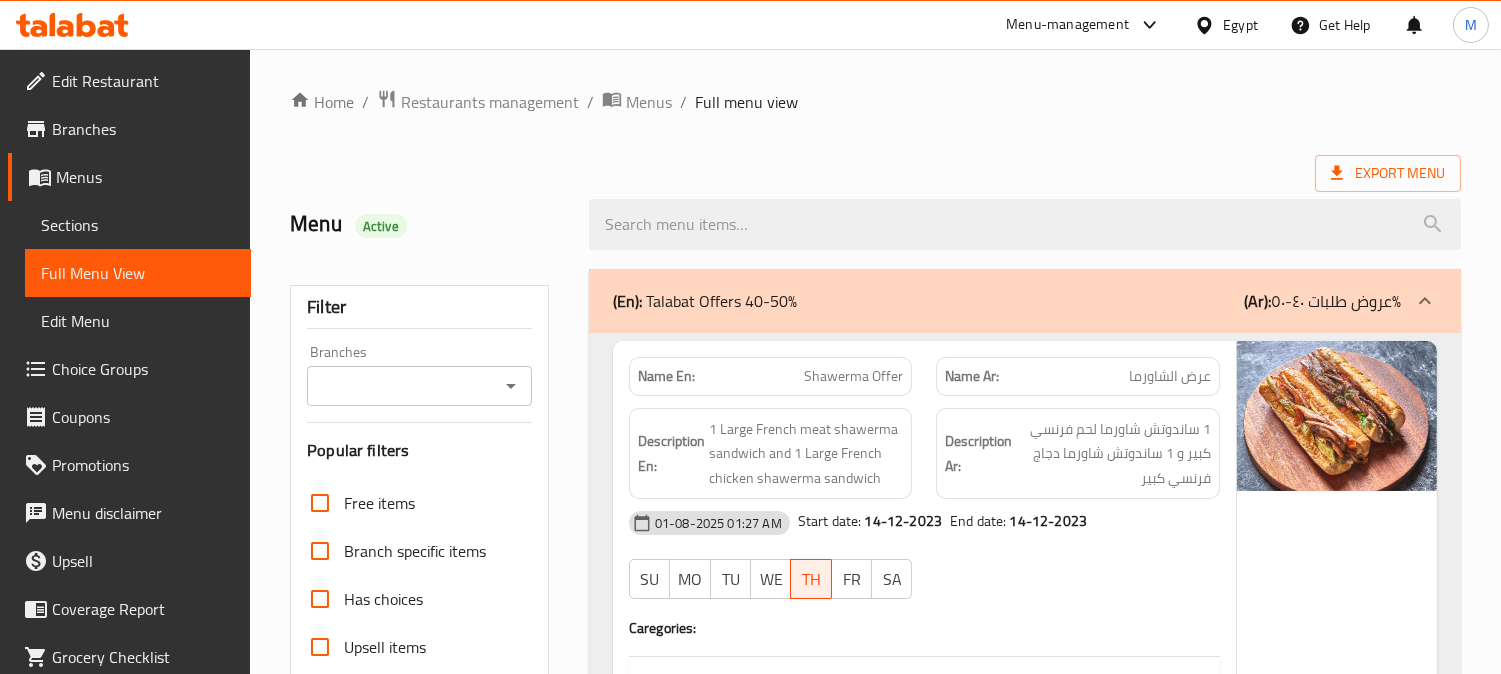 click on "Egypt" at bounding box center [1226, 25] 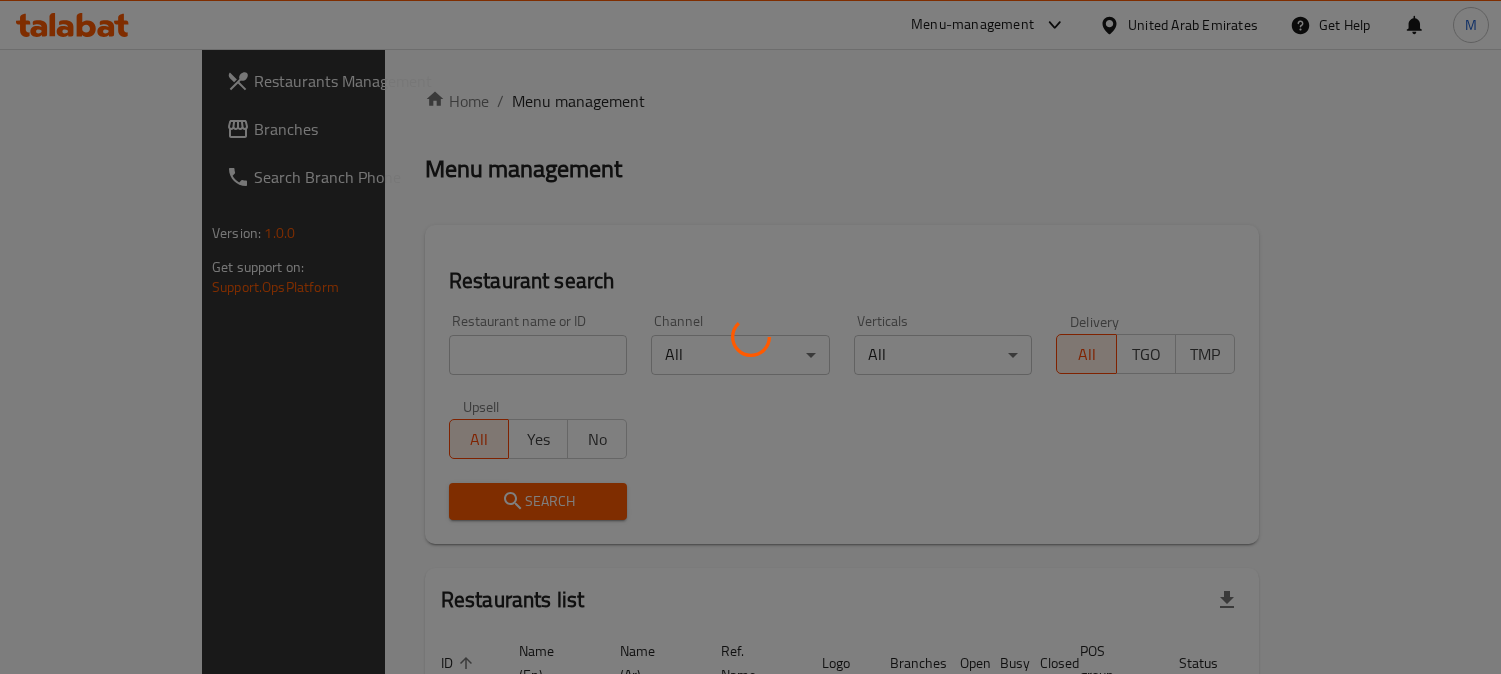 scroll, scrollTop: 0, scrollLeft: 0, axis: both 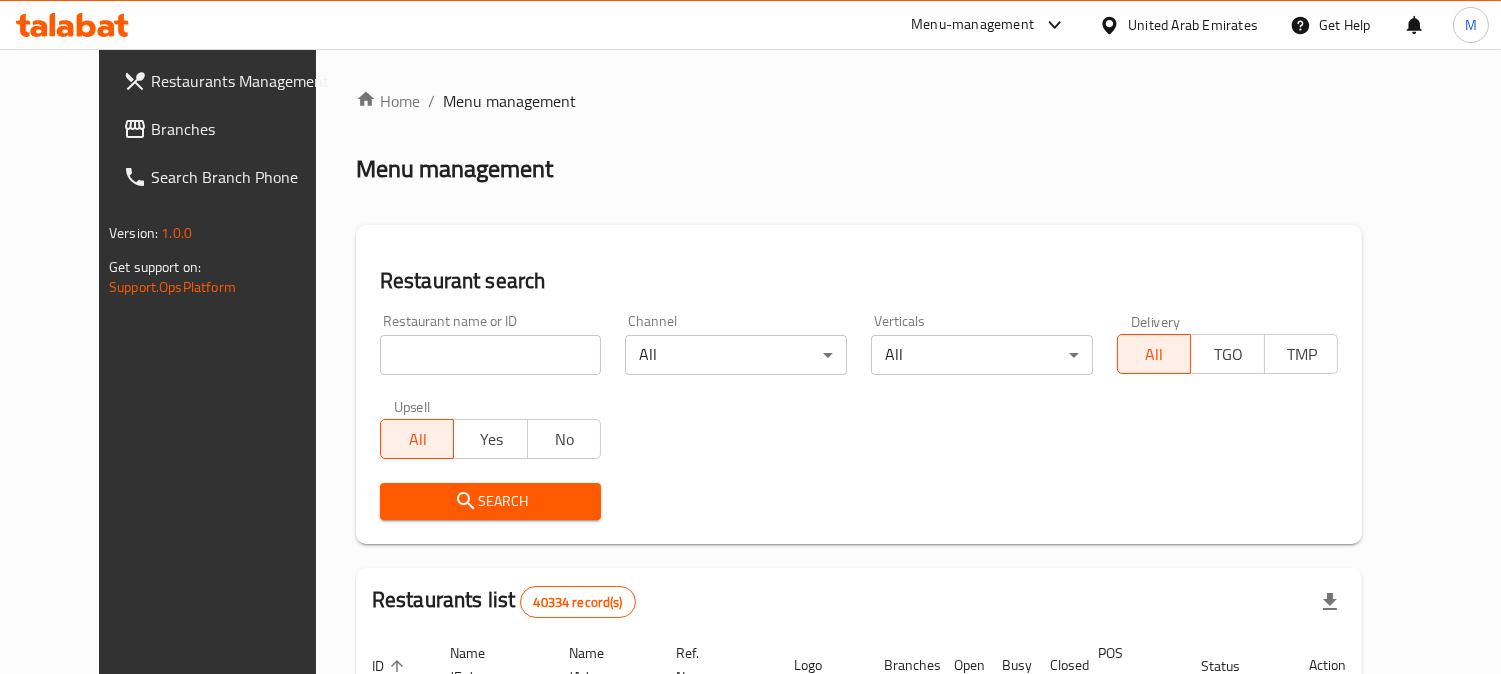 click on "Branches" at bounding box center (242, 129) 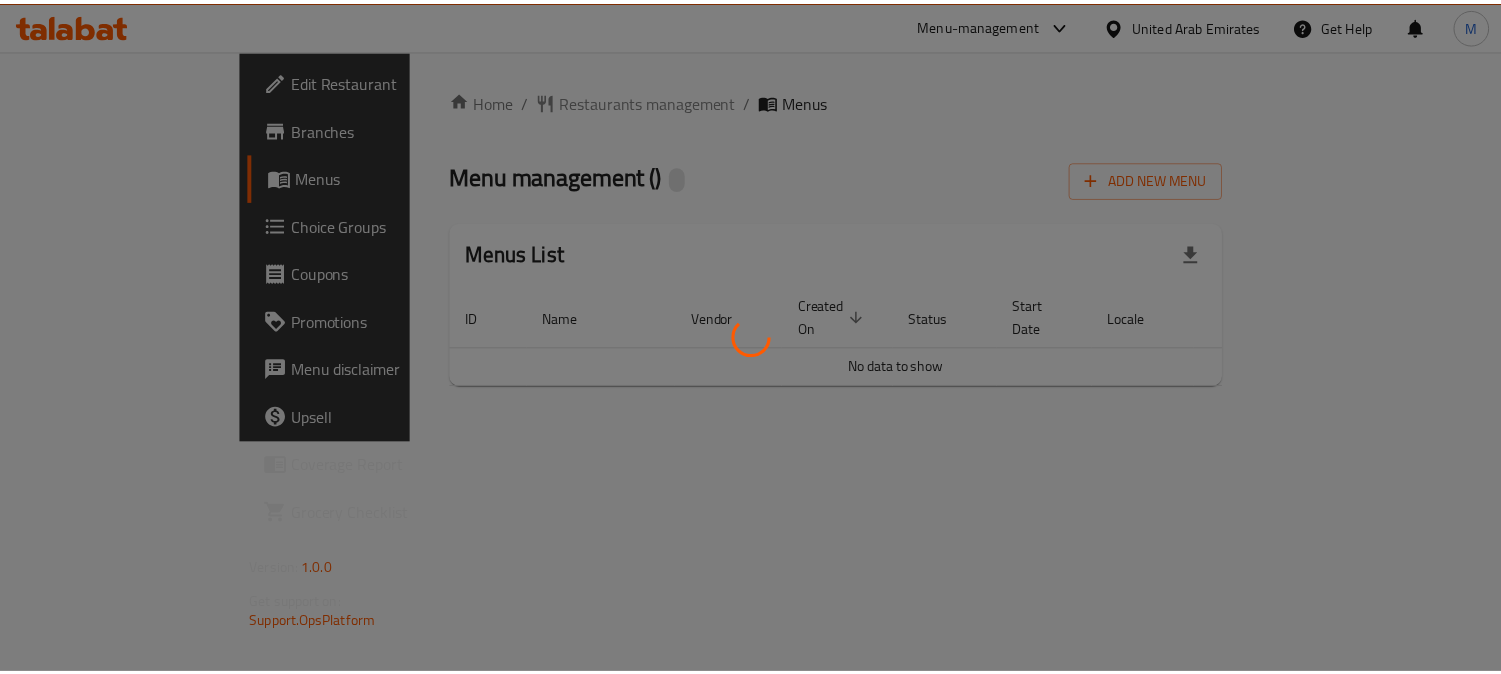 scroll, scrollTop: 0, scrollLeft: 0, axis: both 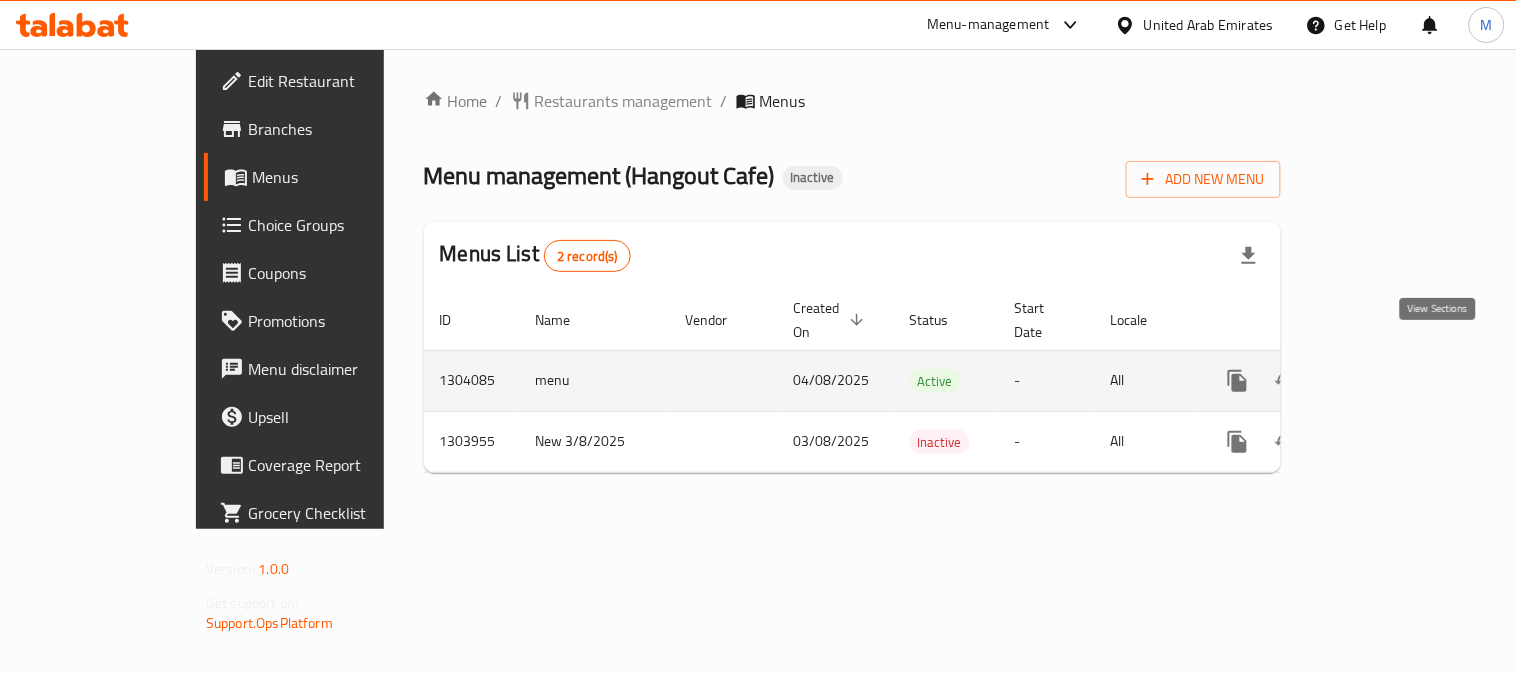 click 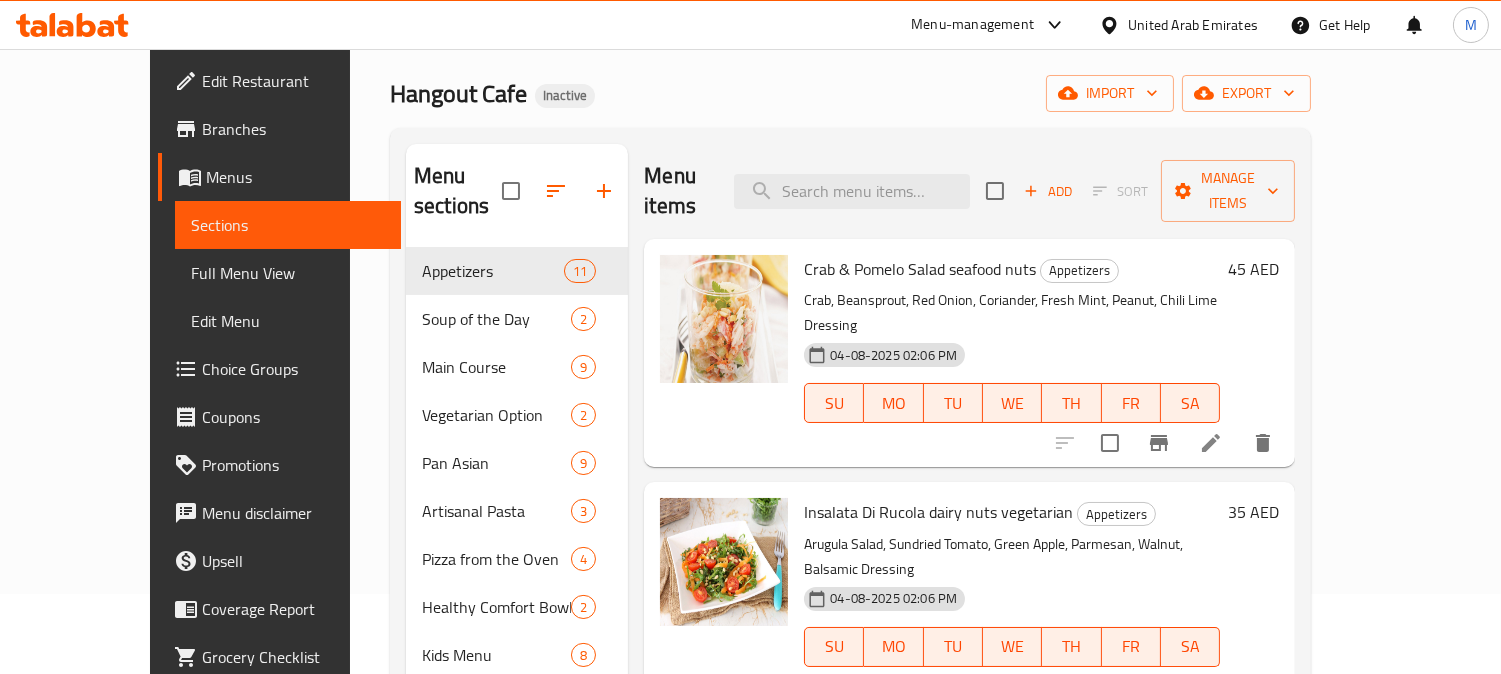 scroll, scrollTop: 0, scrollLeft: 0, axis: both 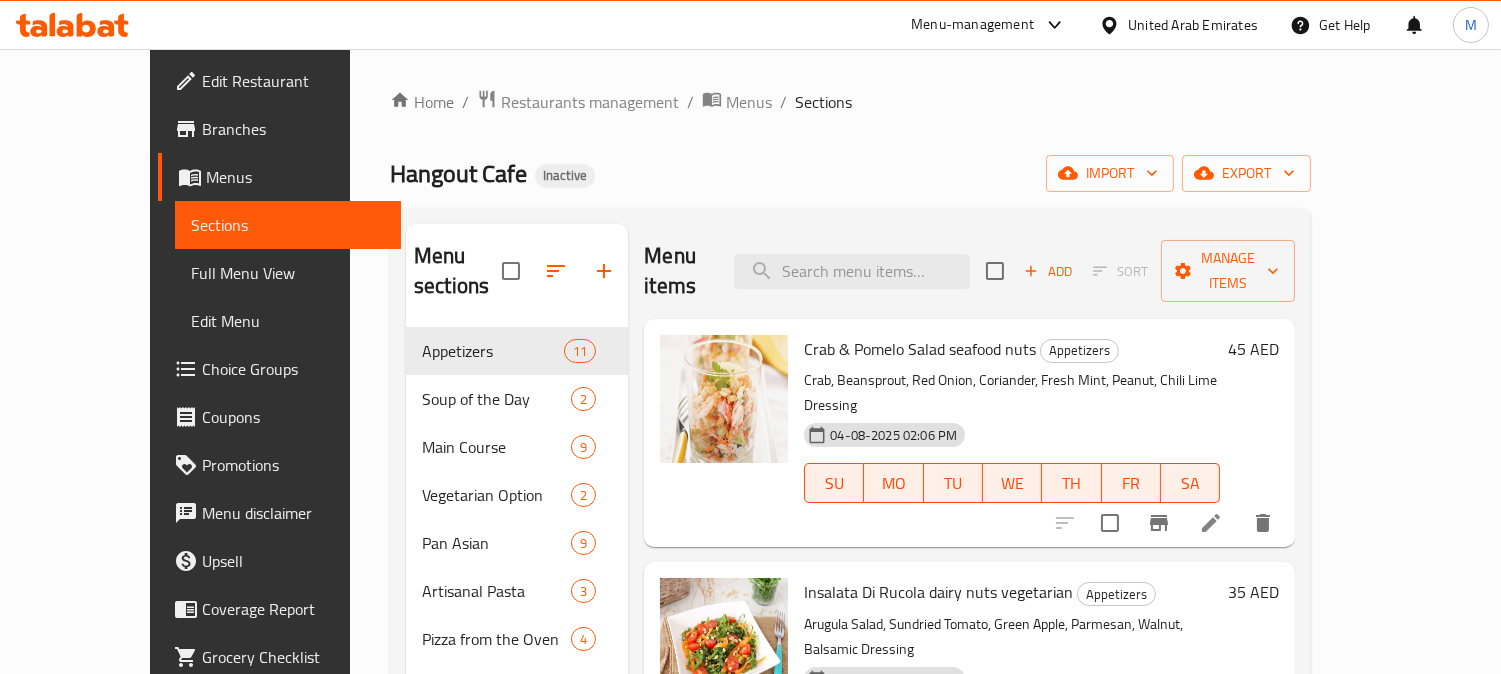 click on "Hangout Cafe Inactive import export" at bounding box center (850, 173) 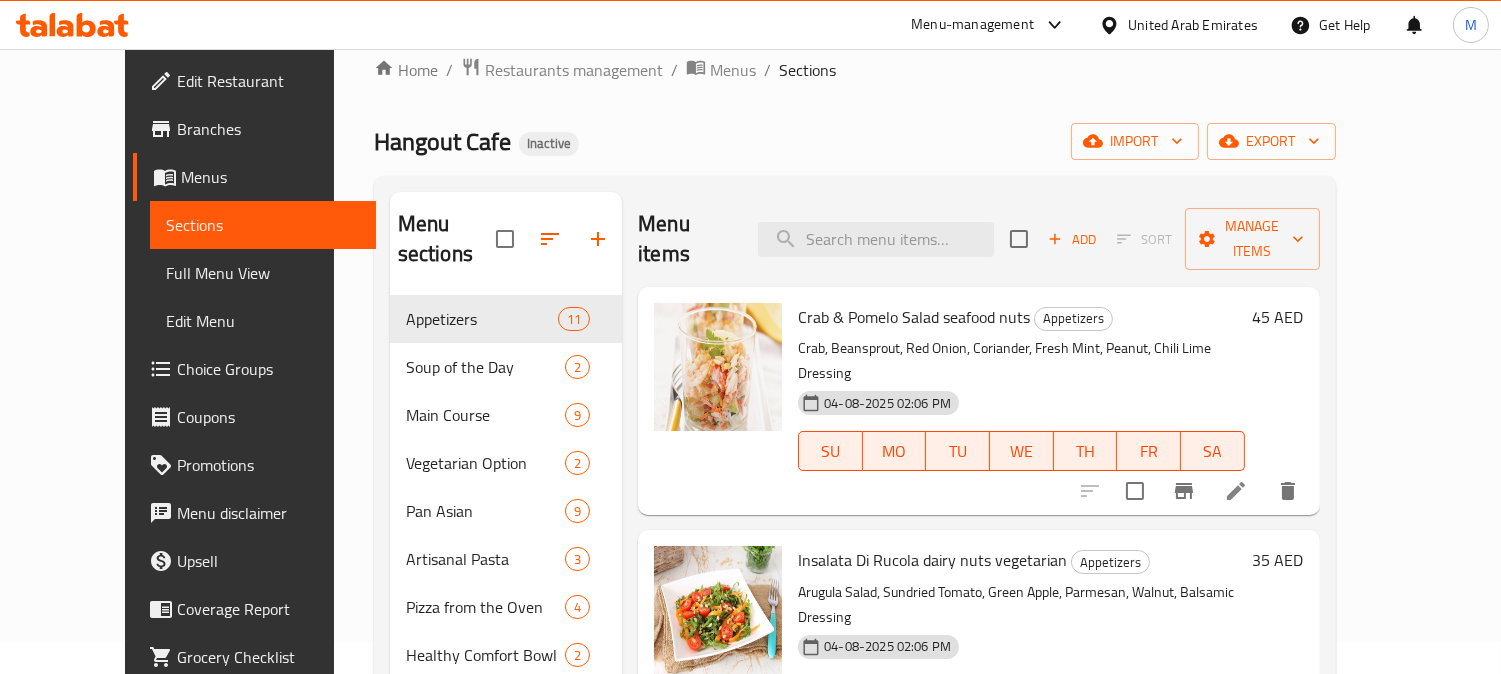 scroll, scrollTop: 0, scrollLeft: 0, axis: both 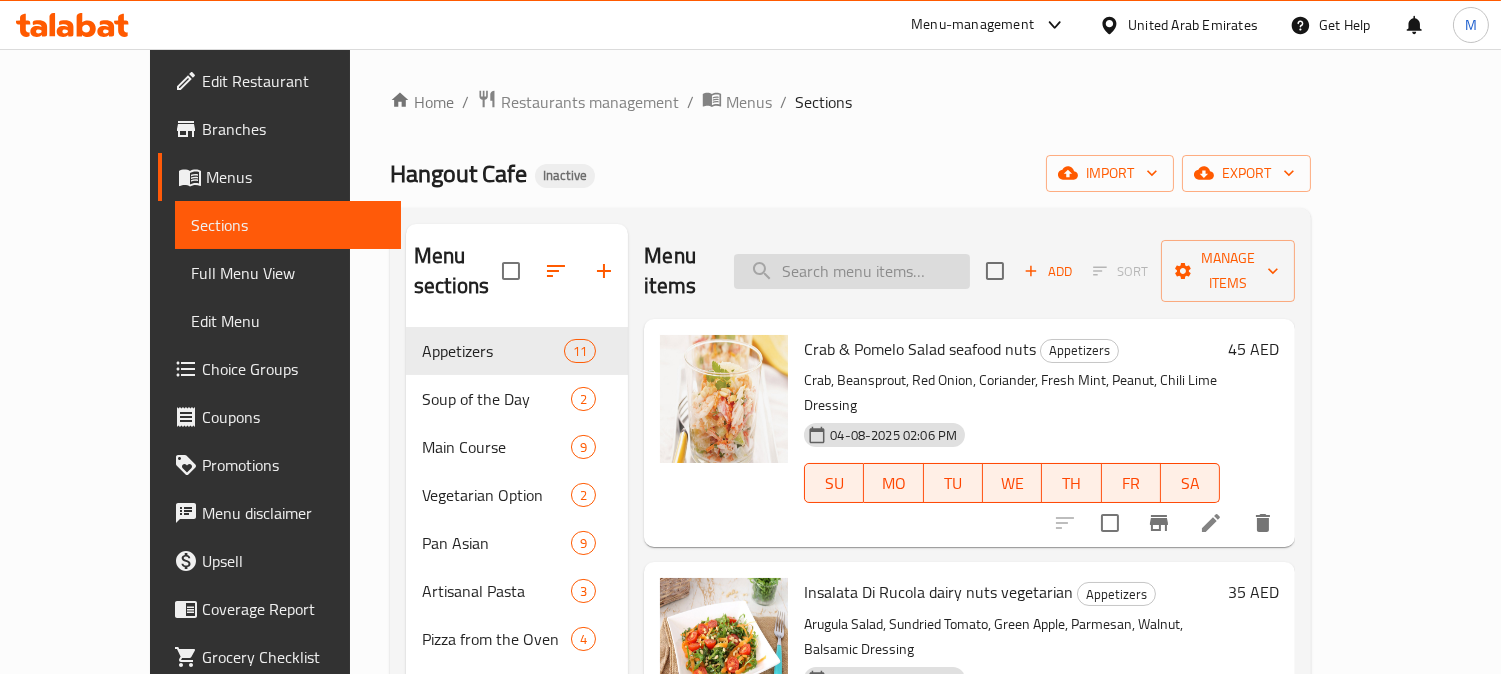 click at bounding box center [852, 271] 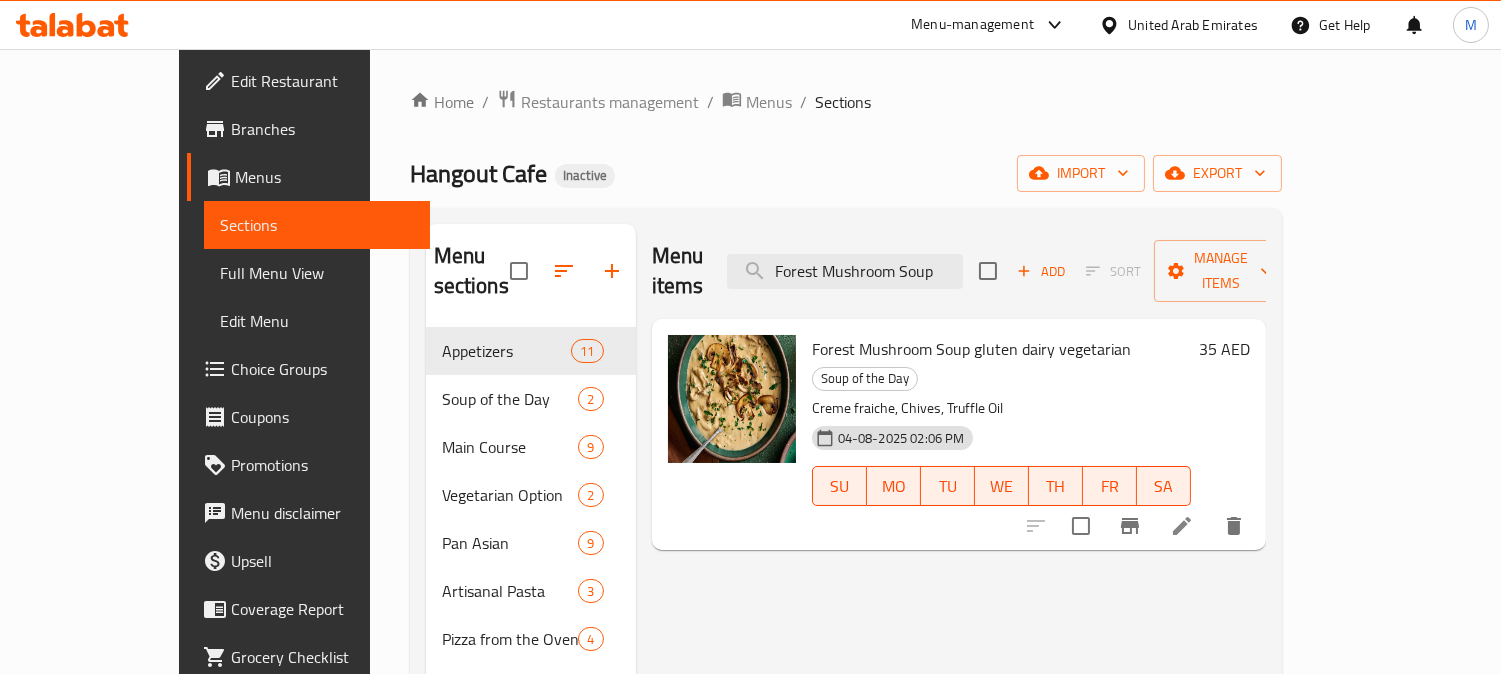 type on "Forest Mushroom Soup" 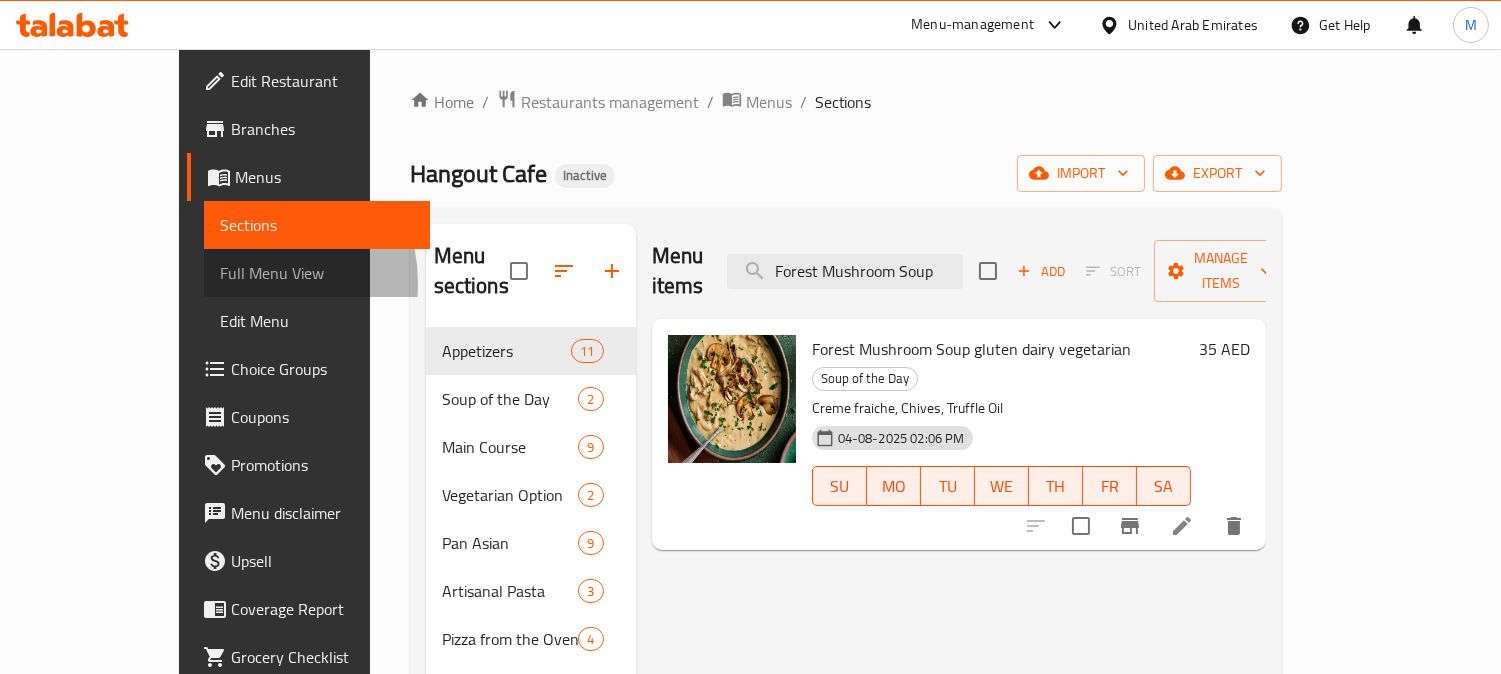 drag, startPoint x: 61, startPoint y: 283, endPoint x: 748, endPoint y: 42, distance: 728.04535 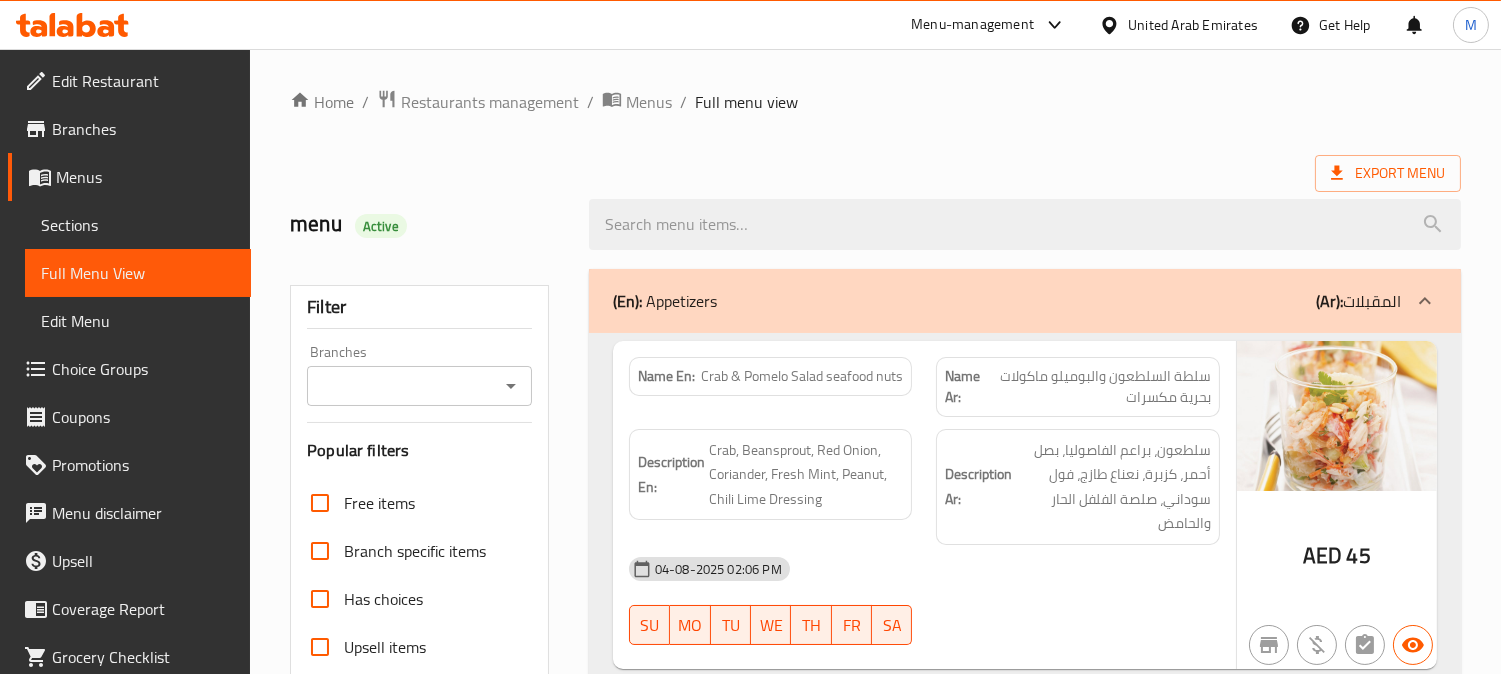 click on "Home / Restaurants management / Menus / Full menu view Export Menu menu   Active Filter Branches Branches Popular filters Free items Branch specific items Has choices Upsell items Availability filters Available Not available View filters Collapse sections Collapse categories Collapse Choices (En):   Appetizers (Ar): المقبلات Name En: Crab & Pomelo Salad seafood nuts Name Ar: سلطة السلطعون والبوميلو ماكولات بحرية مكسرات Description En: Crab, Beansprout, Red Onion, Coriander, Fresh Mint, Peanut, Chili Lime Dressing Description Ar: سلطعون، براعم الفاصوليا، بصل أحمر، كزبرة، نعناع طازج، فول سوداني، صلصة الفلفل الحار والحامض 04-08-2025 02:06 PM SU MO TU WE TH FR SA AED 45 Name En: Insalata Di Rucola dairy nuts vegetarian Name Ar: إنسالاتا دي روكولا البان مكسرات نباتى Description En: Description Ar: 04-08-2025 02:06 PM SU MO TU WE TH FR SA AED 35 Name En: SU MO" at bounding box center (875, 21015) 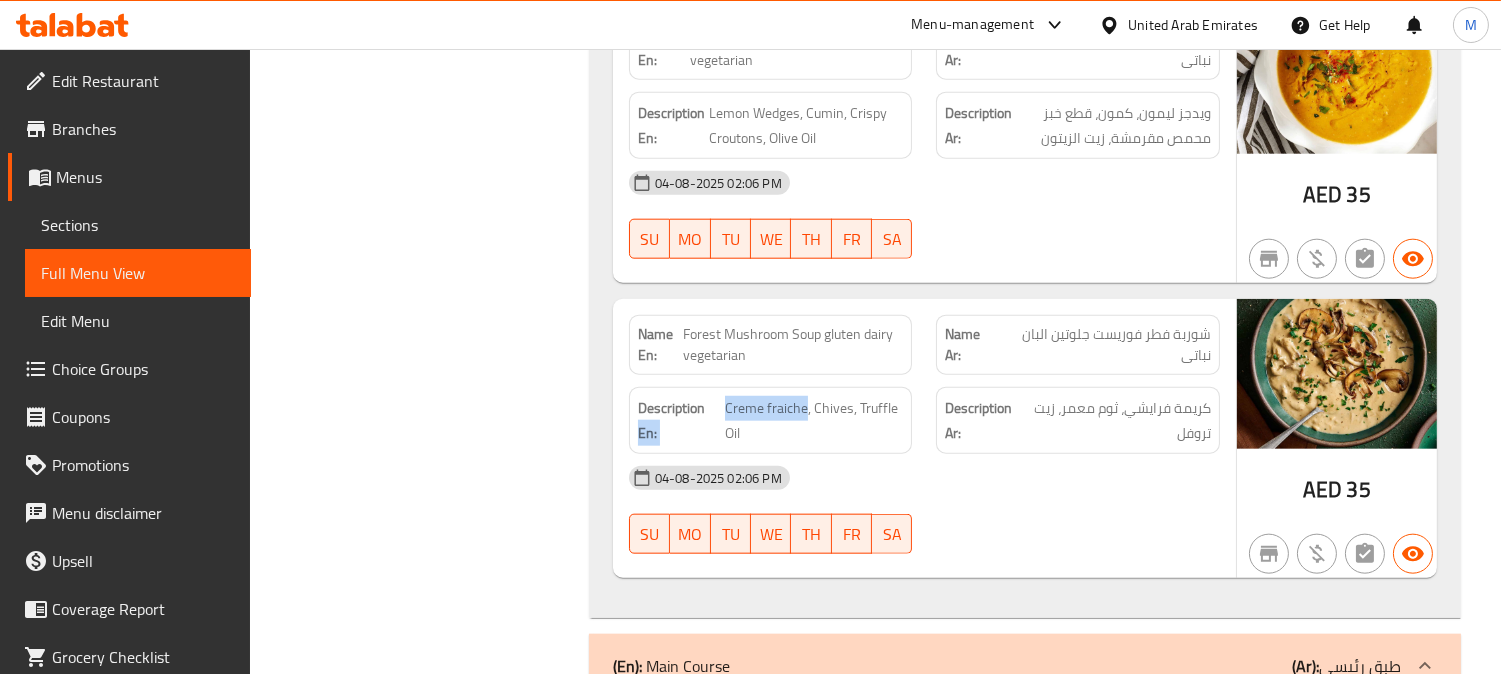 drag, startPoint x: 805, startPoint y: 411, endPoint x: 720, endPoint y: 410, distance: 85.00588 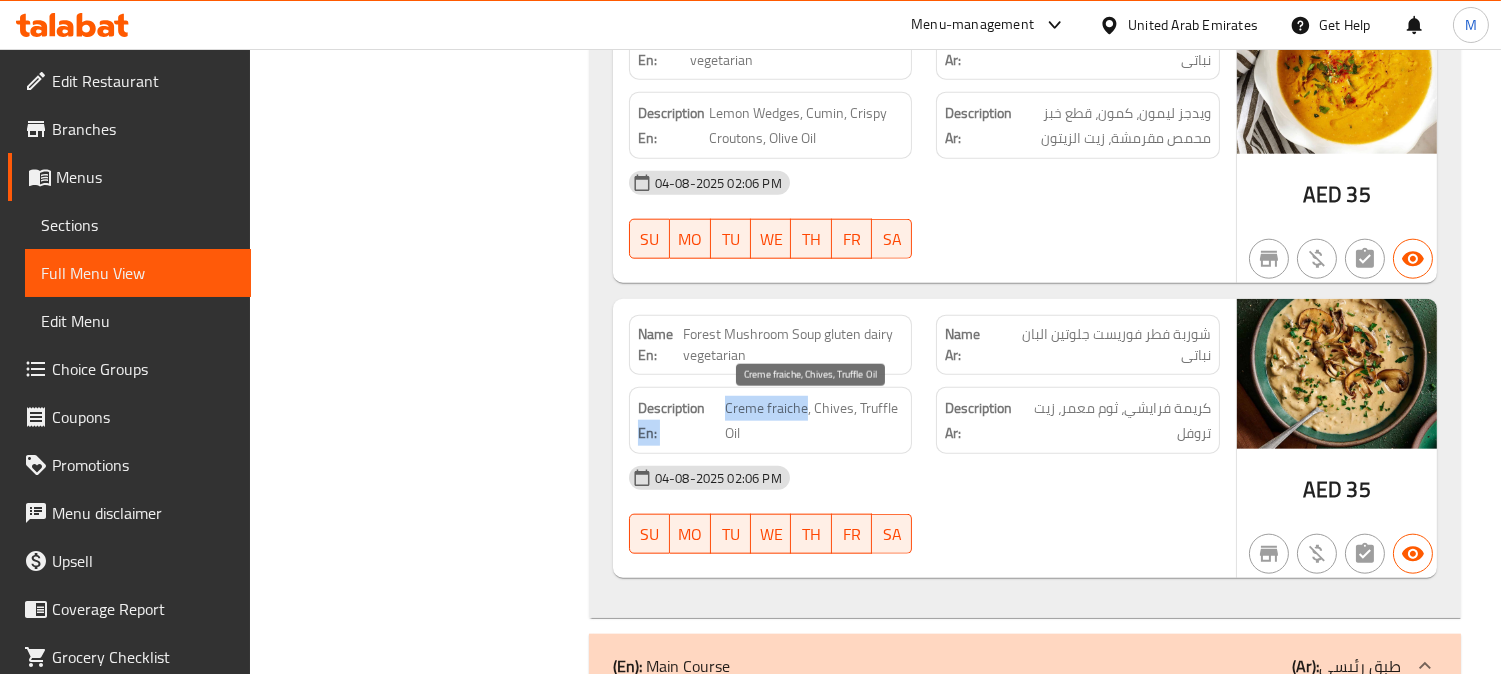 click on "Creme fraiche, Chives, Truffle Oil" at bounding box center (814, 420) 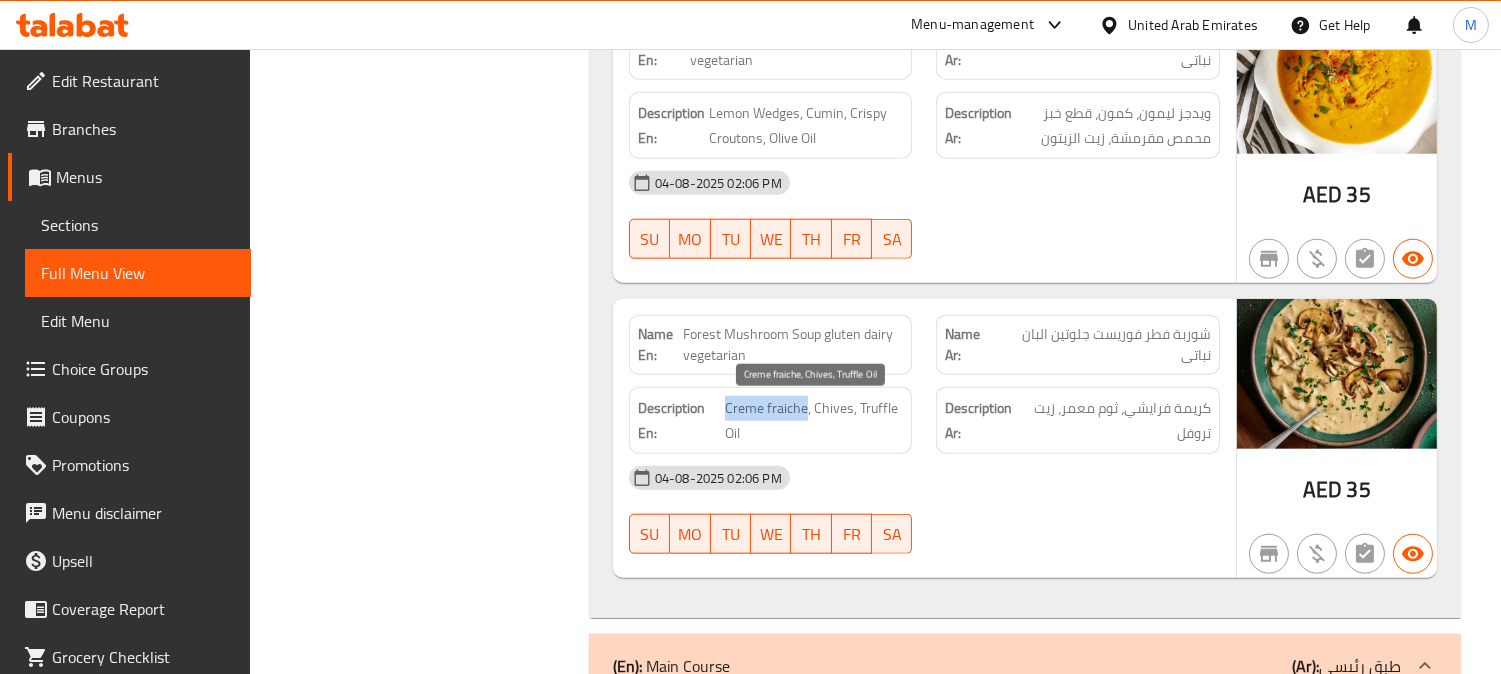 drag, startPoint x: 780, startPoint y: 411, endPoint x: 727, endPoint y: 408, distance: 53.08484 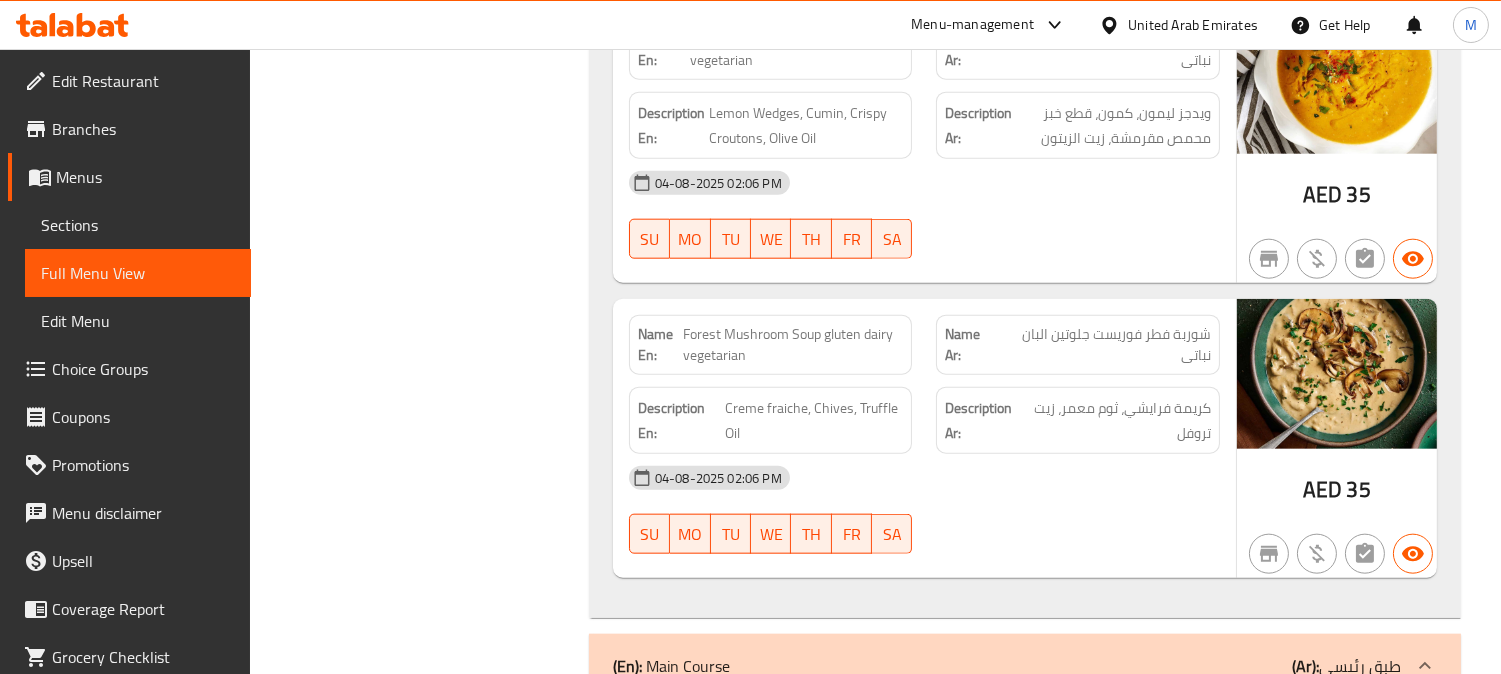 click on "Forest Mushroom Soup gluten dairy vegetarian" at bounding box center (796, -3292) 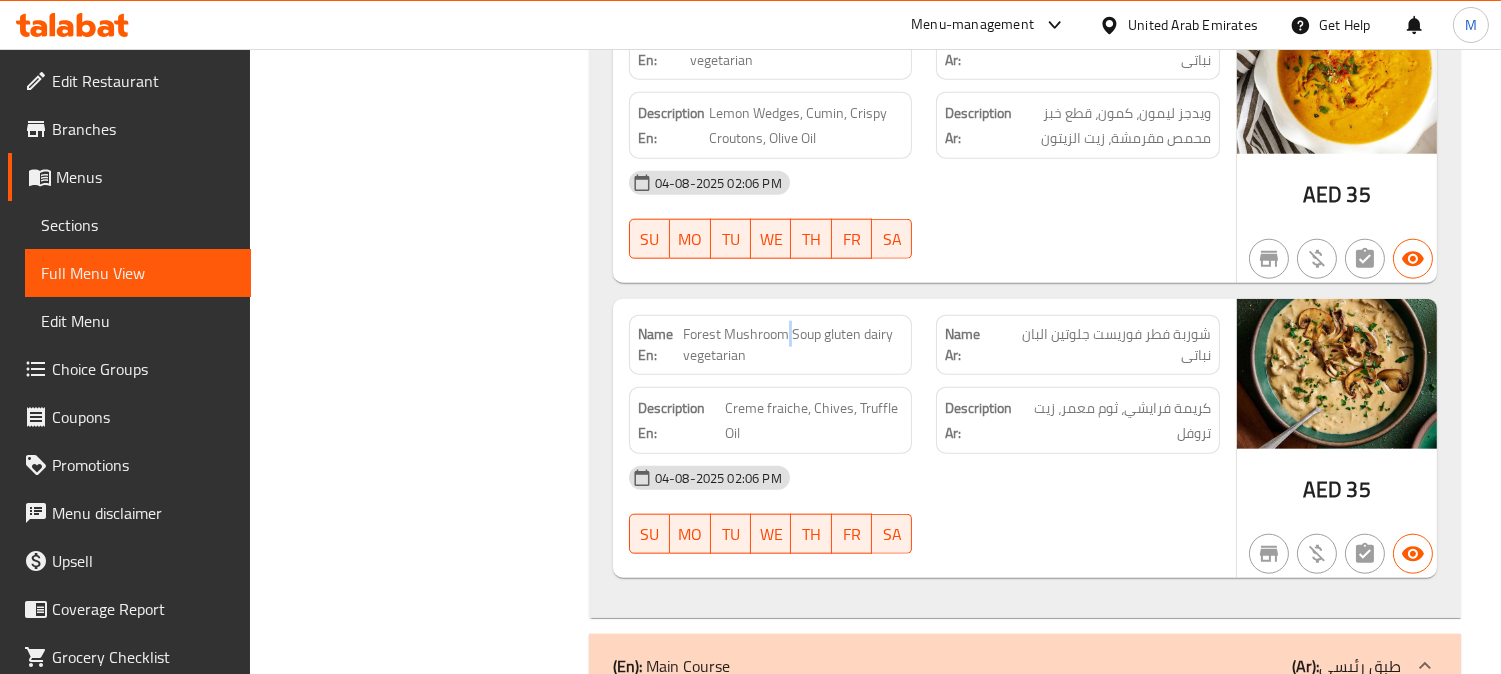 click on "Forest Mushroom Soup gluten dairy vegetarian" at bounding box center (796, -3292) 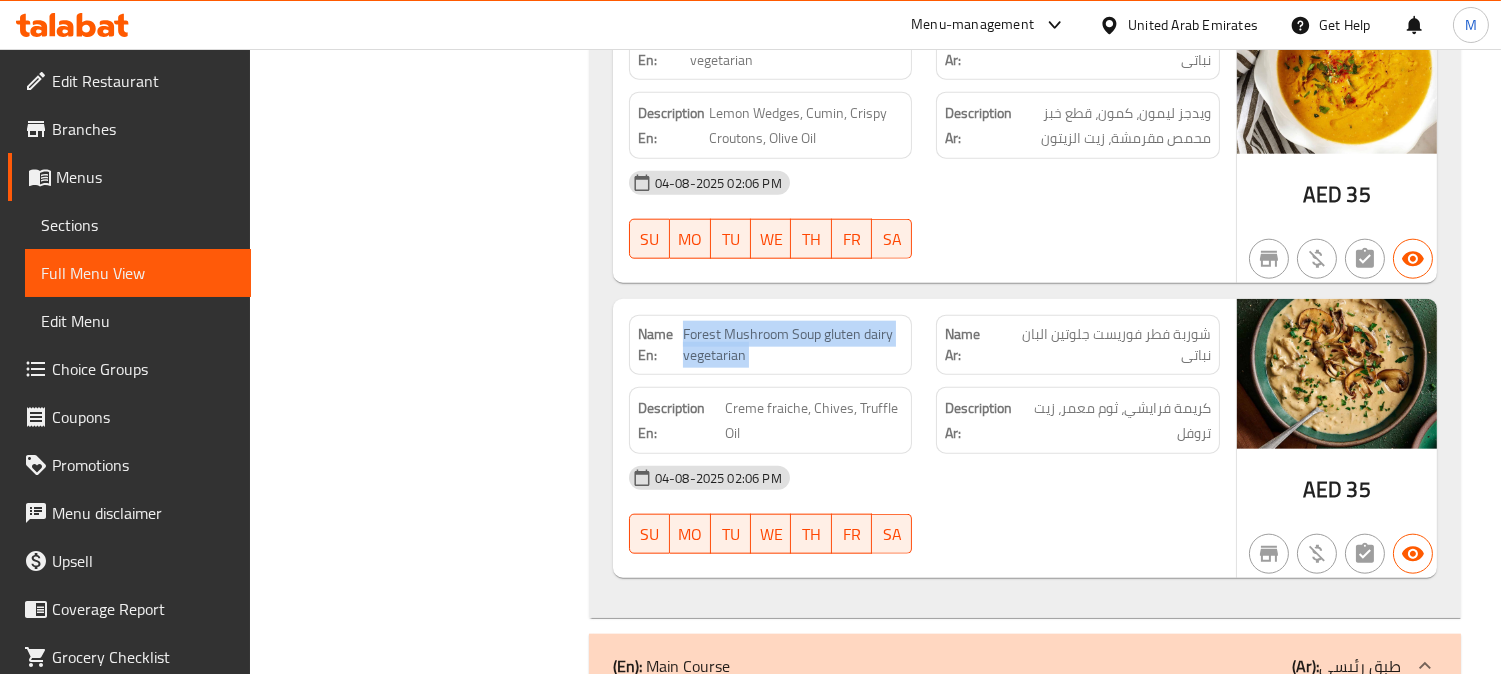 click on "Forest Mushroom Soup gluten dairy vegetarian" at bounding box center (796, -3292) 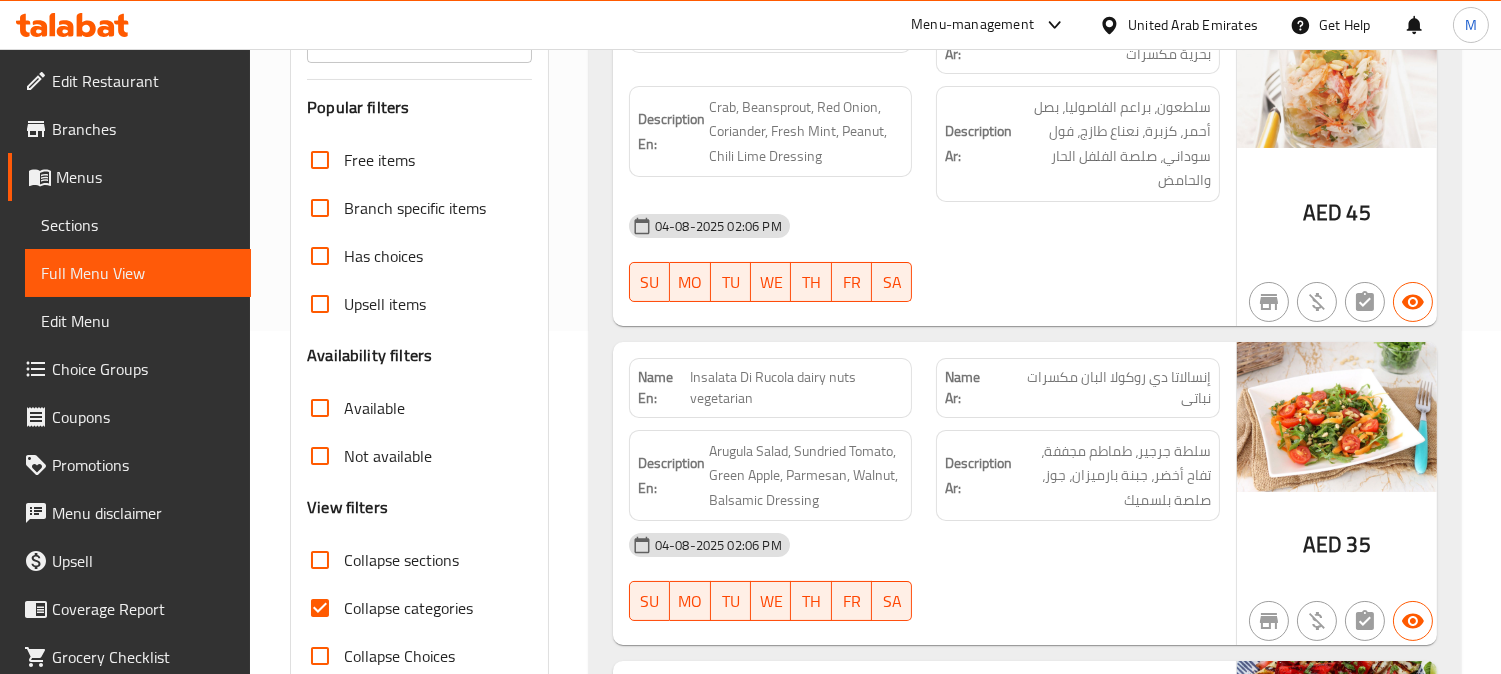 scroll, scrollTop: 356, scrollLeft: 0, axis: vertical 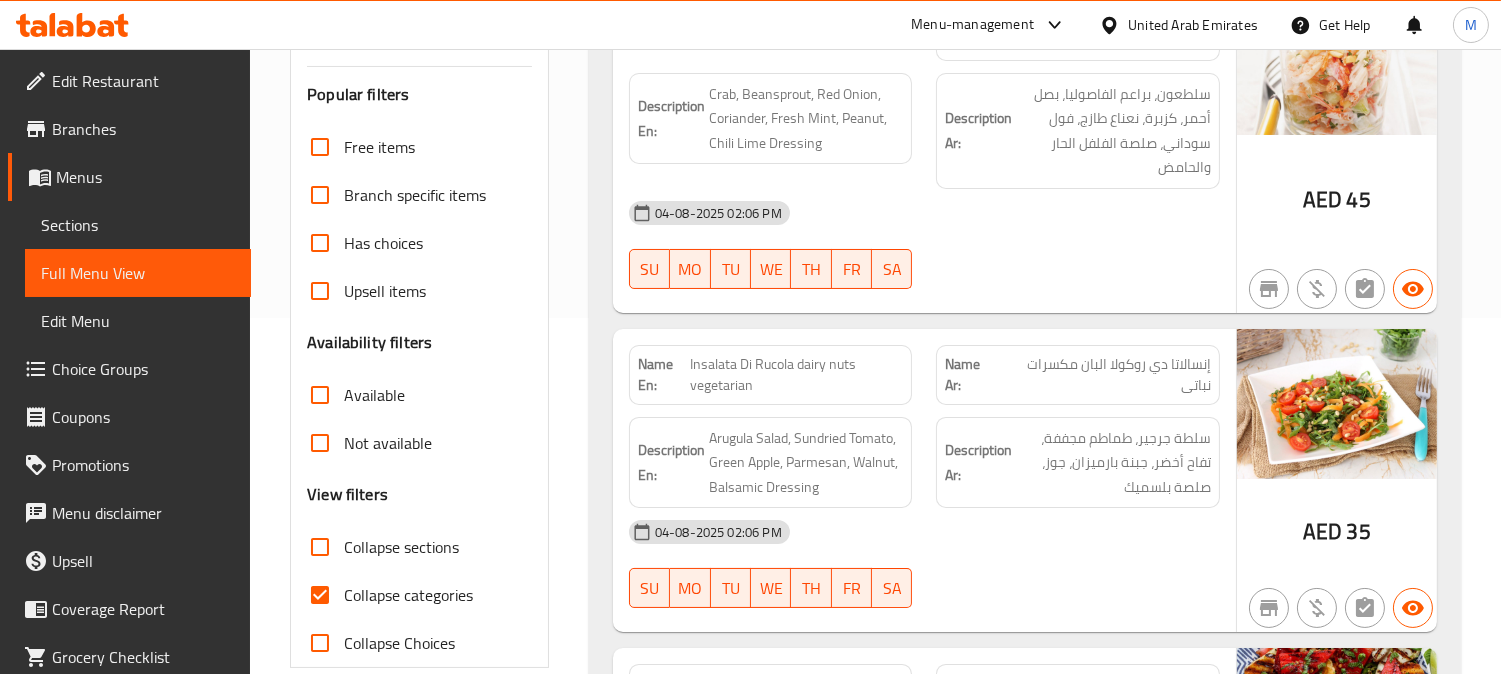 drag, startPoint x: 323, startPoint y: 534, endPoint x: 335, endPoint y: 567, distance: 35.1141 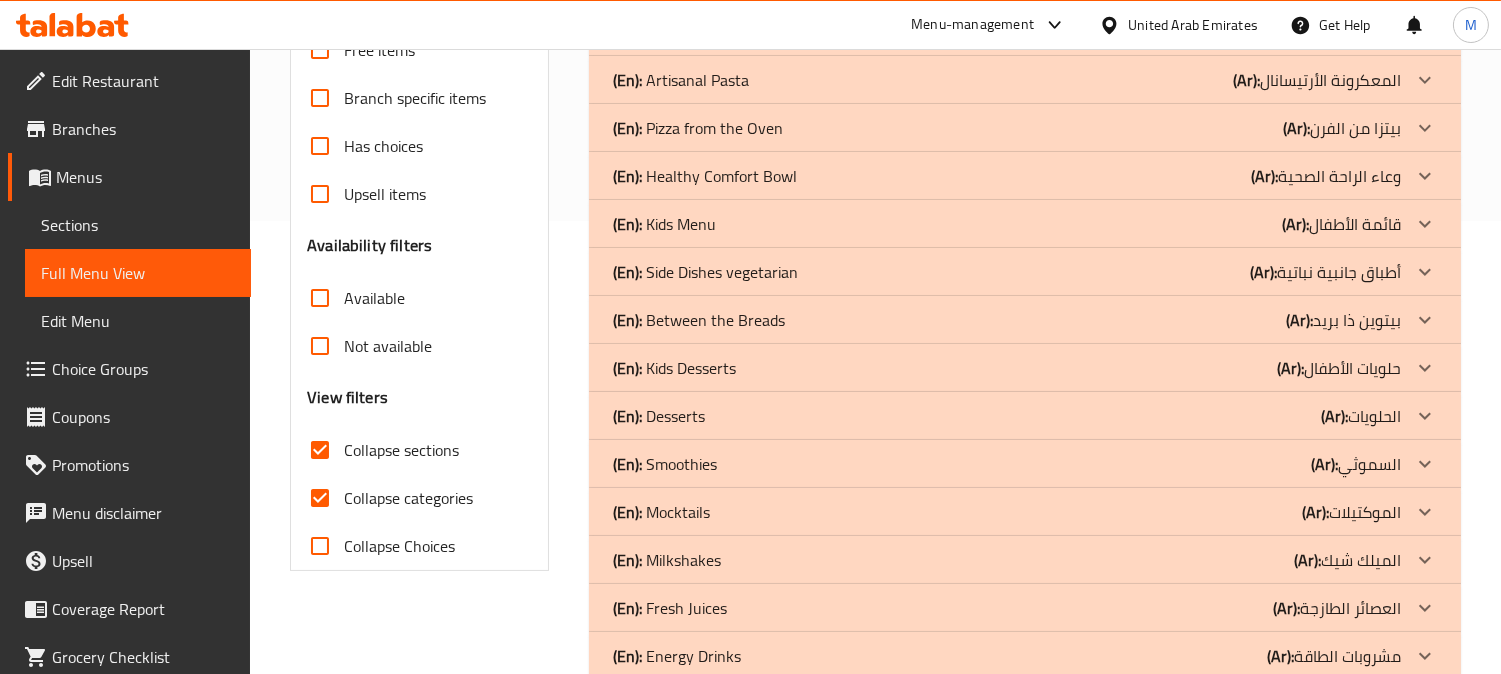 scroll, scrollTop: 342, scrollLeft: 0, axis: vertical 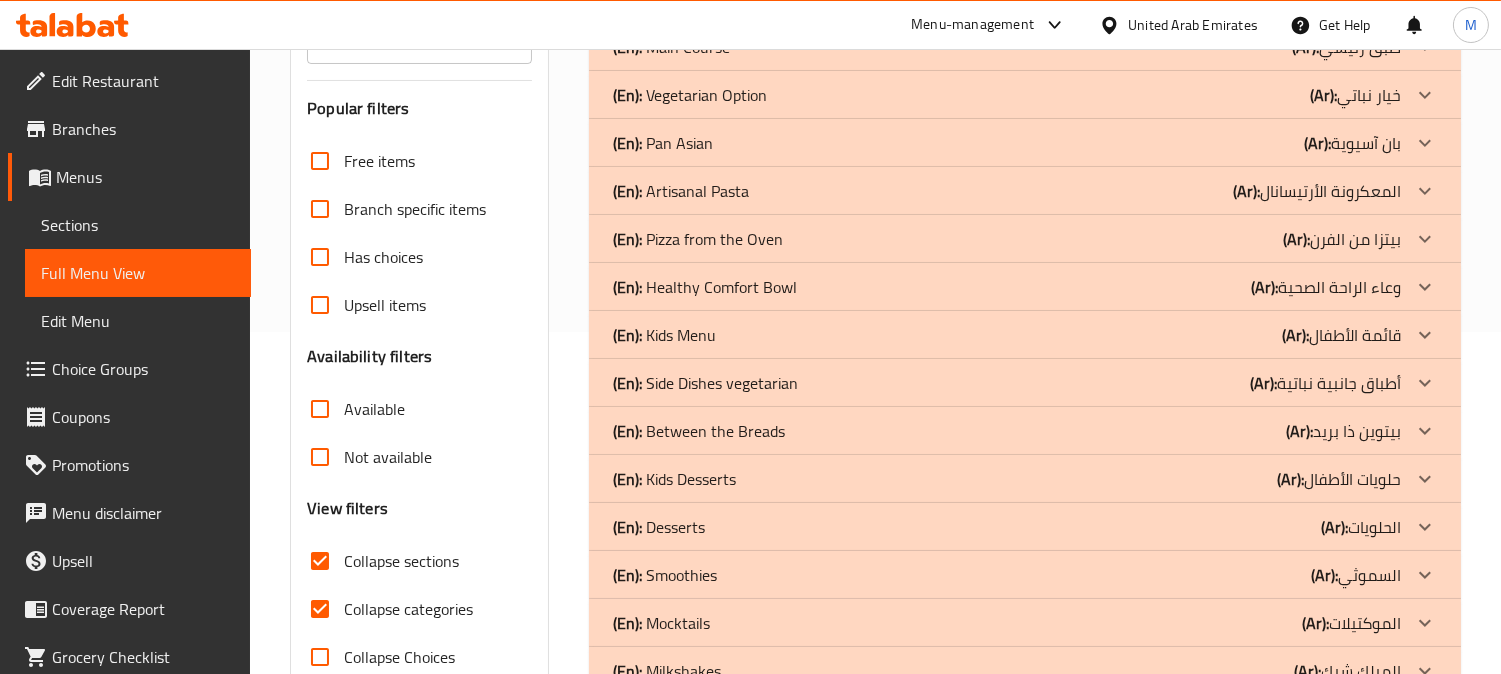 click on "(En):   Pizza from the Oven (Ar): بيتزا من الفرن" at bounding box center (1007, -49) 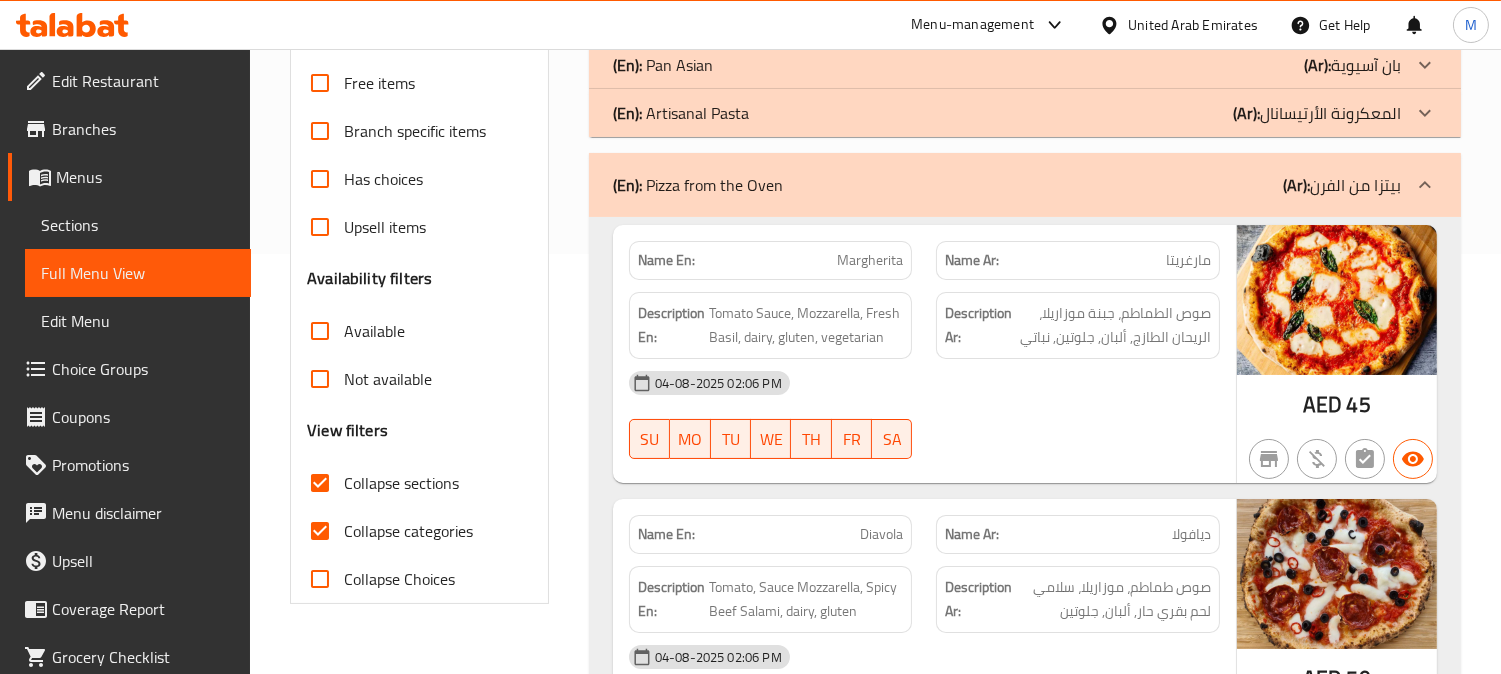 scroll, scrollTop: 453, scrollLeft: 0, axis: vertical 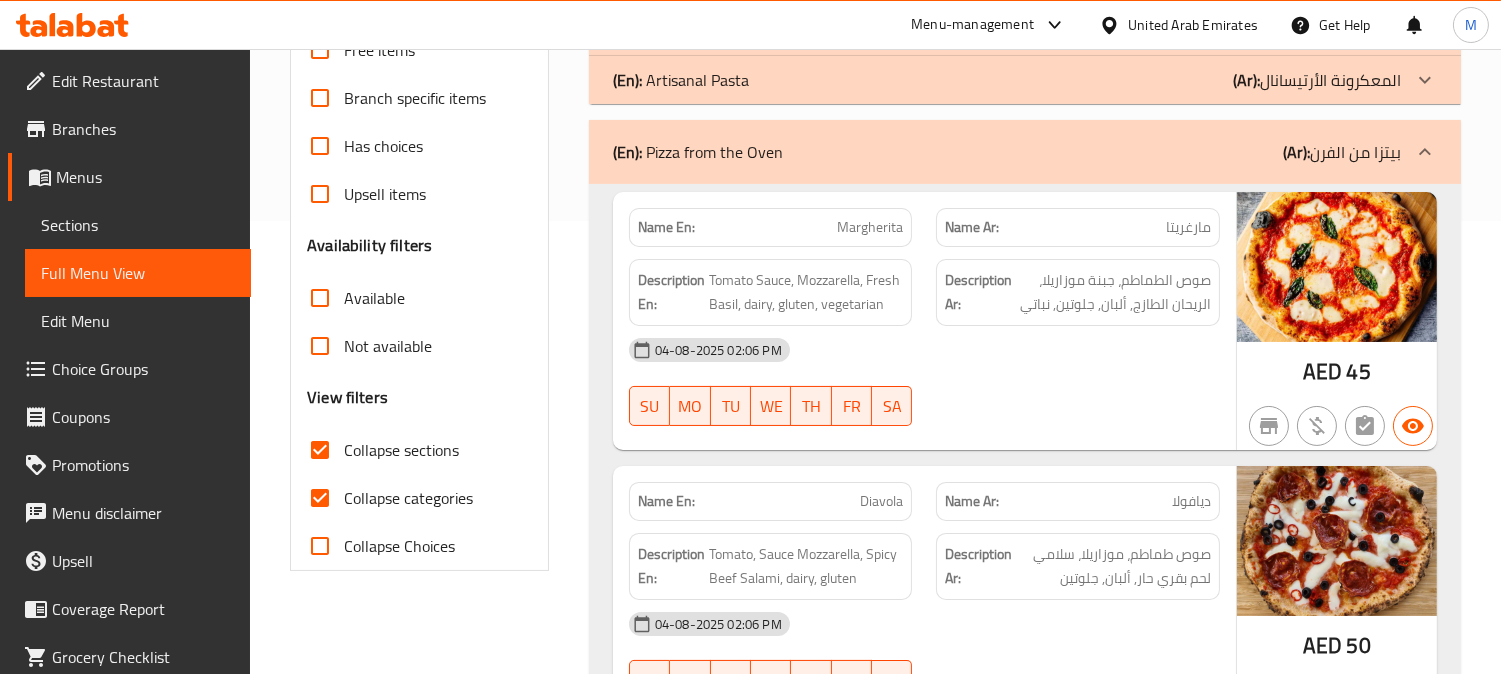 click on "Margherita" at bounding box center [870, 227] 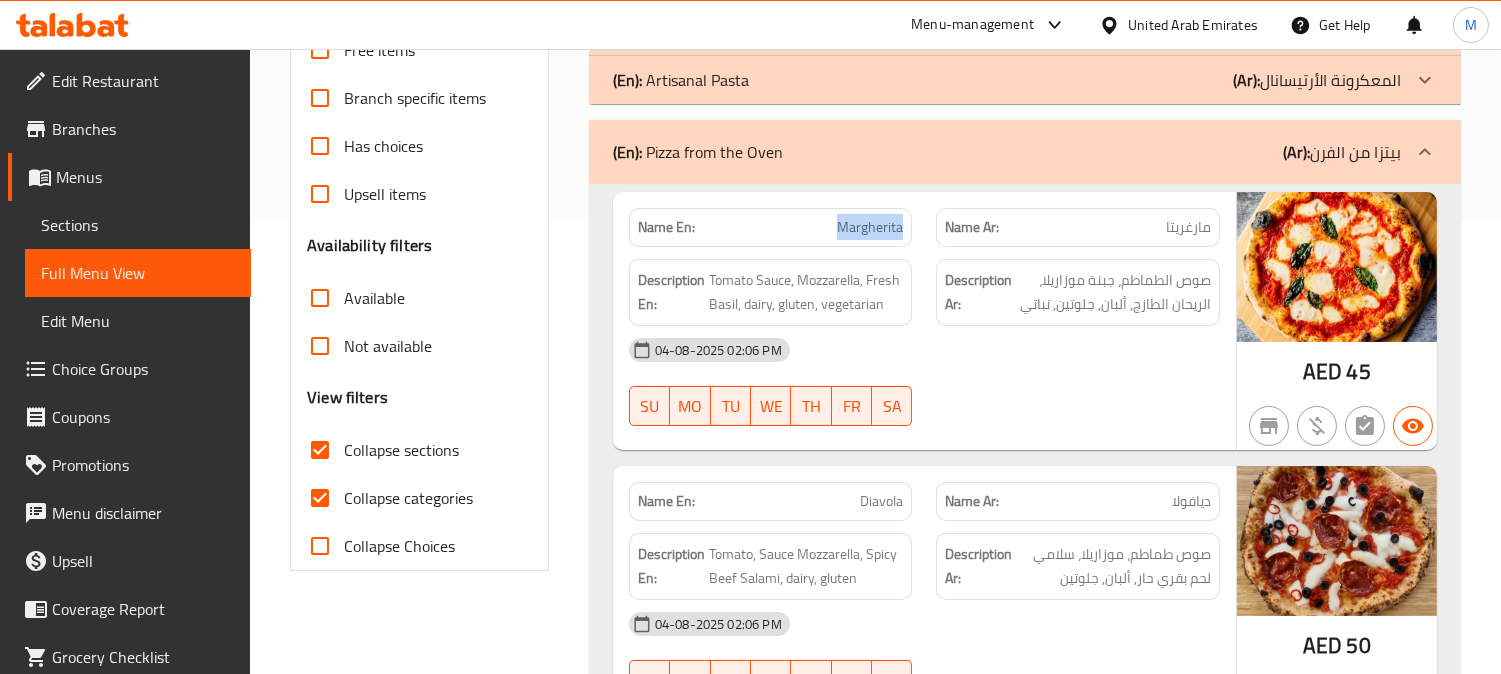 click on "Margherita" at bounding box center [870, 227] 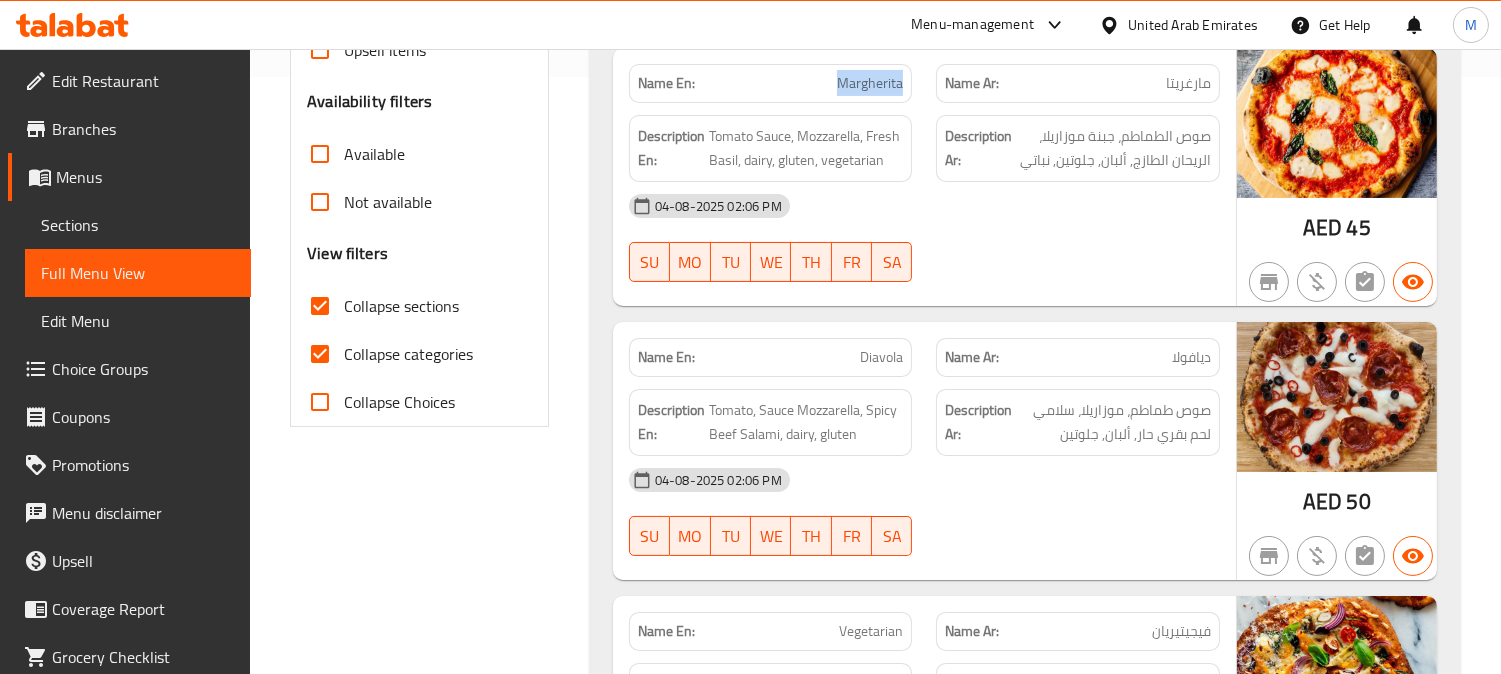 scroll, scrollTop: 564, scrollLeft: 0, axis: vertical 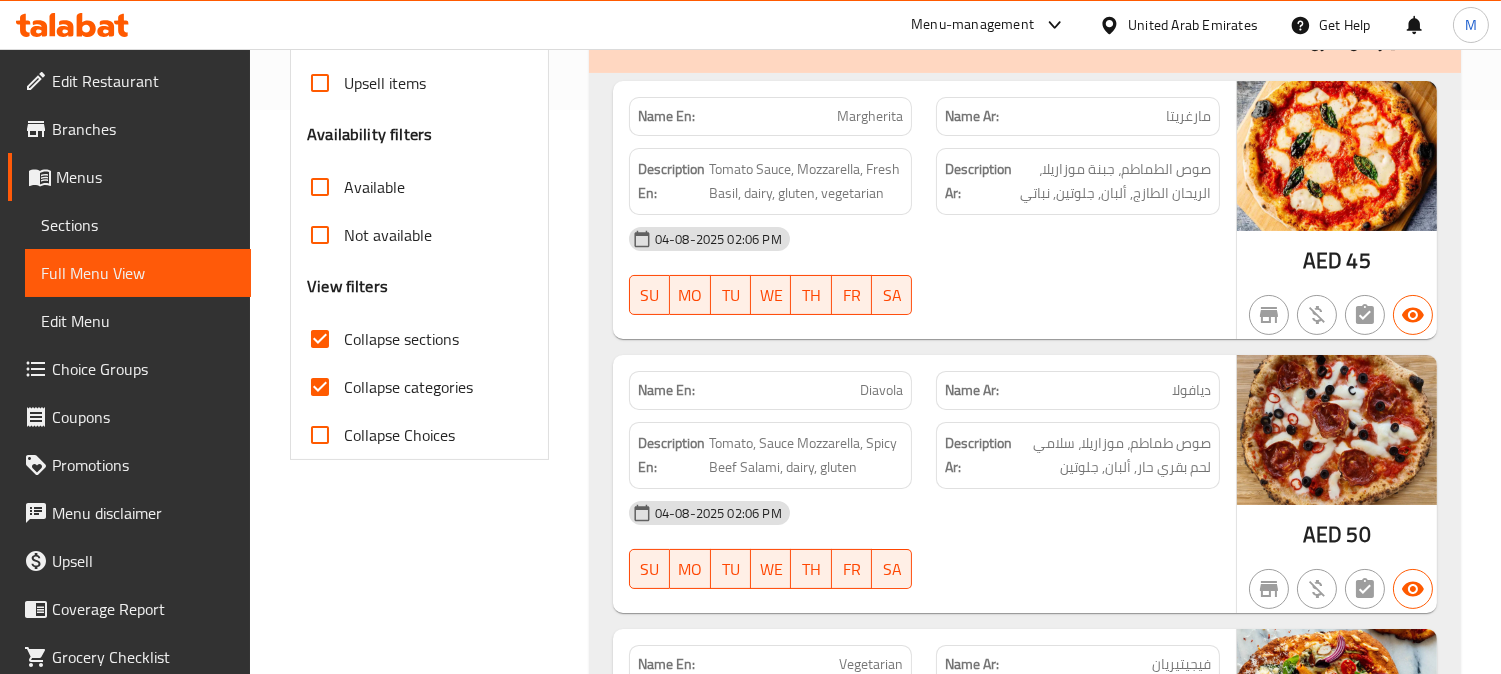 click on "Diavola" at bounding box center (881, 390) 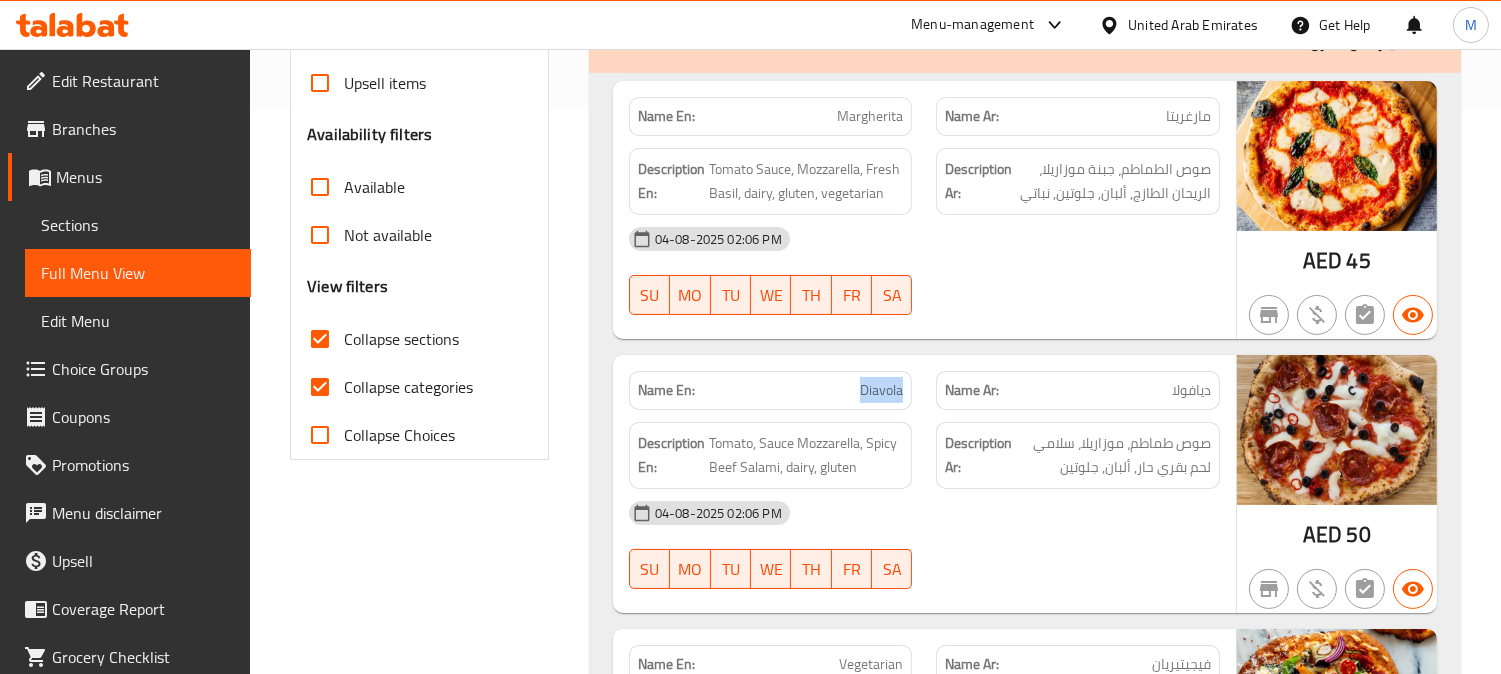 click on "Diavola" at bounding box center (881, 390) 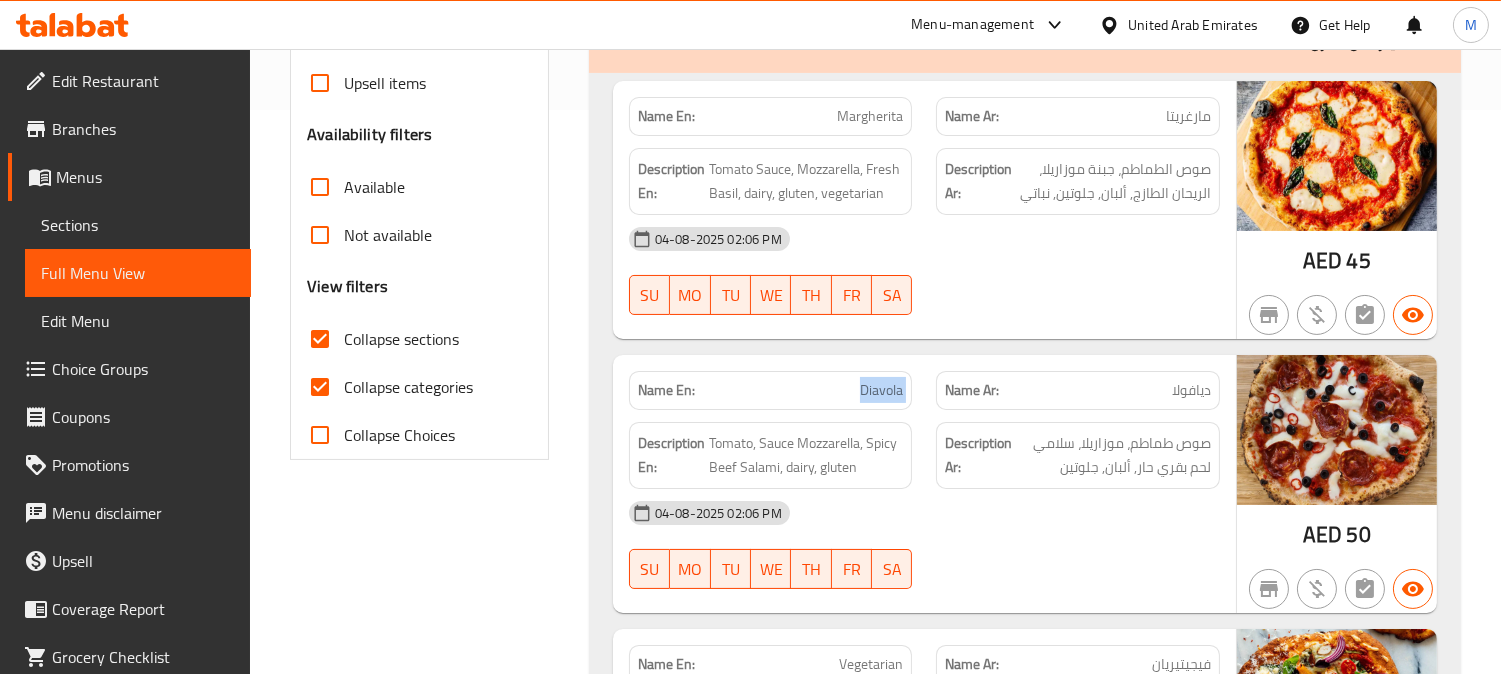 click on "Diavola" at bounding box center [881, 390] 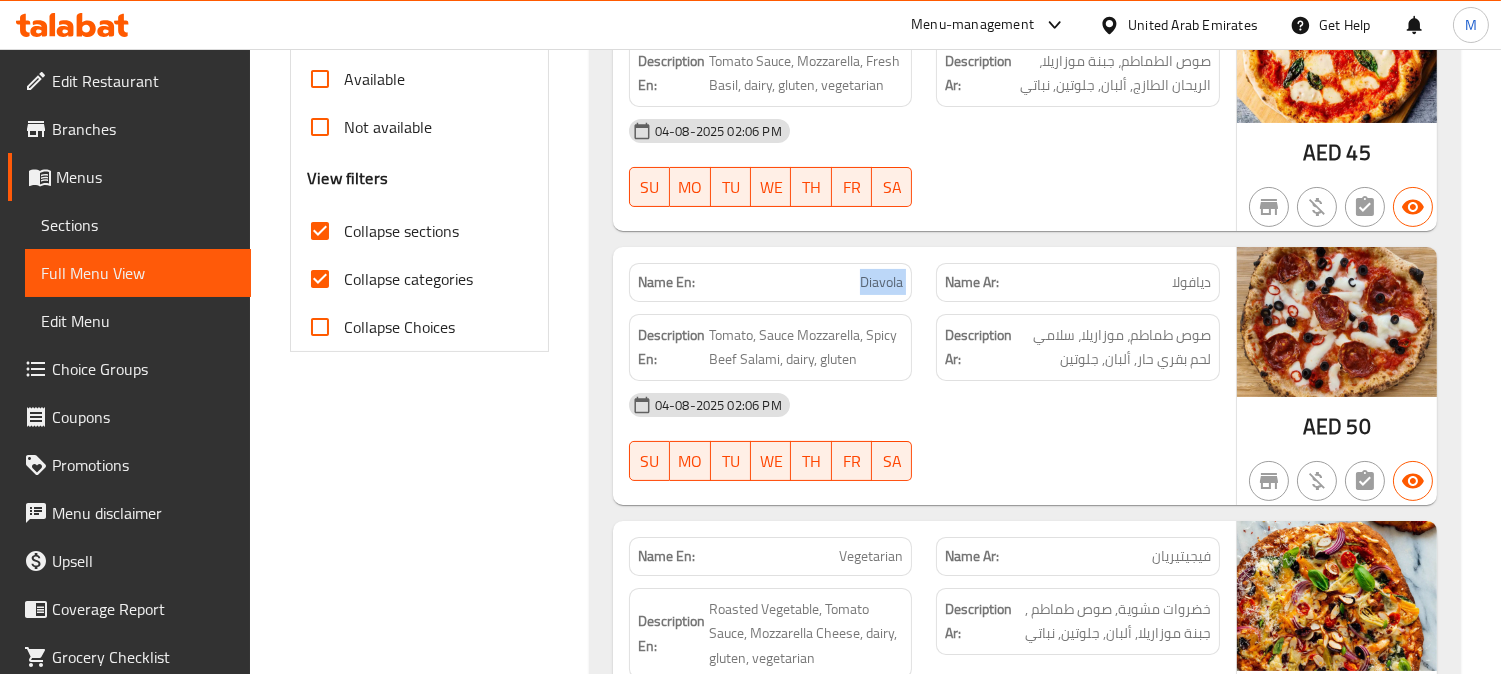 scroll, scrollTop: 786, scrollLeft: 0, axis: vertical 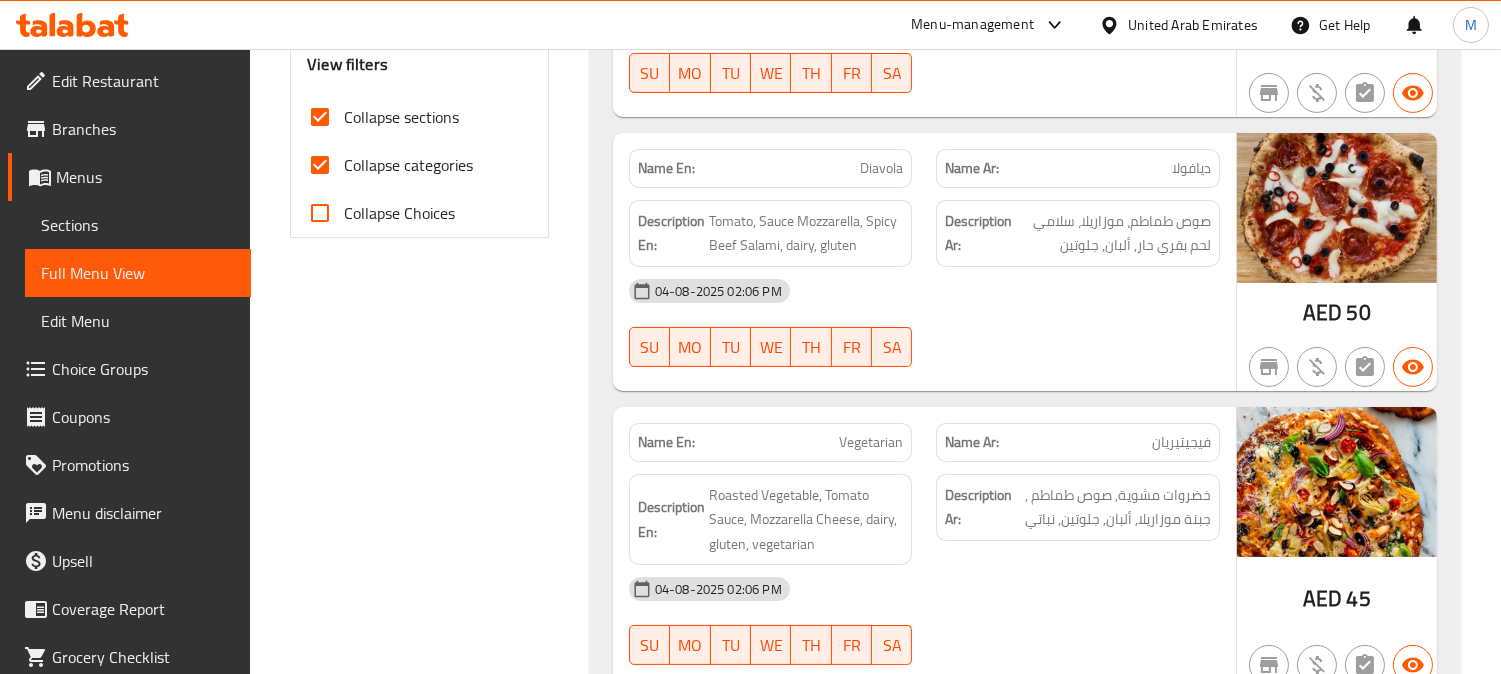 click on "فيجيتيريان" at bounding box center (1181, 442) 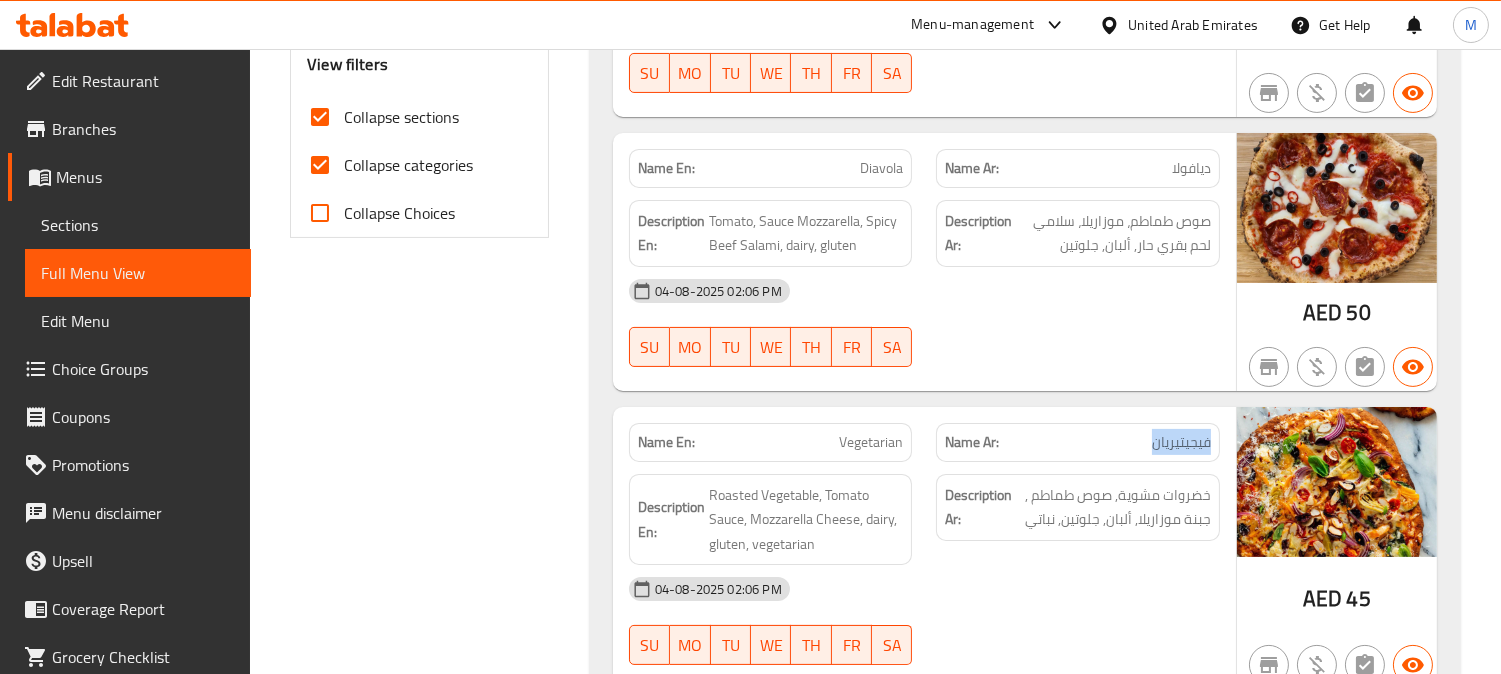 click on "فيجيتيريان" at bounding box center (1181, 442) 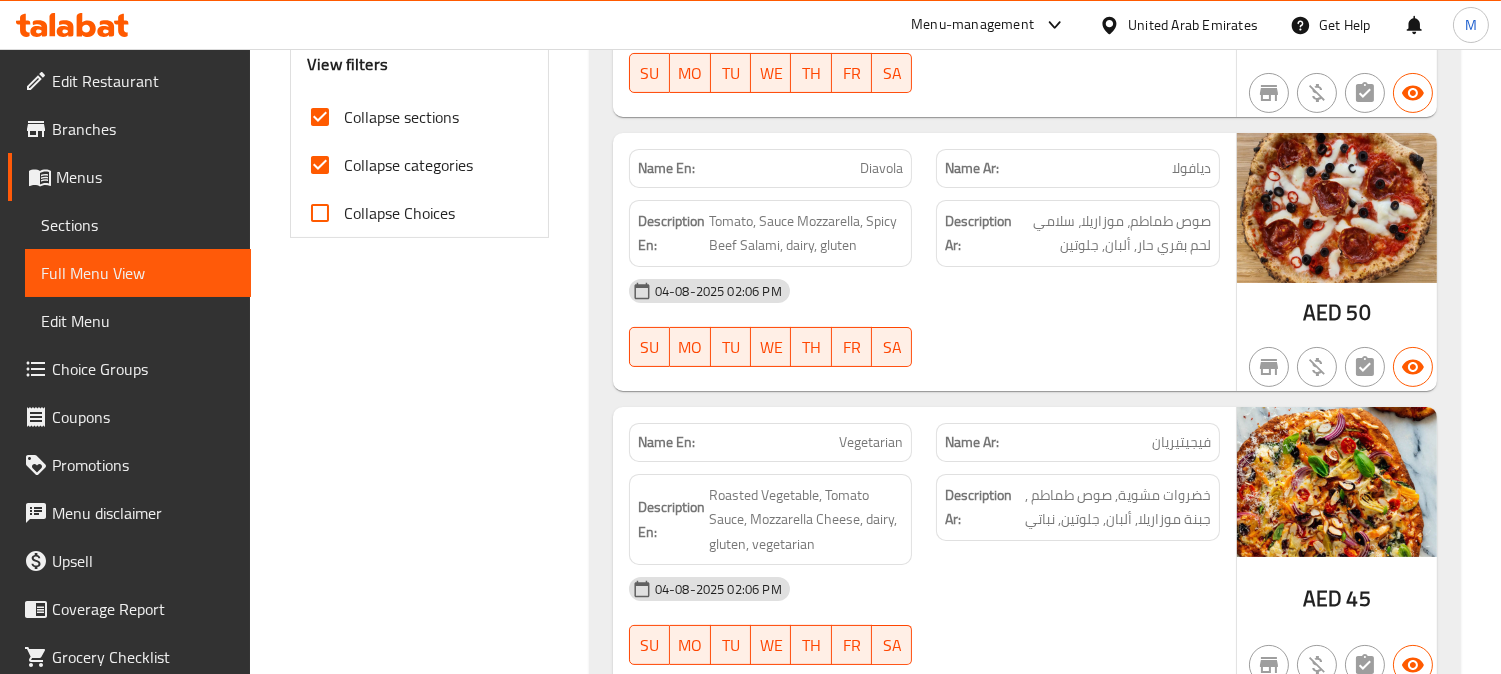 click on "Vegetarian" at bounding box center [871, 442] 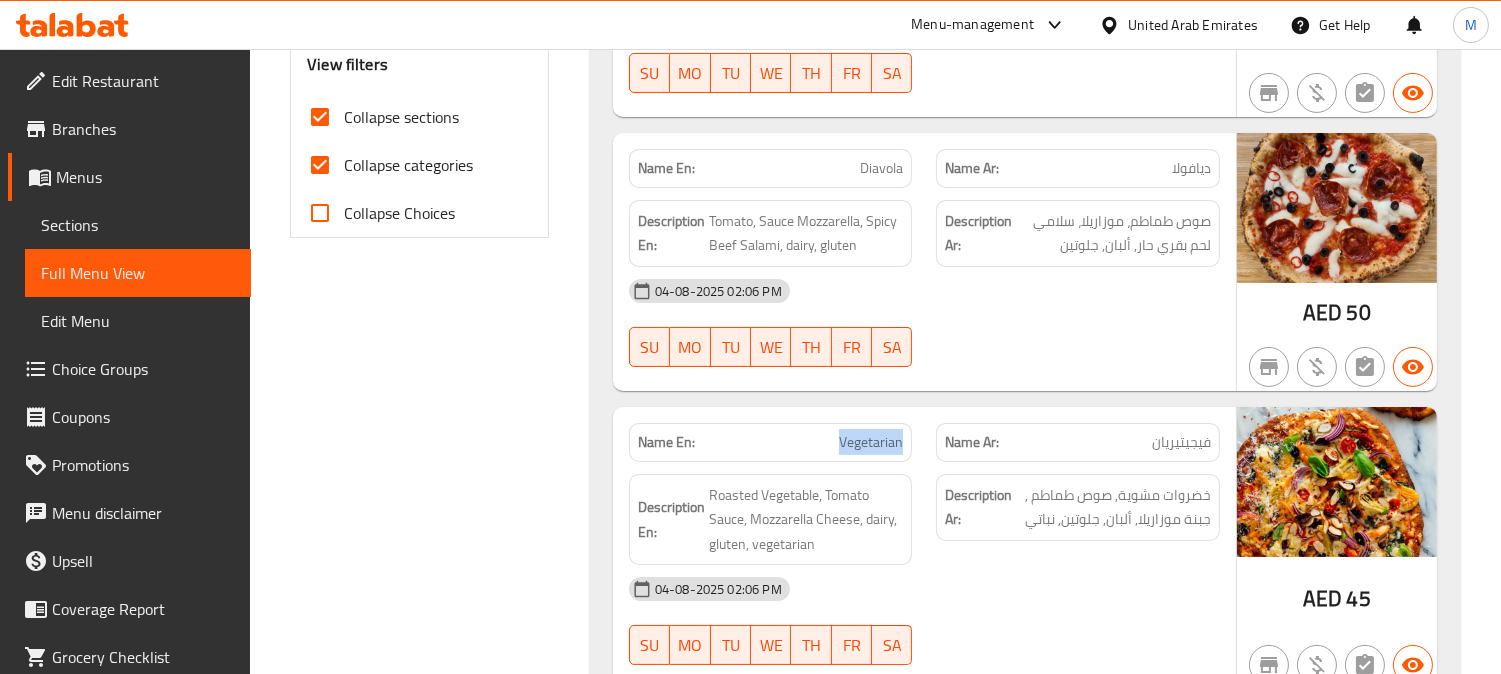 click on "Vegetarian" at bounding box center (871, 442) 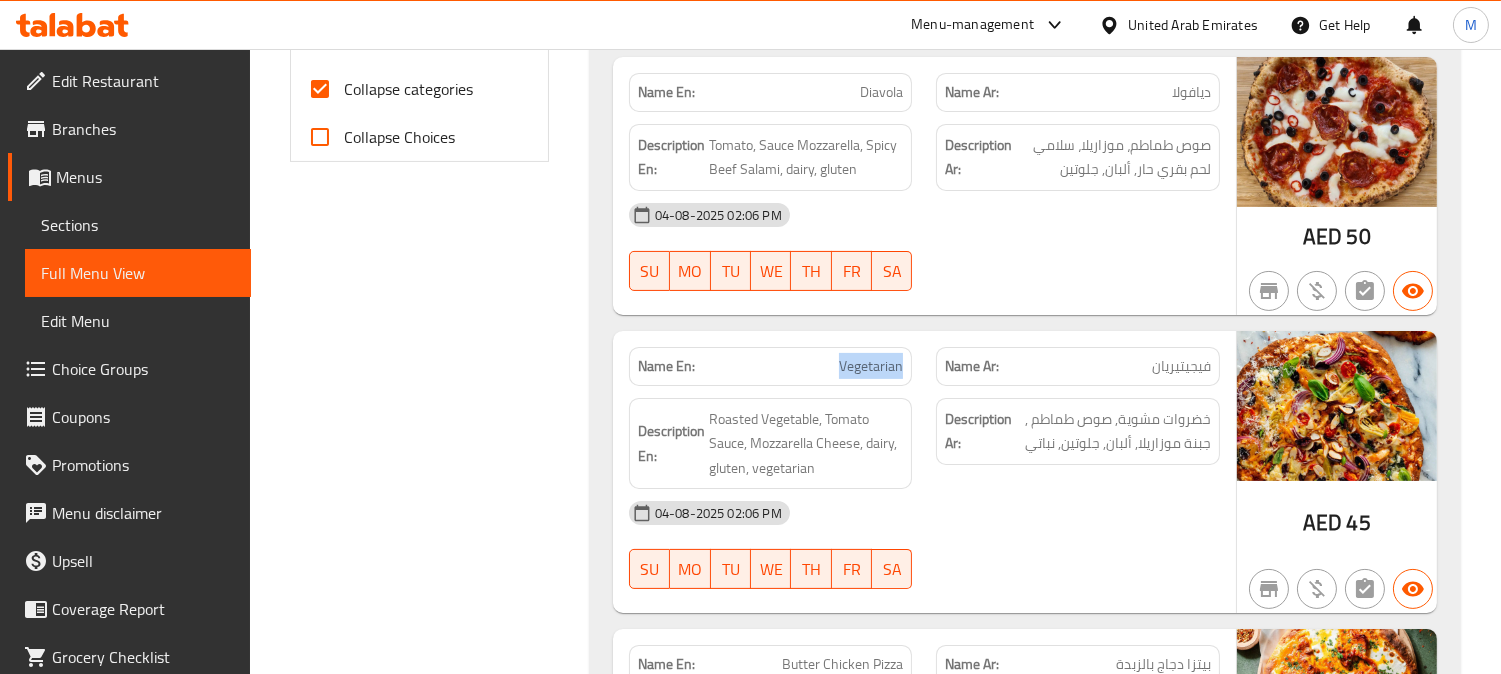 scroll, scrollTop: 897, scrollLeft: 0, axis: vertical 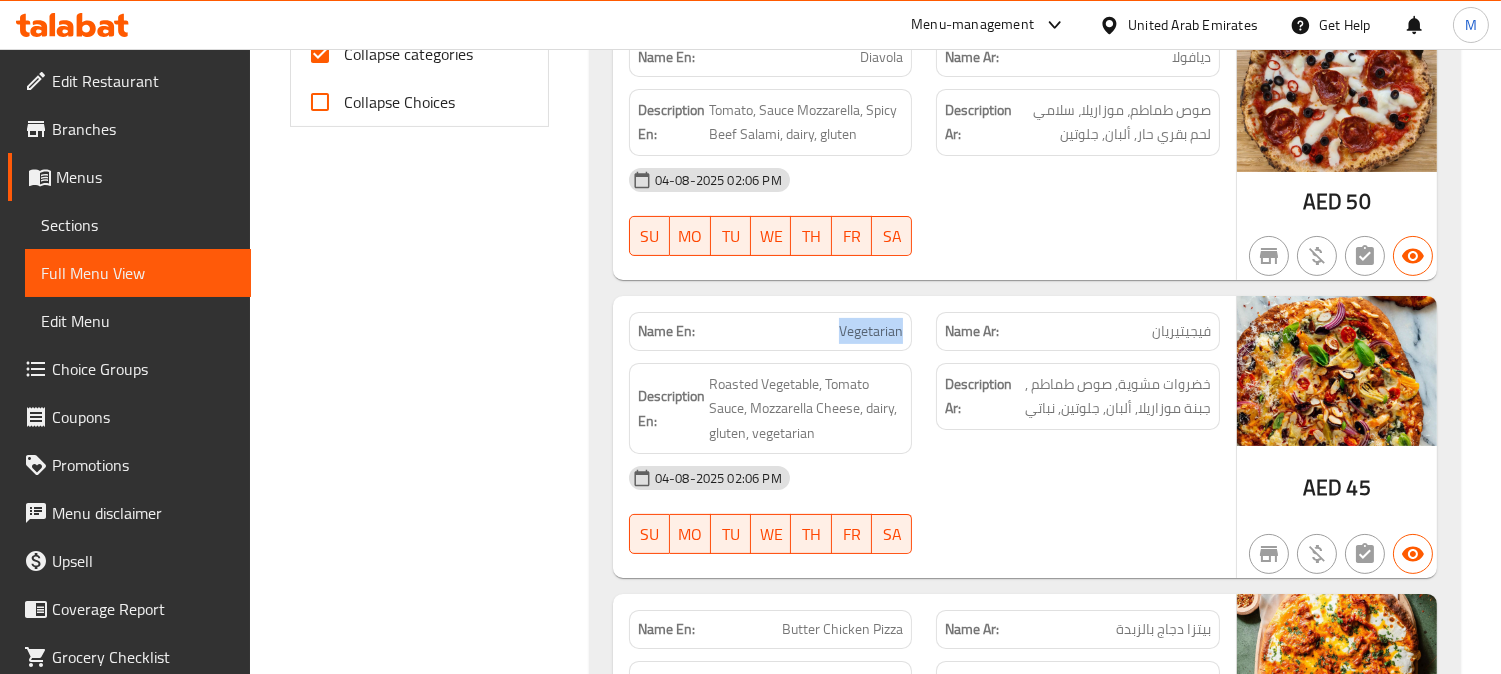 click on "Vegetarian" at bounding box center [871, 331] 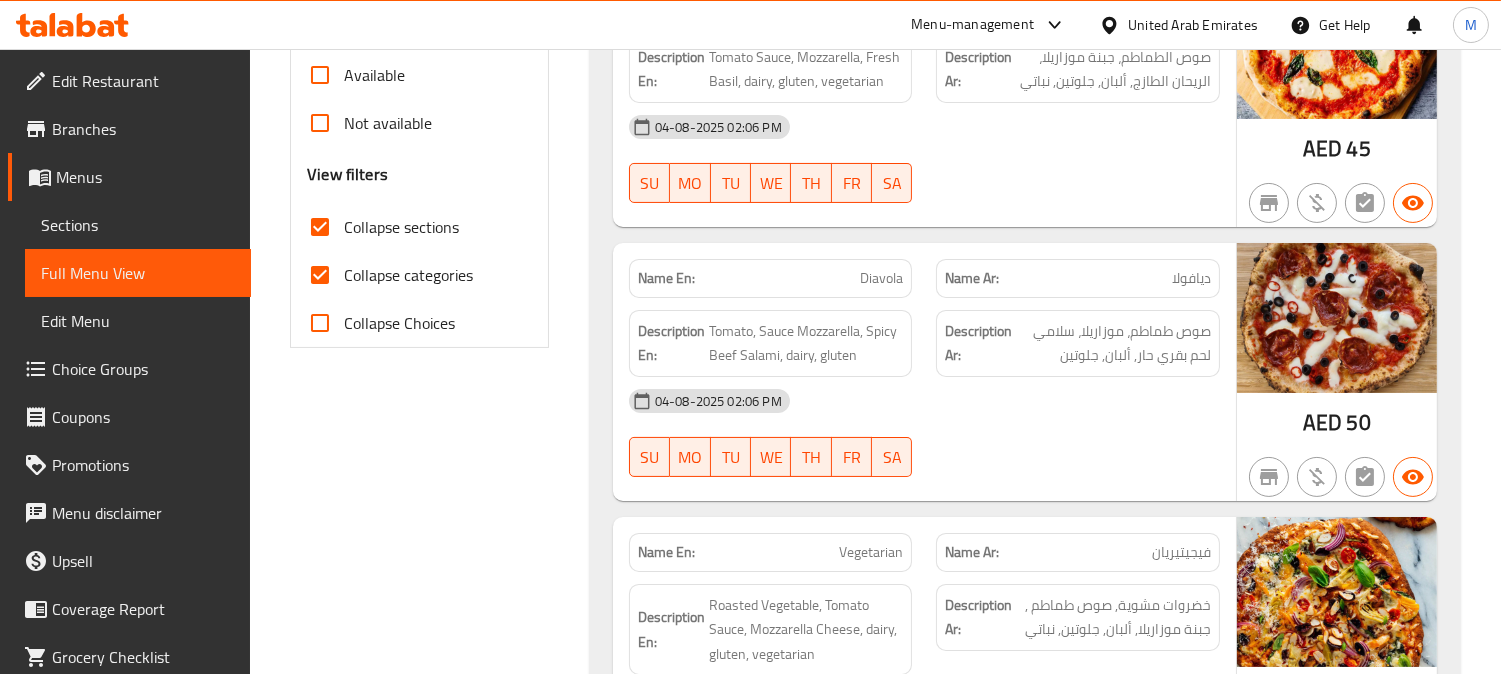 scroll, scrollTop: 670, scrollLeft: 0, axis: vertical 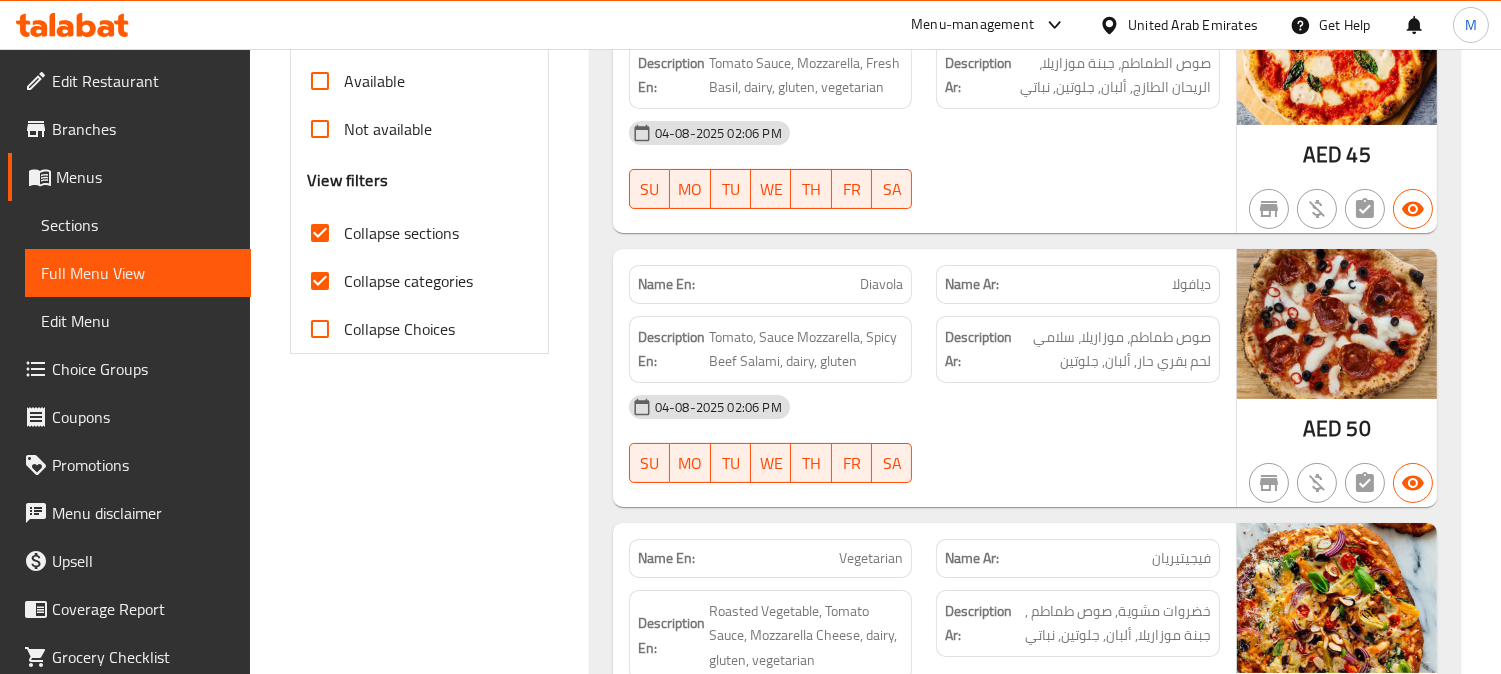 click on "Collapse sections" at bounding box center [320, 233] 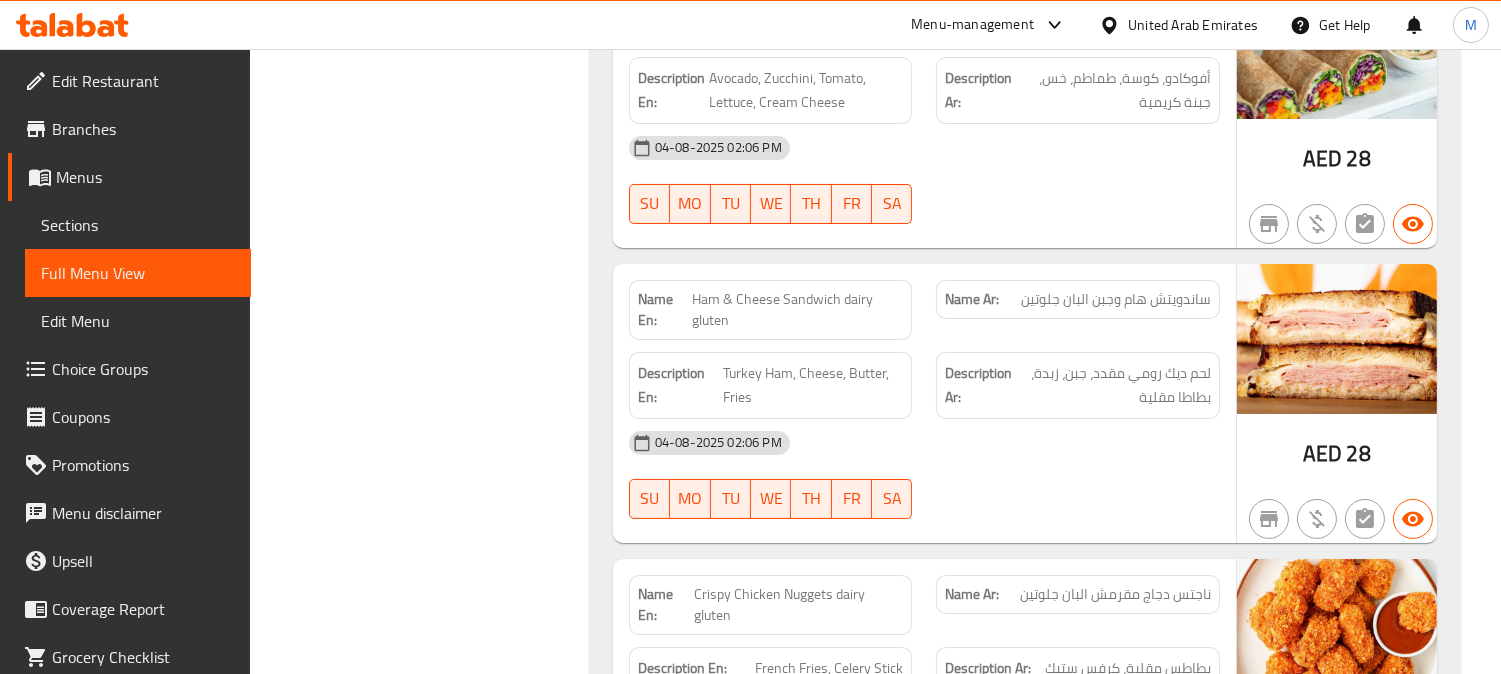 scroll, scrollTop: 14142, scrollLeft: 0, axis: vertical 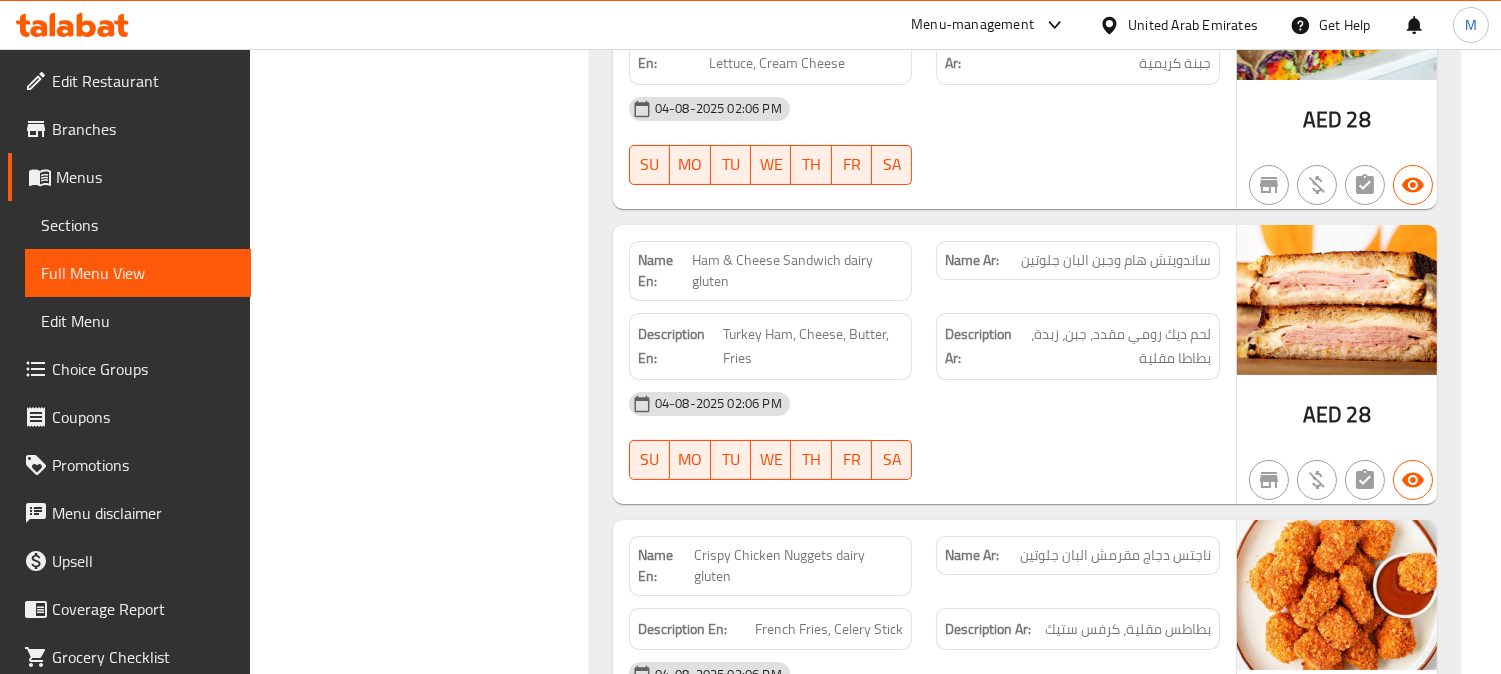click on "Ham & Cheese Sandwich dairy gluten" at bounding box center (796, -13411) 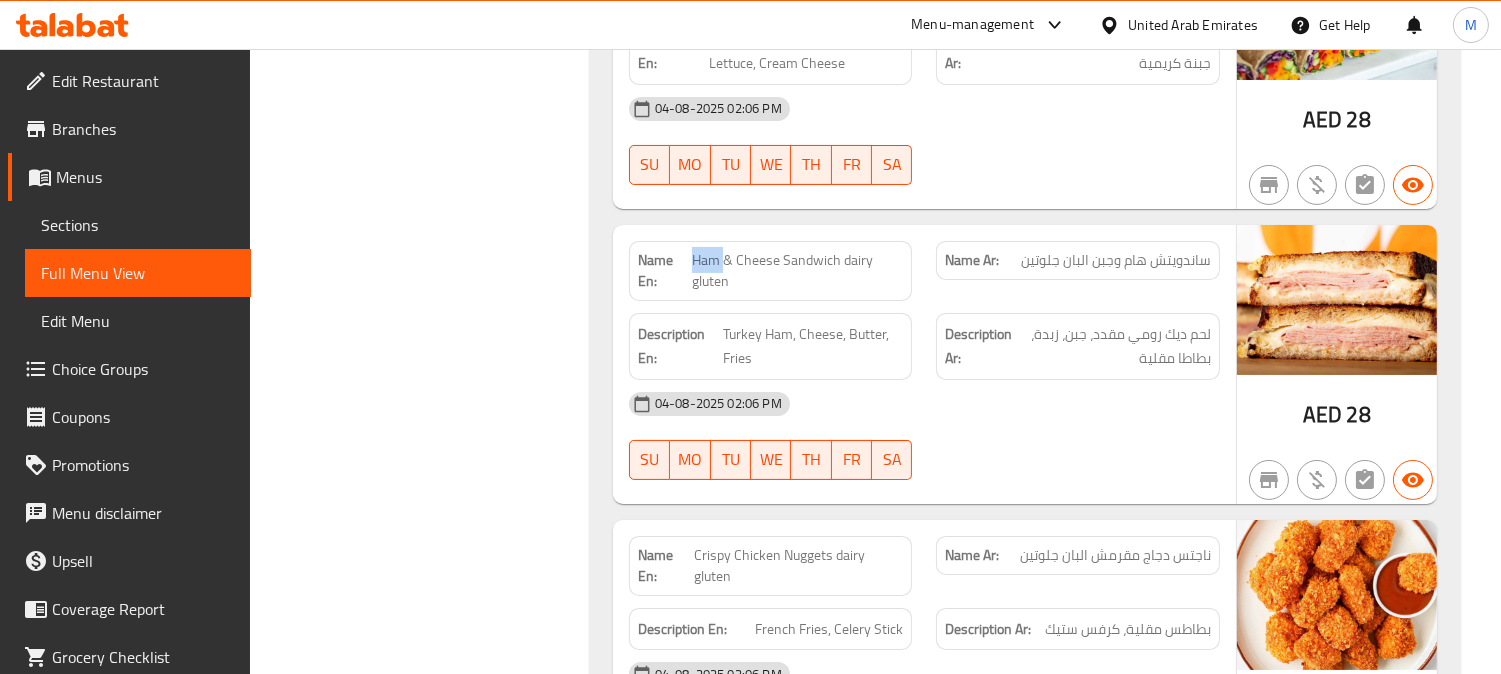 click on "Ham & Cheese Sandwich dairy gluten" at bounding box center [796, -13411] 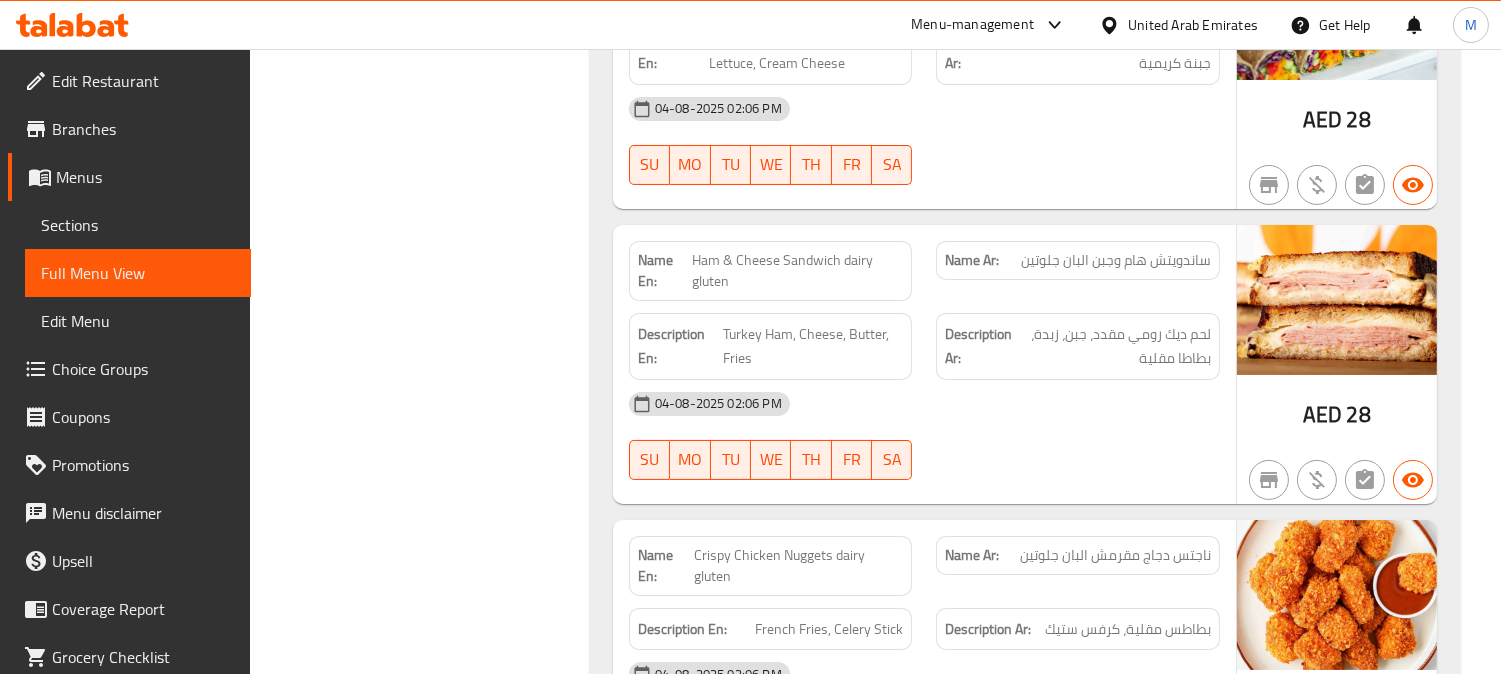 click on "Ham & Cheese Sandwich dairy gluten" at bounding box center (796, -13411) 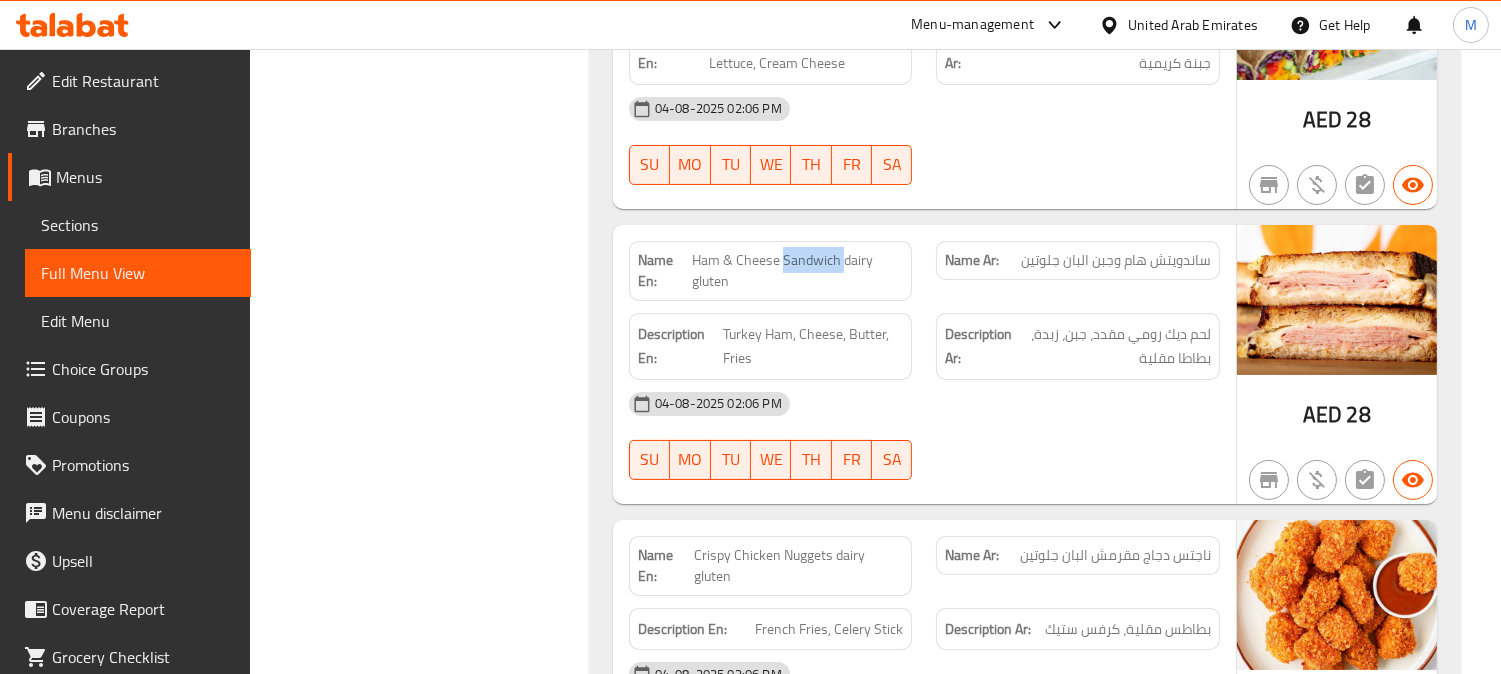 click on "Ham & Cheese Sandwich dairy gluten" at bounding box center [796, -13411] 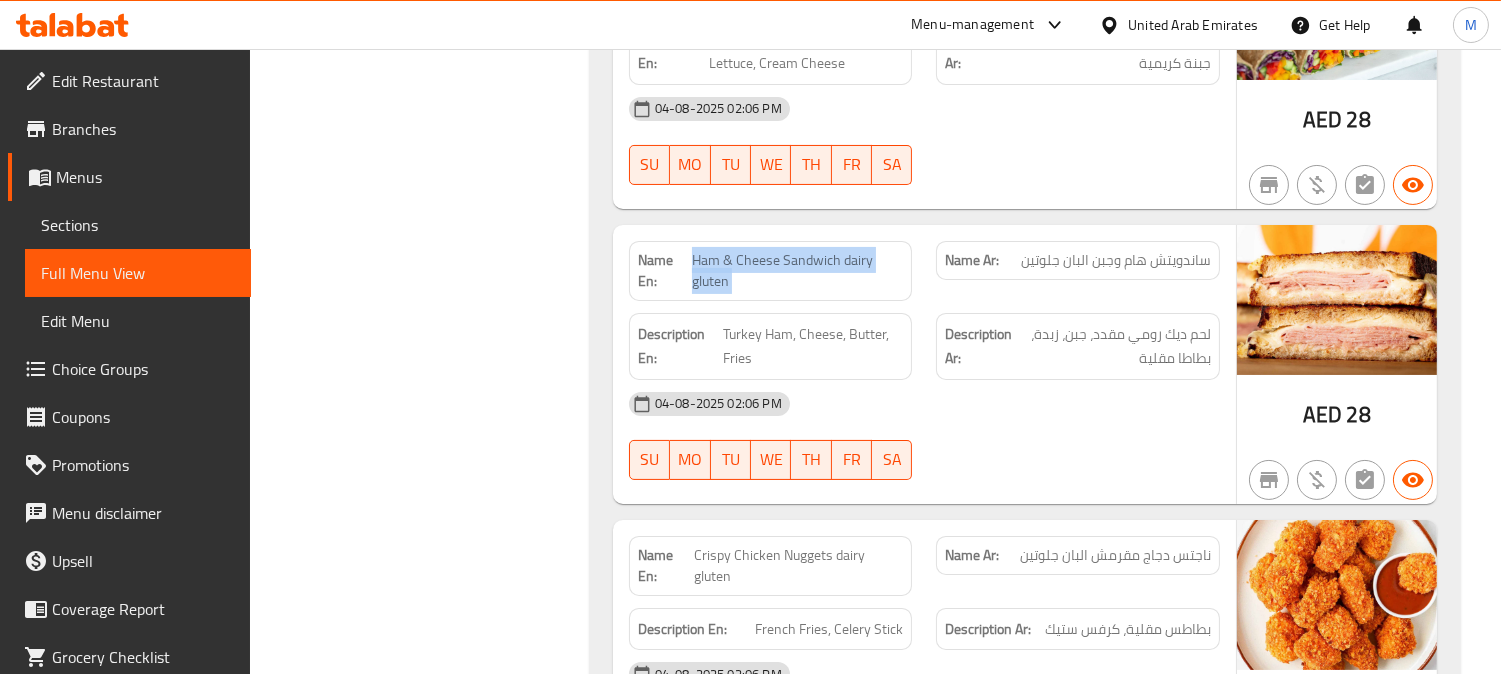 copy on "Ham & Cheese Sandwich dairy gluten" 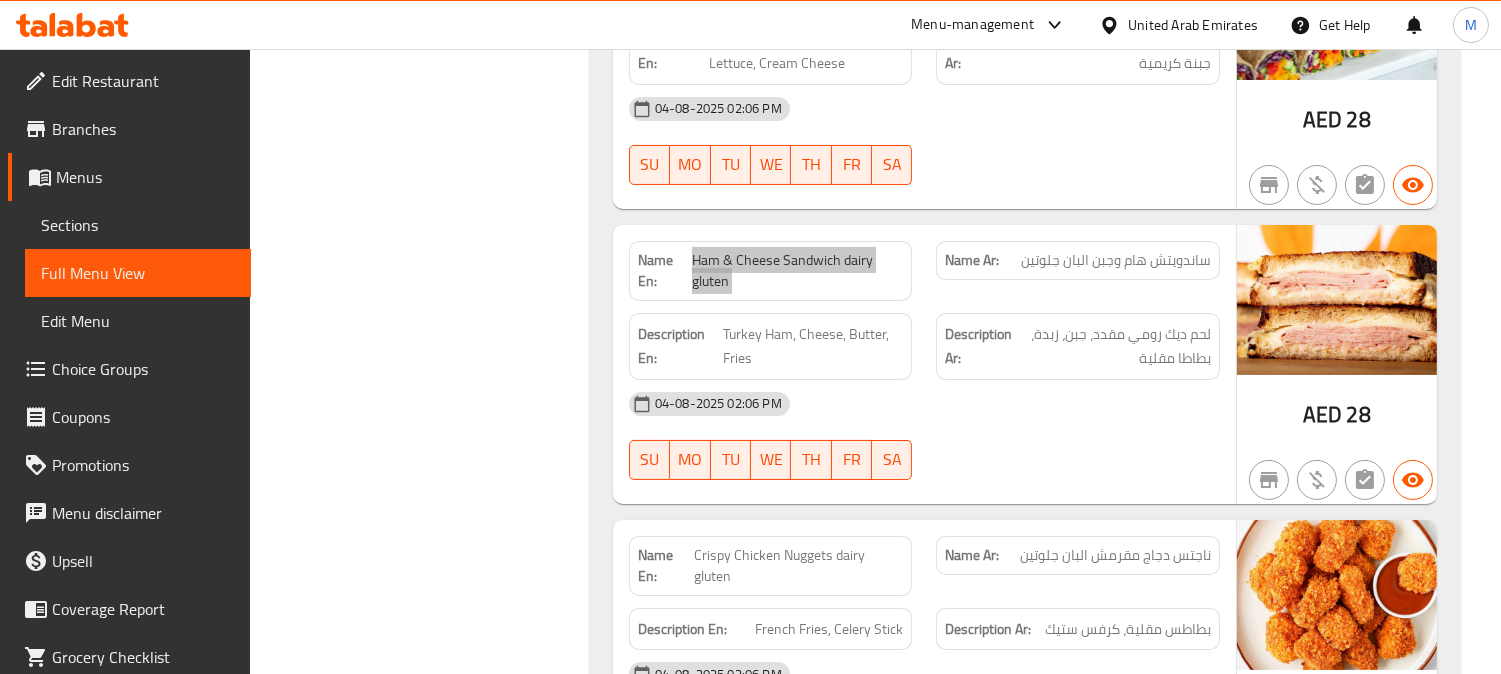 scroll, scrollTop: 15885, scrollLeft: 0, axis: vertical 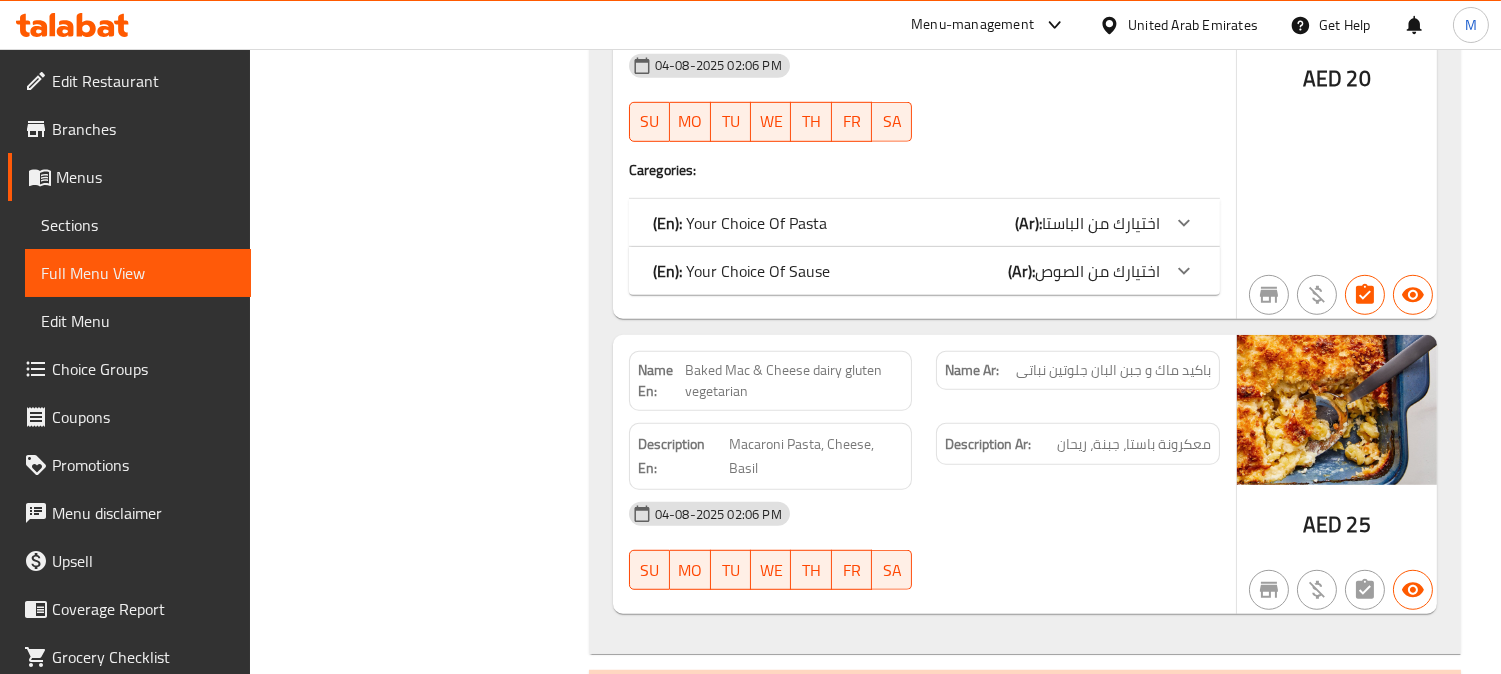 click on "Baked Mac & Cheese dairy gluten vegetarian" at bounding box center (790, -13128) 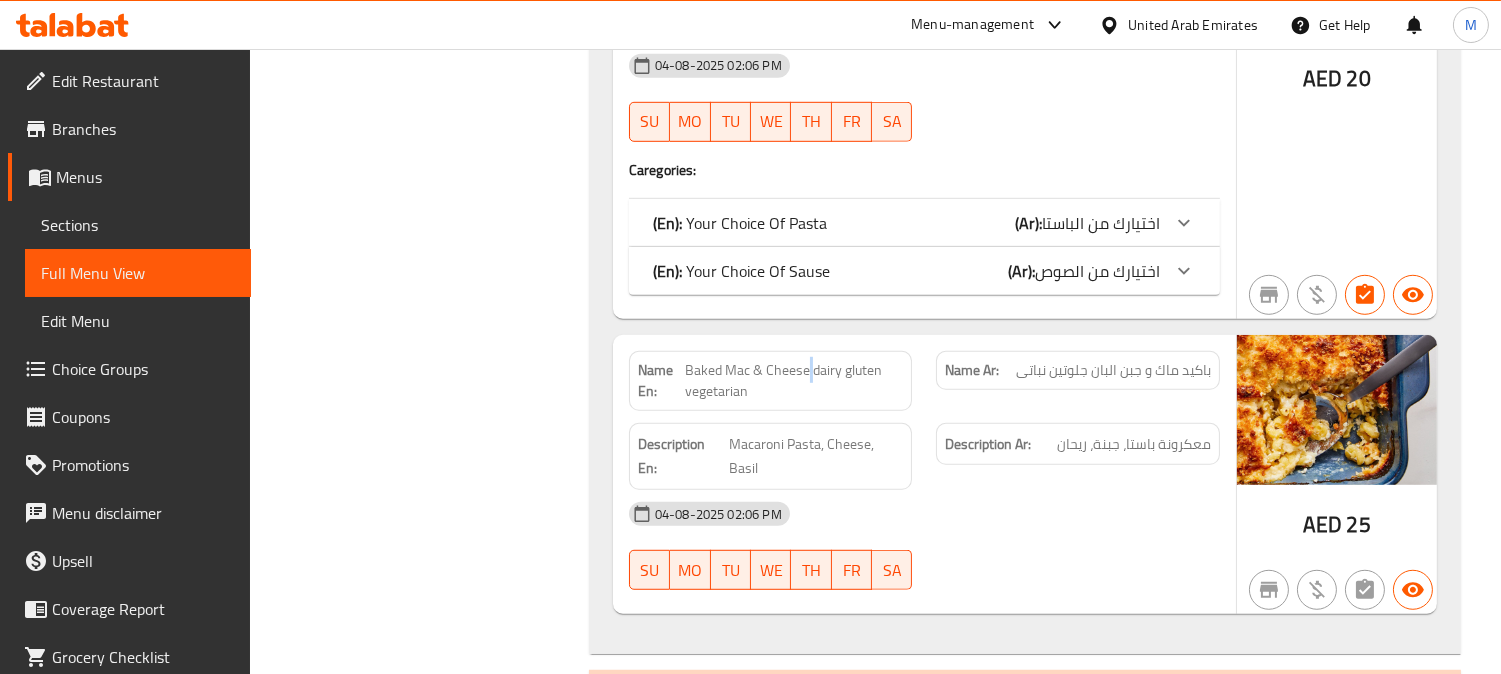 click on "Baked Mac & Cheese dairy gluten vegetarian" at bounding box center [790, -13128] 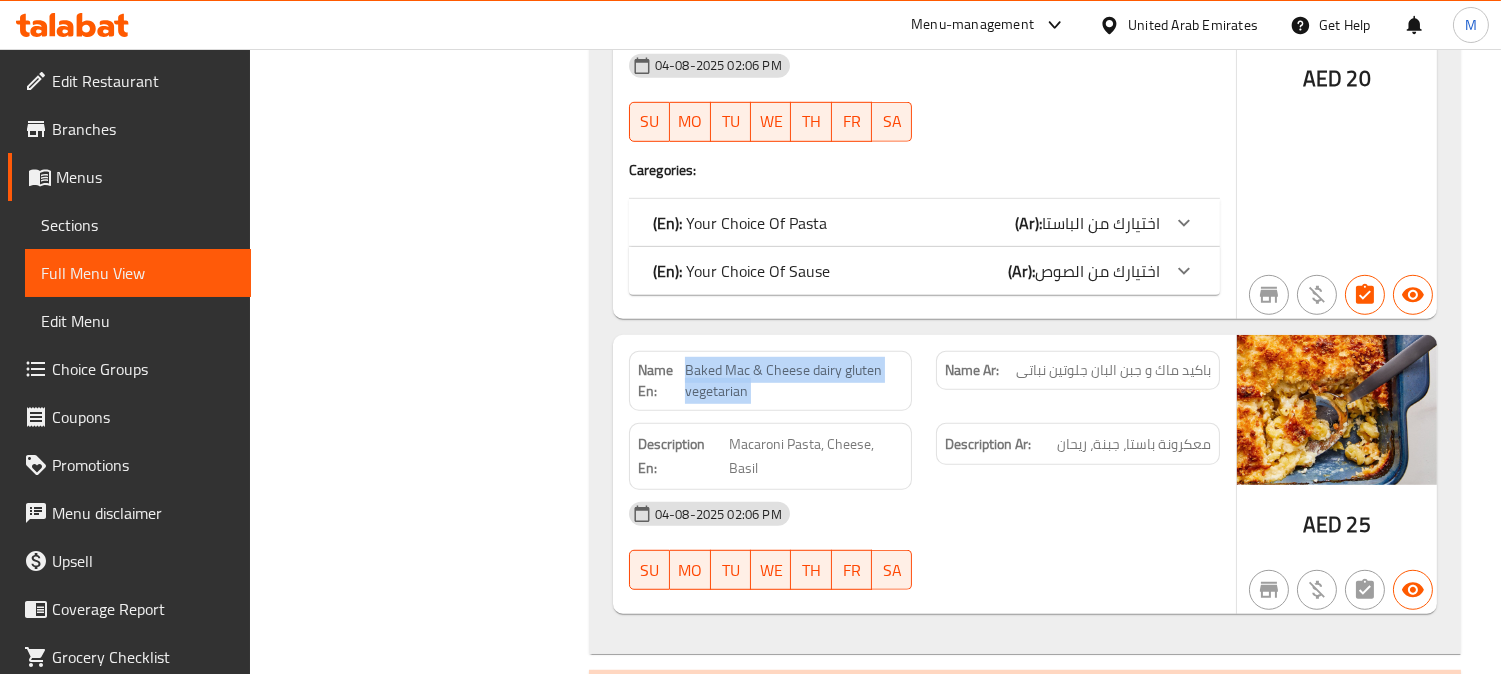 copy on "Baked Mac & Cheese dairy gluten vegetarian" 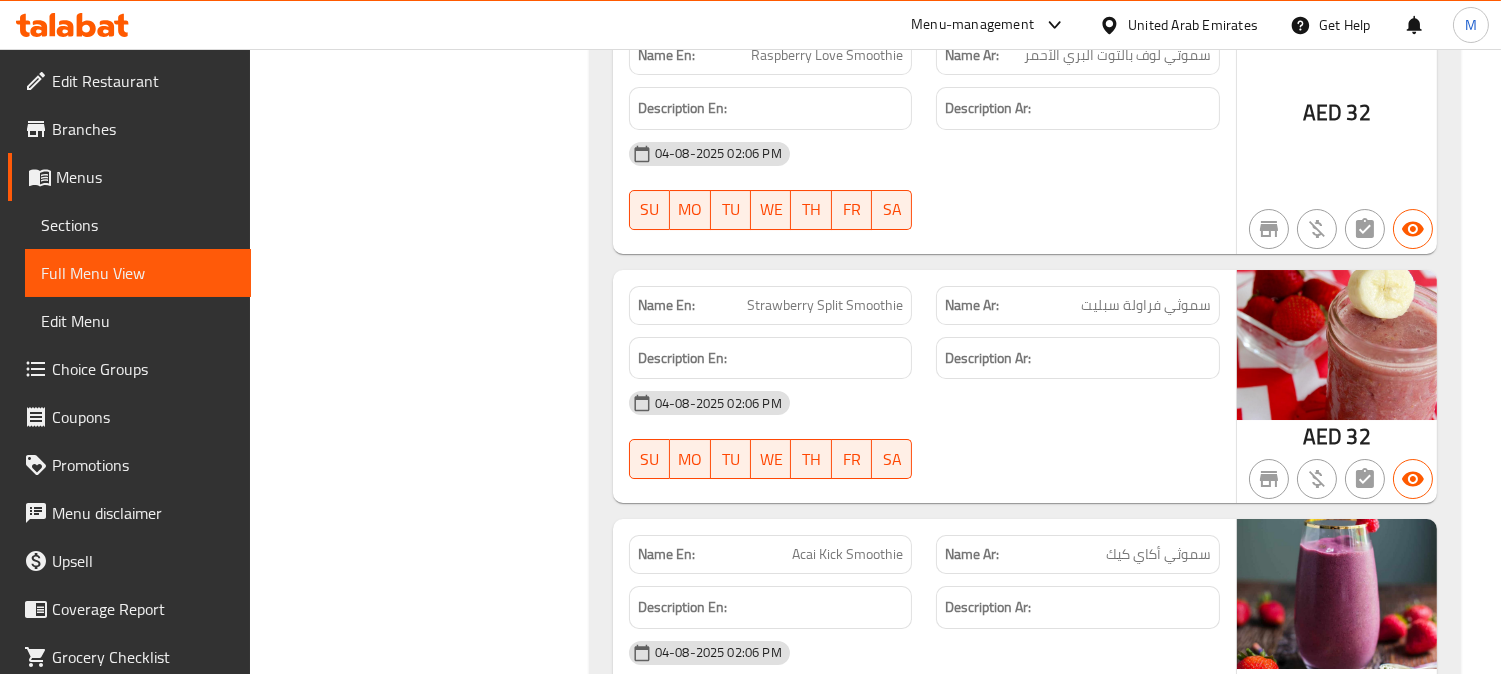 scroll, scrollTop: 26306, scrollLeft: 0, axis: vertical 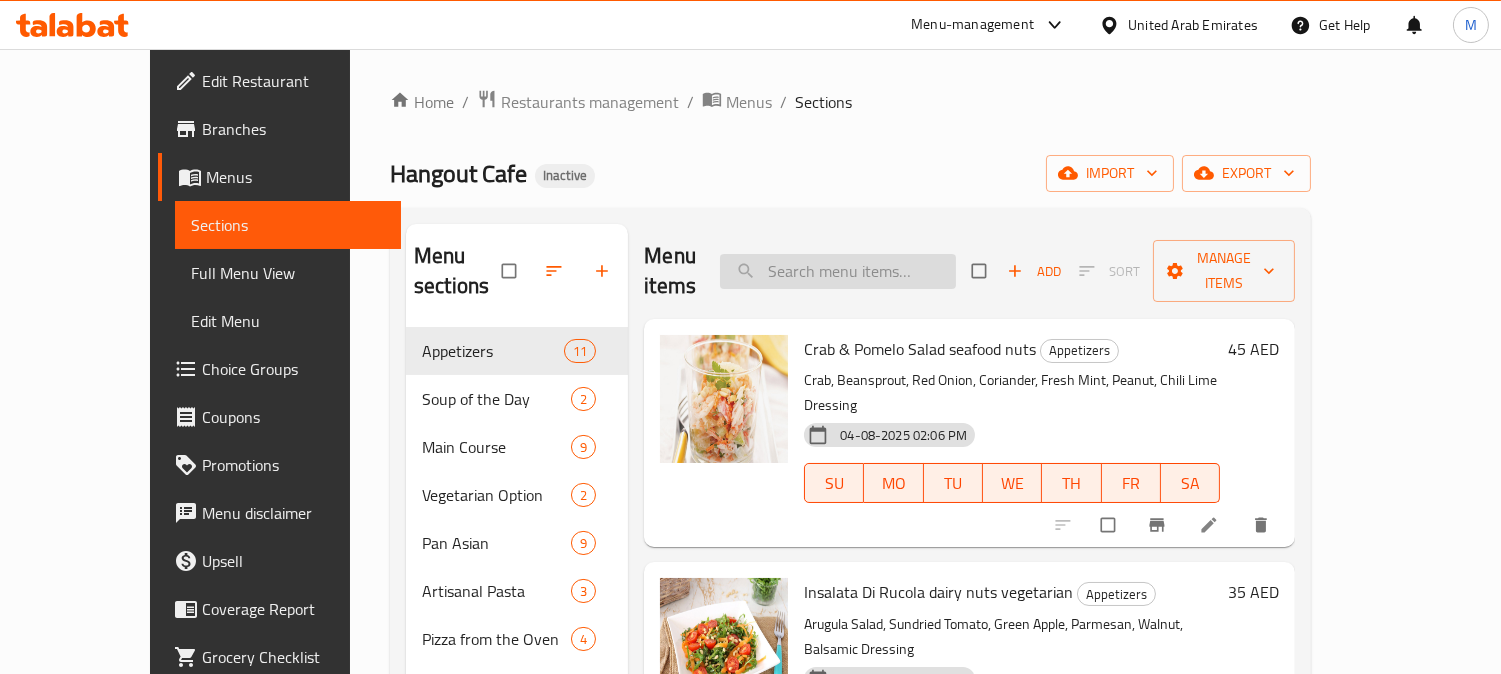 click at bounding box center [838, 271] 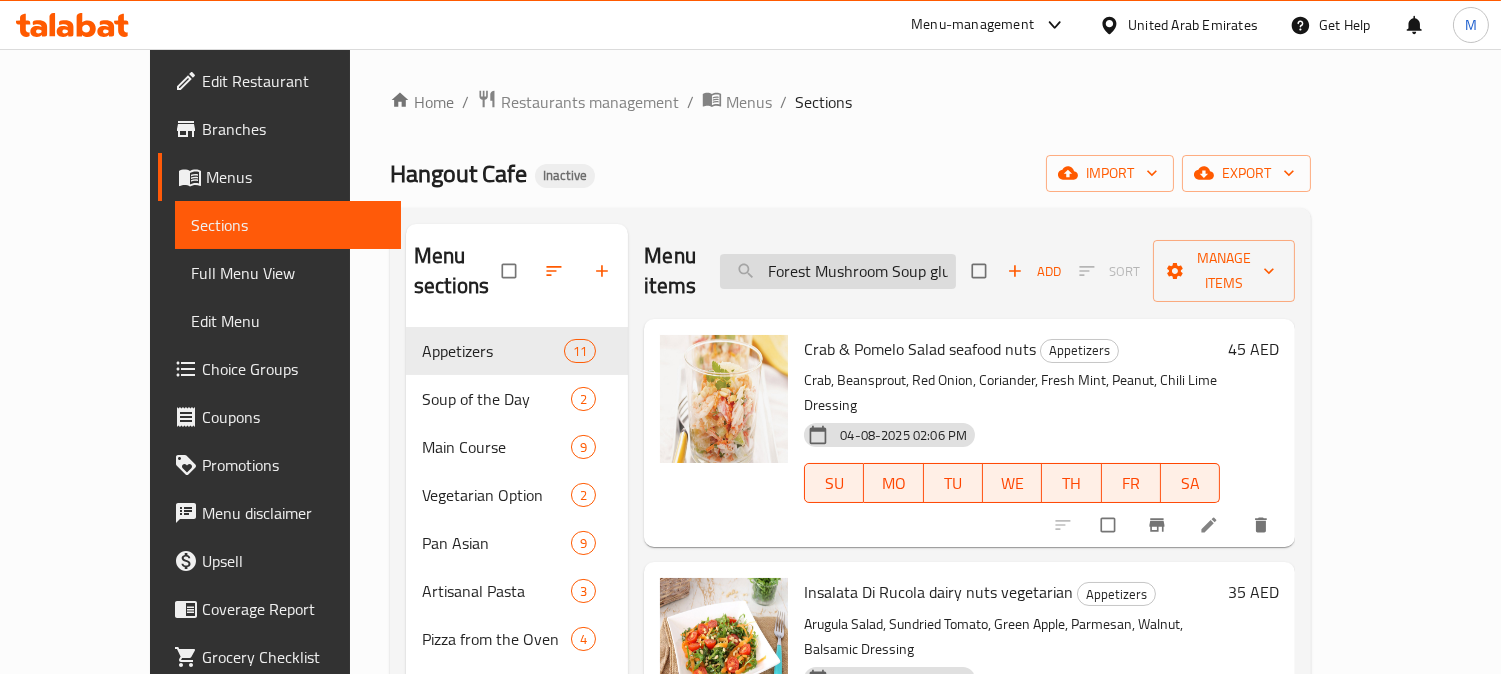 scroll, scrollTop: 0, scrollLeft: 135, axis: horizontal 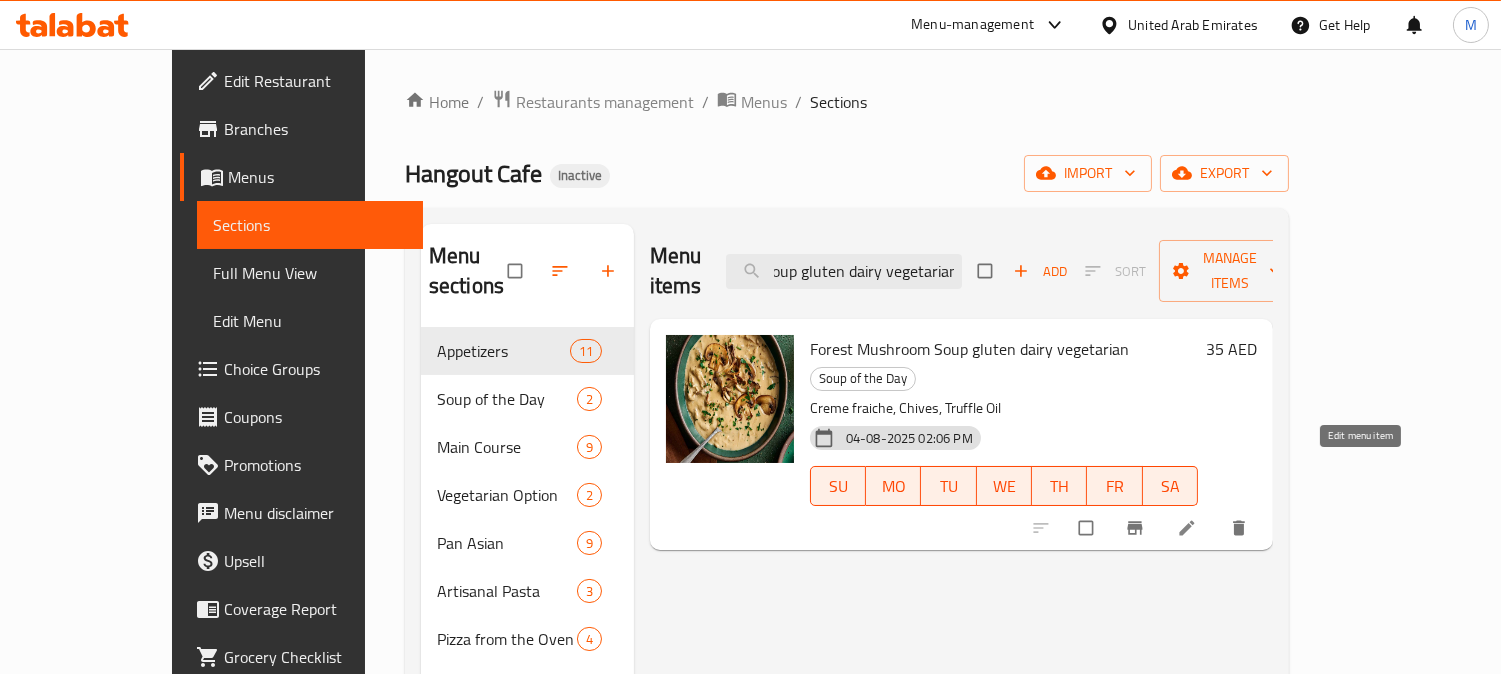 type on "Forest Mushroom Soup gluten dairy vegetarian" 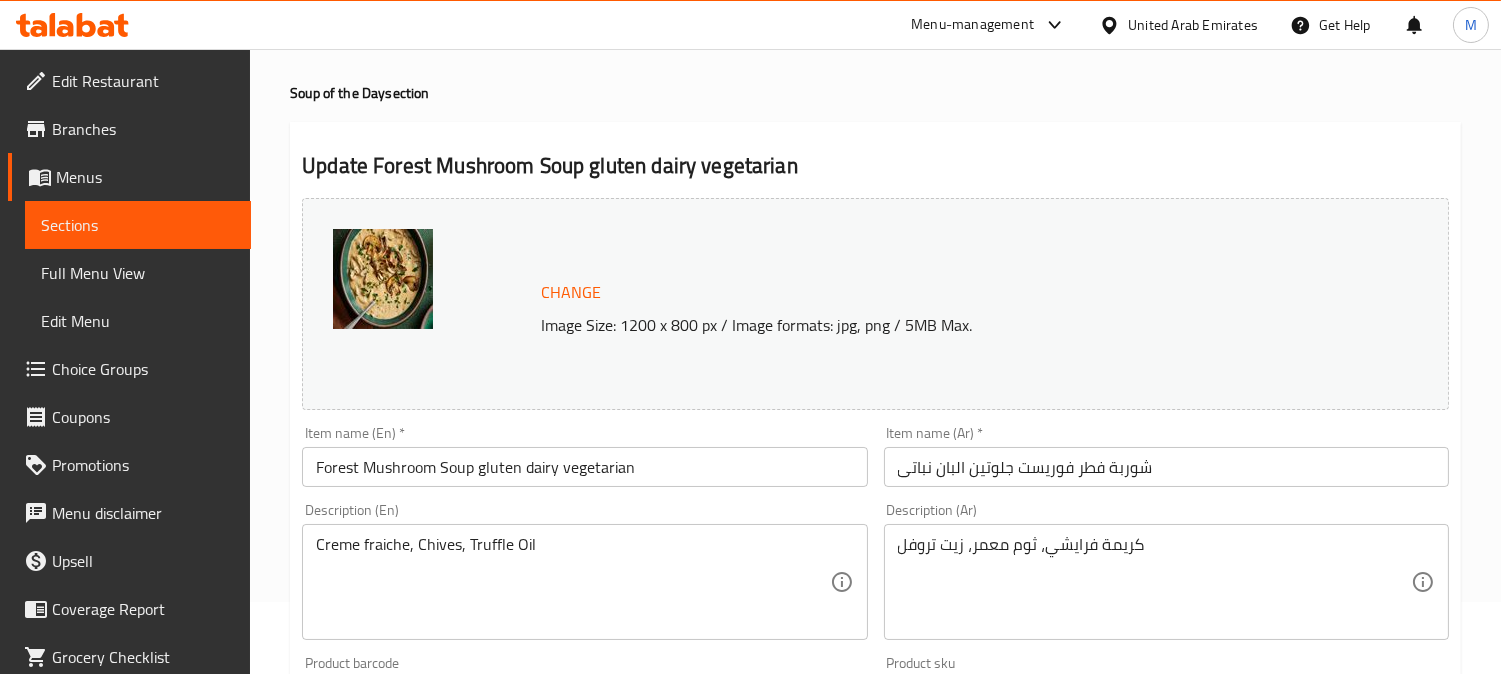 scroll, scrollTop: 111, scrollLeft: 0, axis: vertical 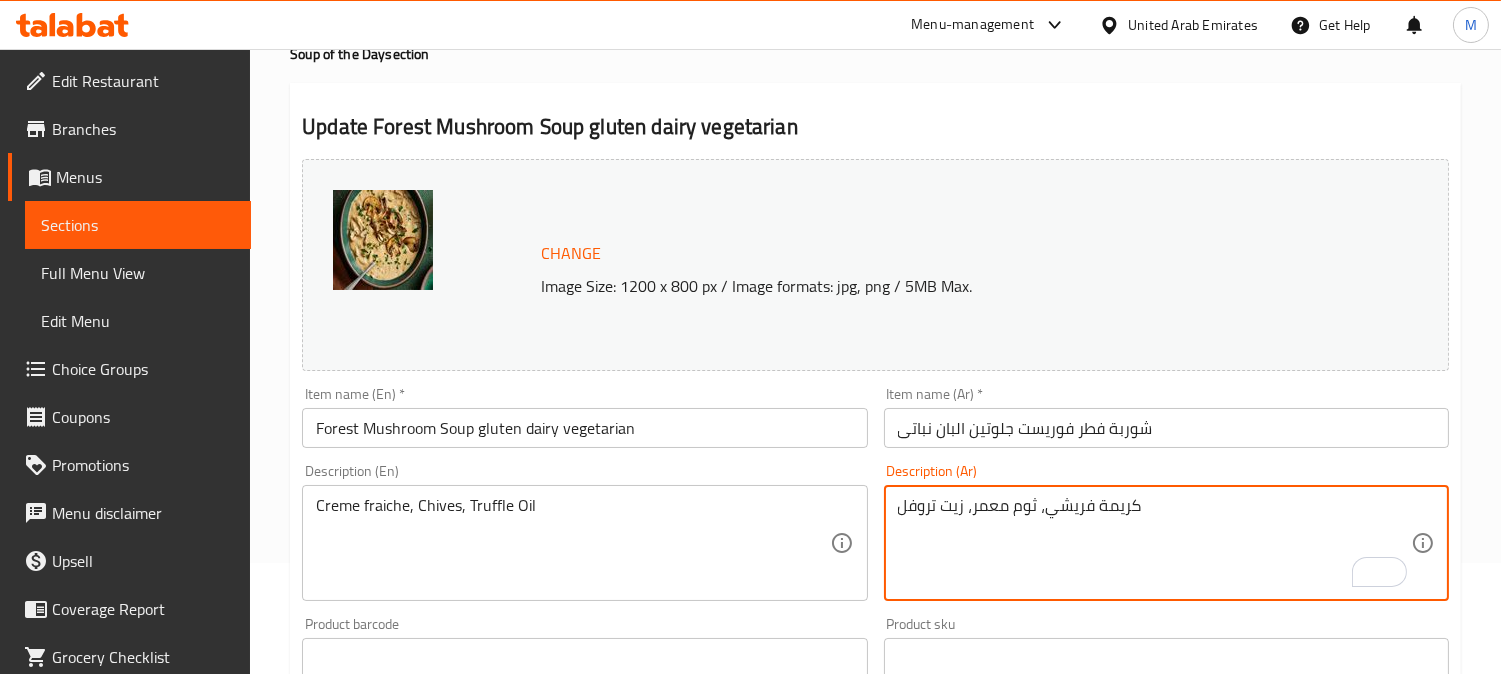 type on "كريمة فريشي، ثوم معمر، زيت تروفل" 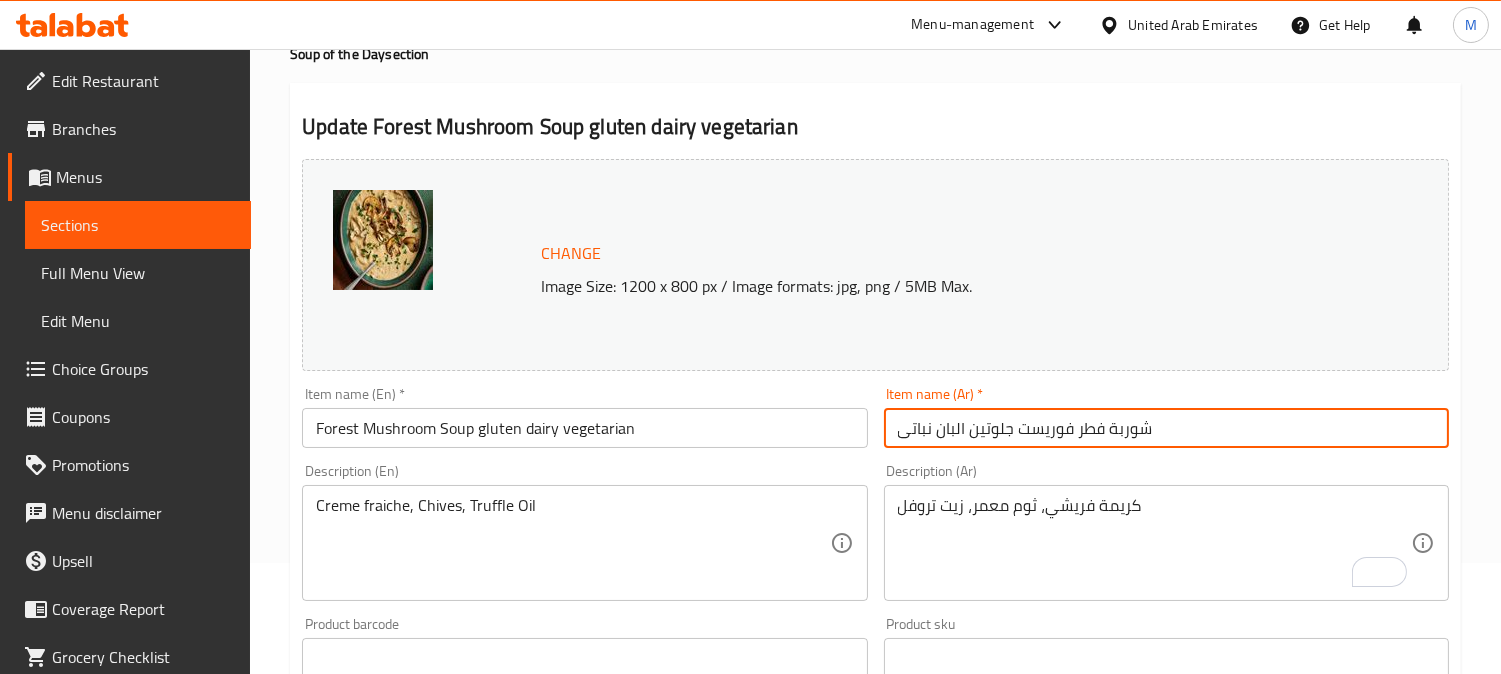 click on "Update" at bounding box center (439, 1244) 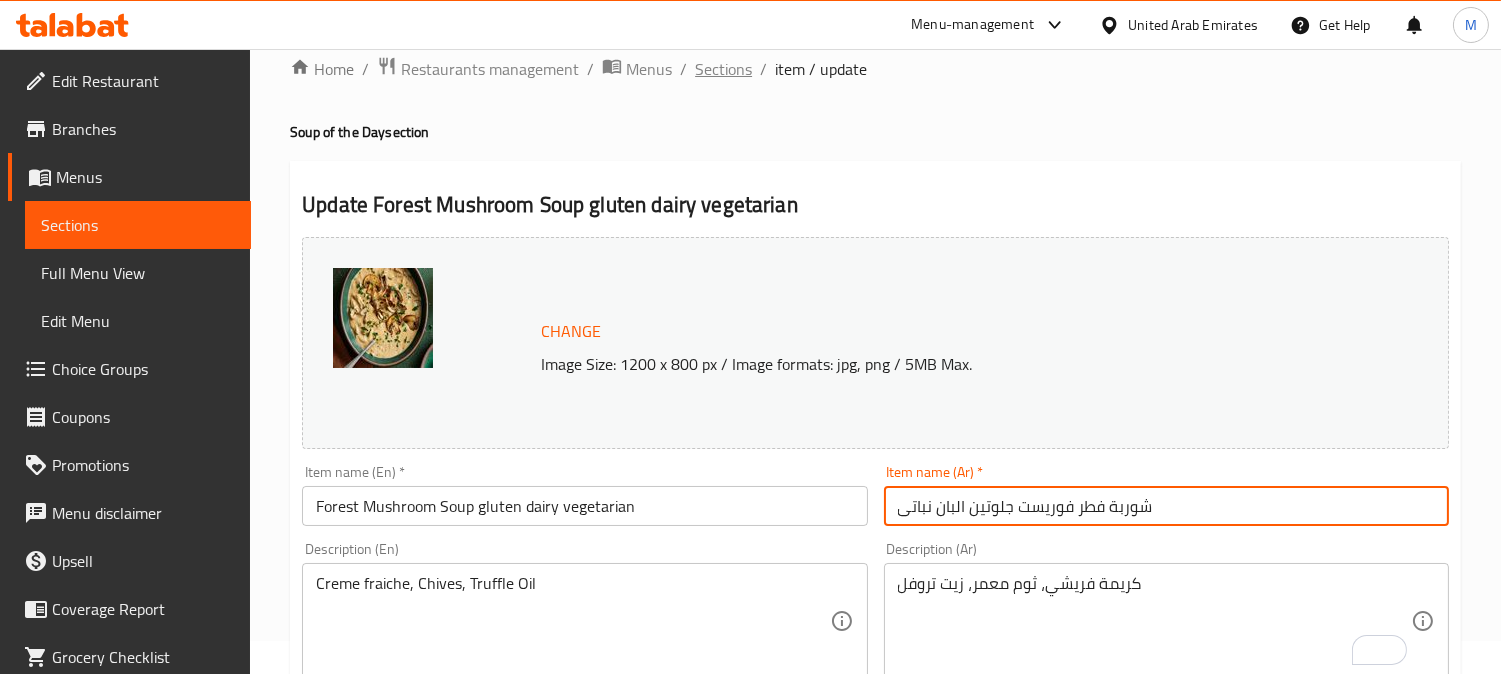 scroll, scrollTop: 0, scrollLeft: 0, axis: both 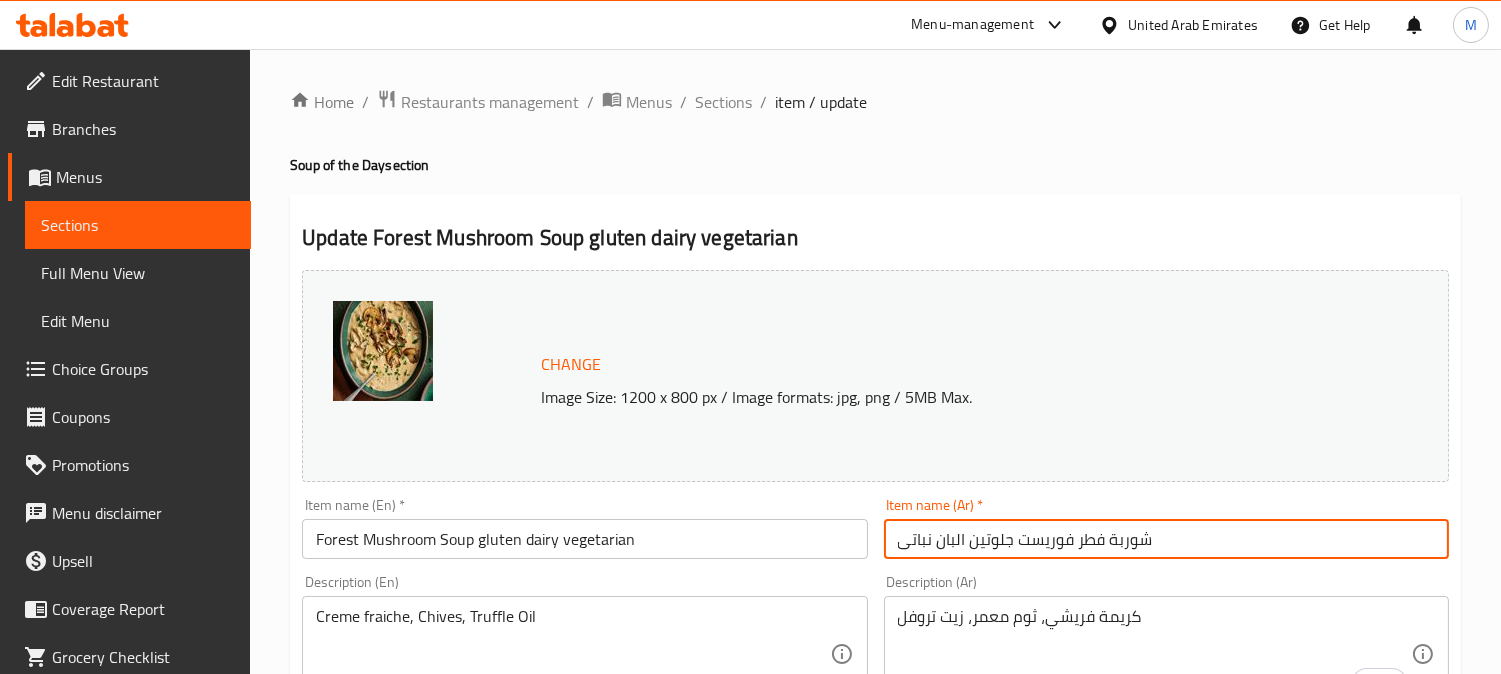 click on "Sections" at bounding box center [723, 102] 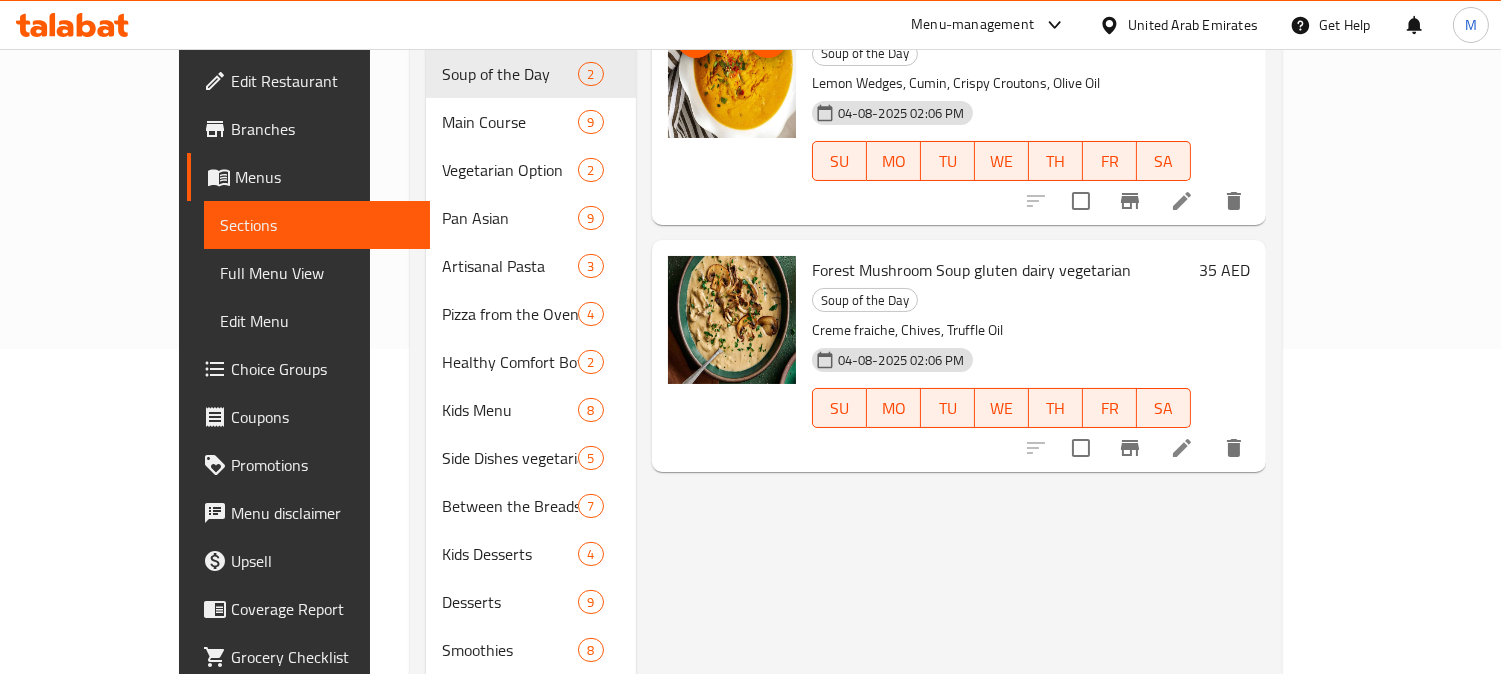 scroll, scrollTop: 333, scrollLeft: 0, axis: vertical 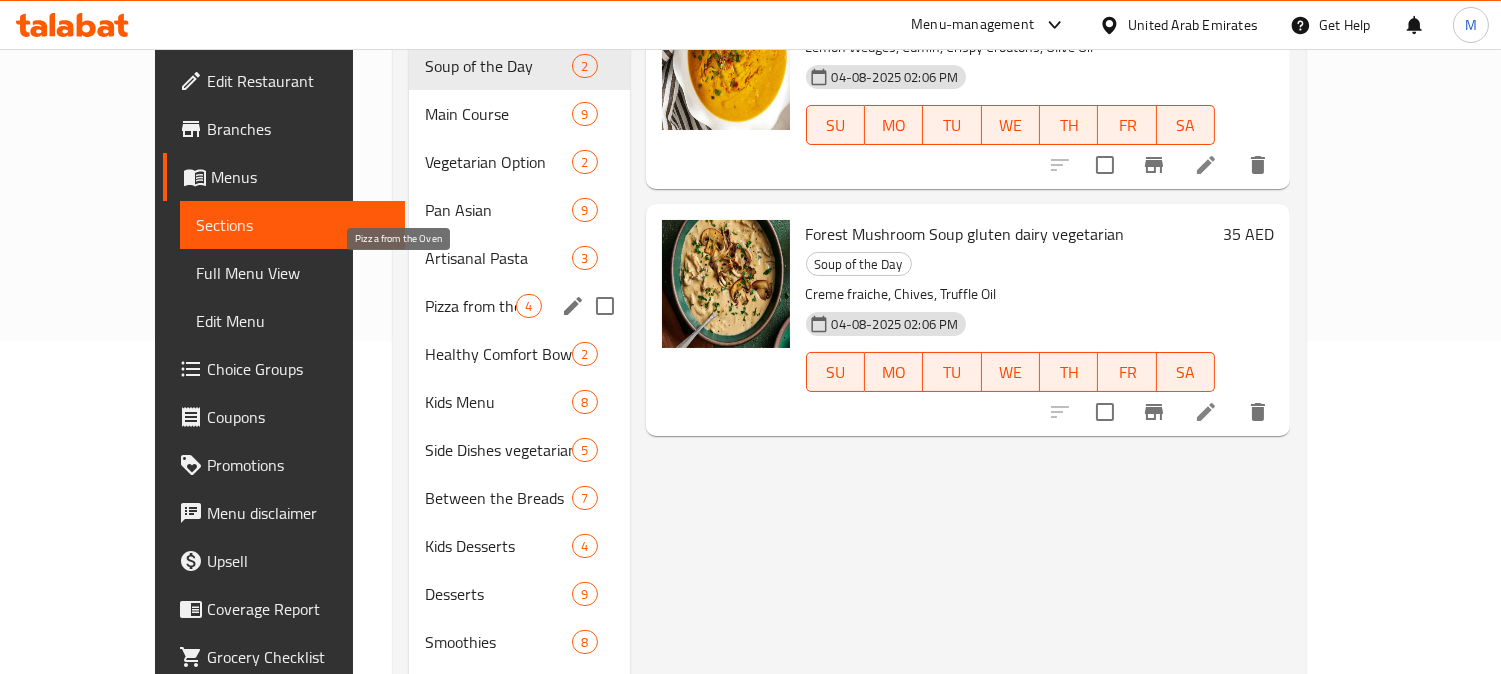 click on "Pizza from the Oven" at bounding box center (470, 306) 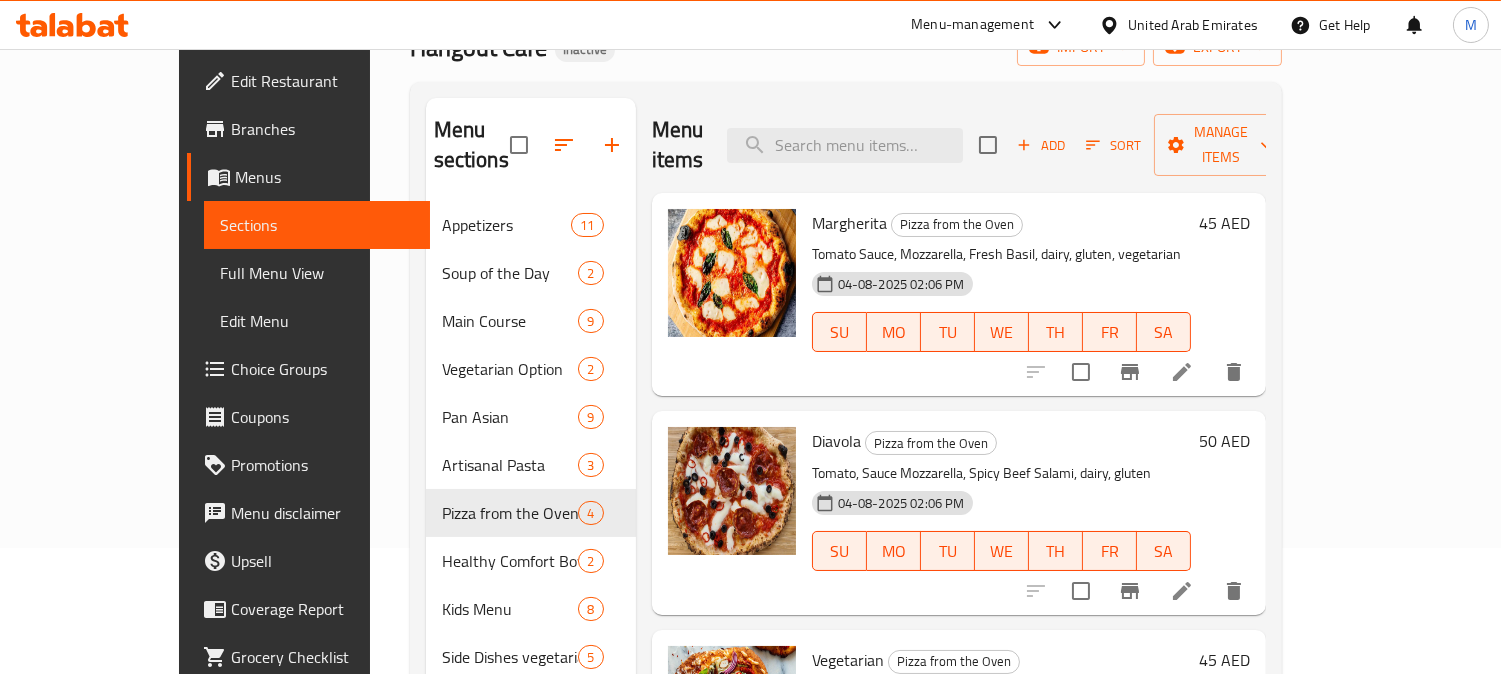 scroll, scrollTop: 0, scrollLeft: 0, axis: both 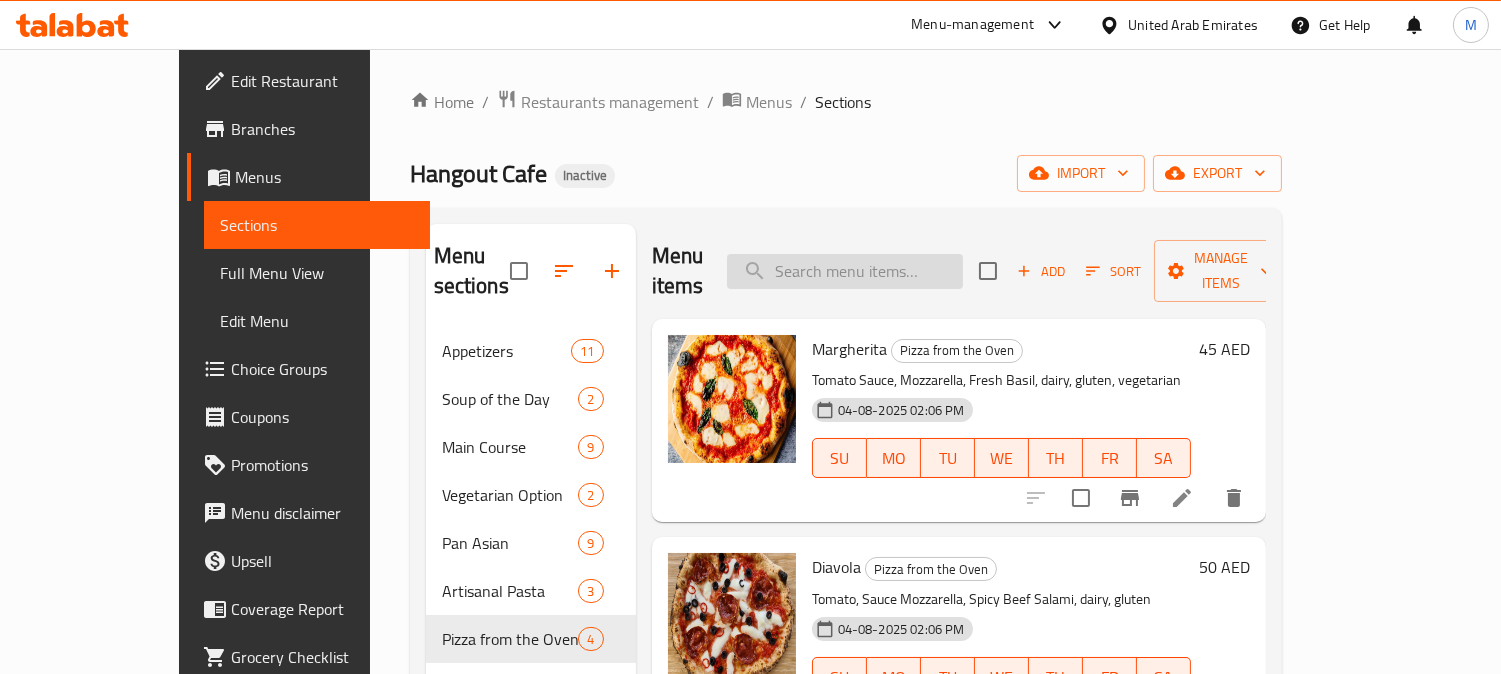 paste on "Margherita" 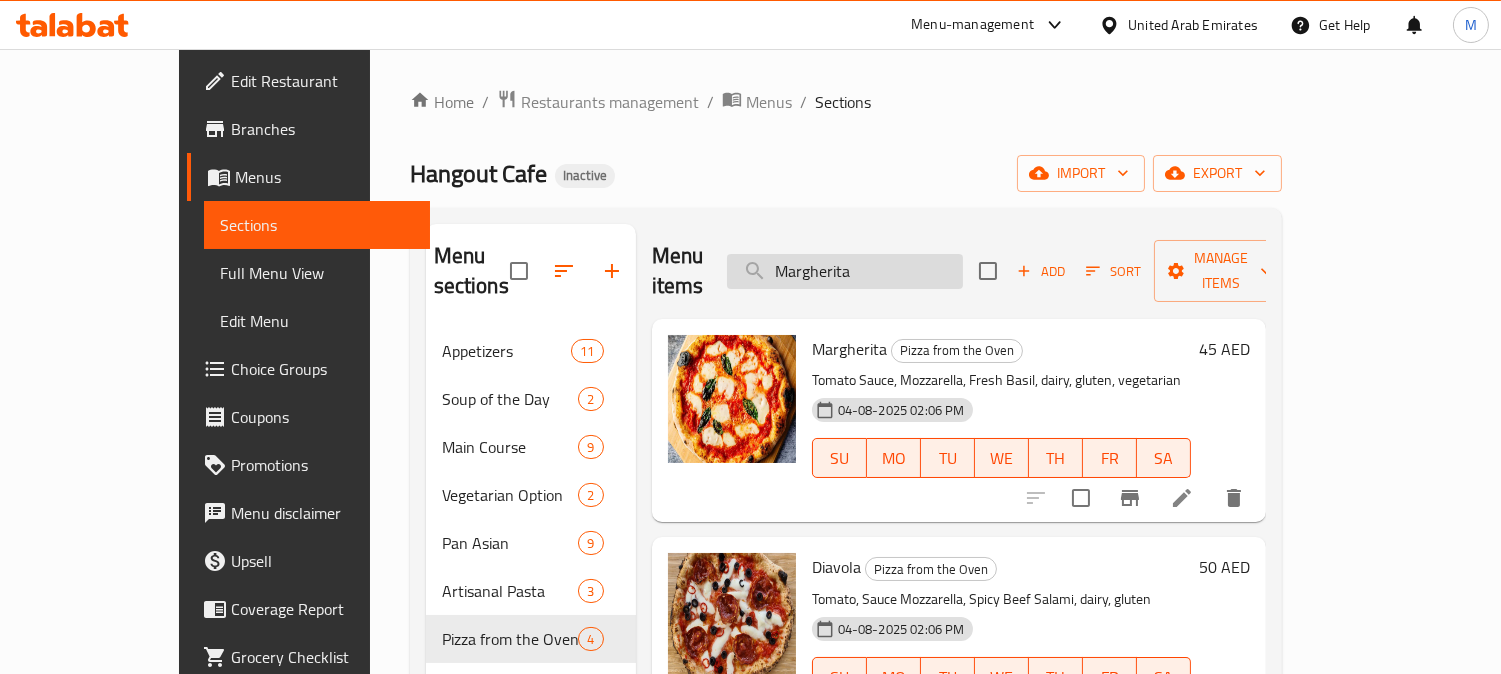 click on "Margherita" at bounding box center (845, 271) 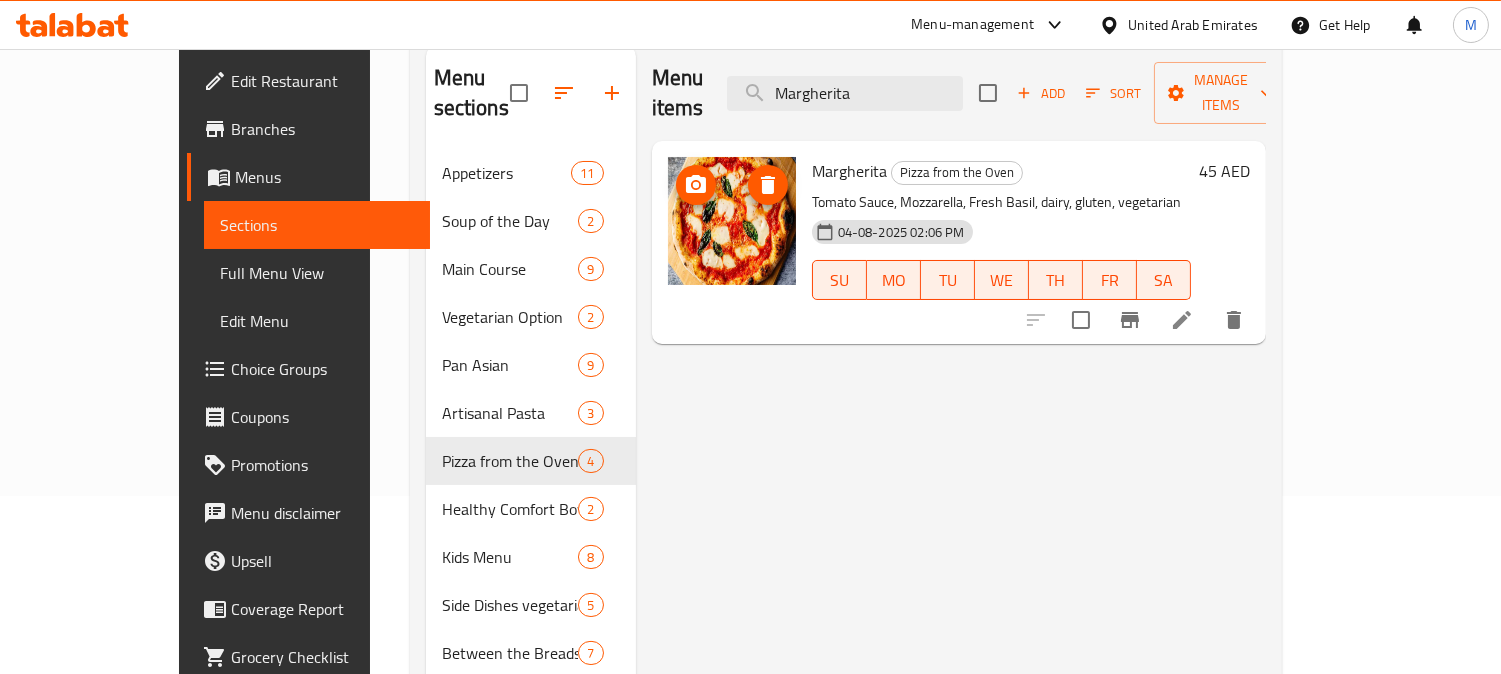 scroll, scrollTop: 333, scrollLeft: 0, axis: vertical 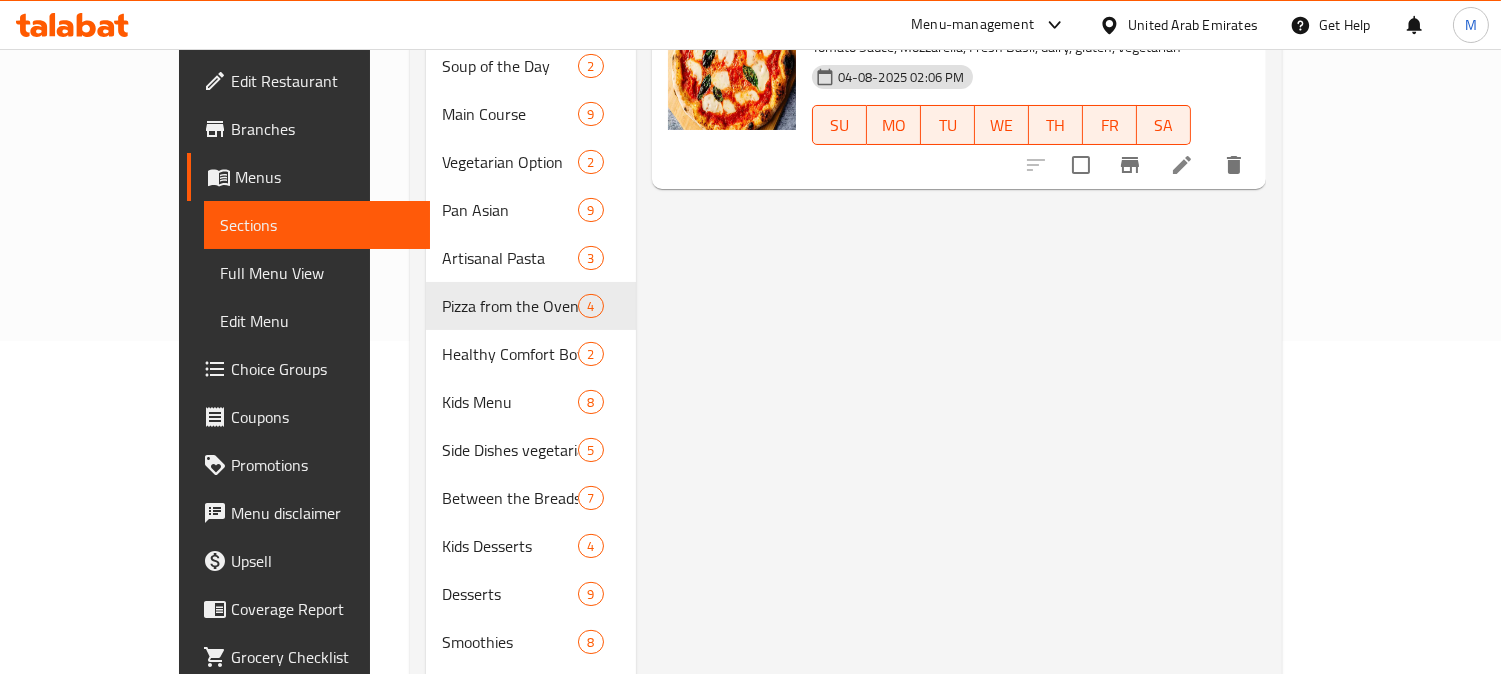 type on "Margherita" 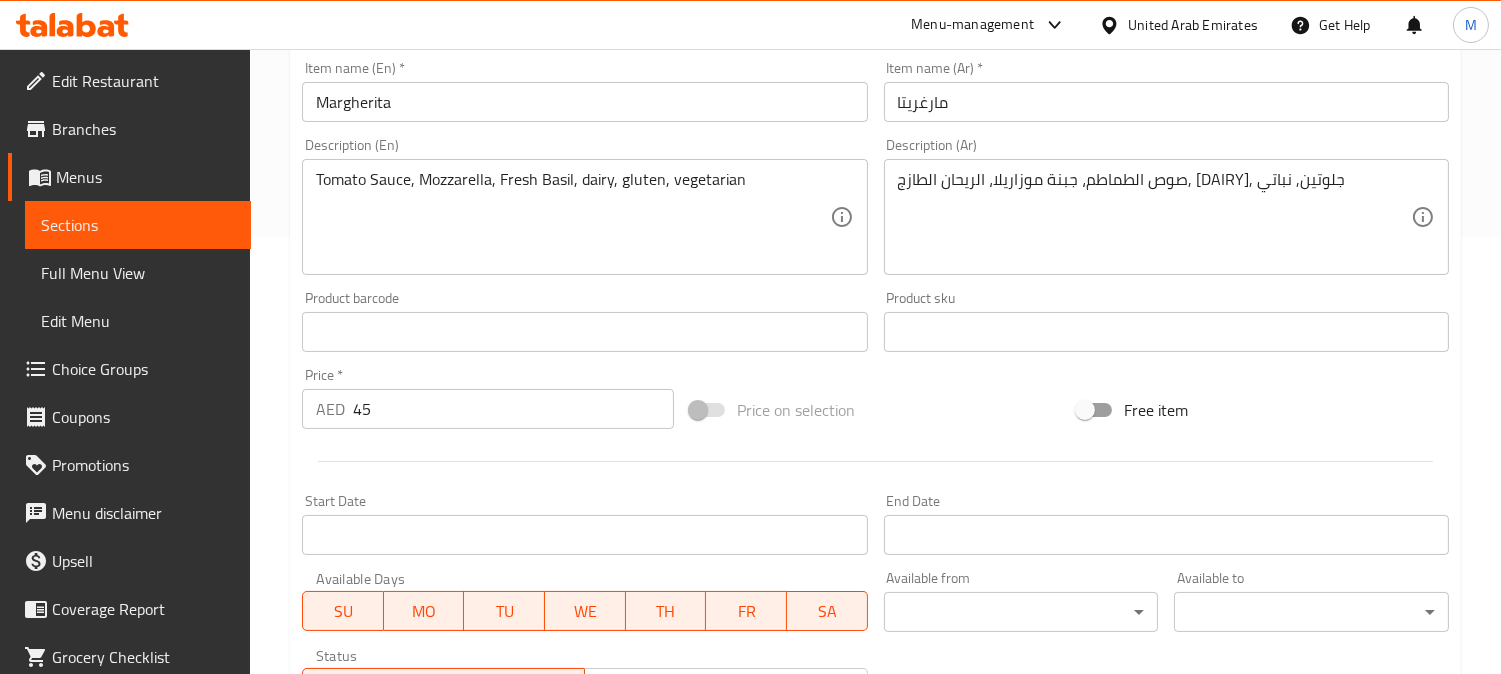 scroll, scrollTop: 444, scrollLeft: 0, axis: vertical 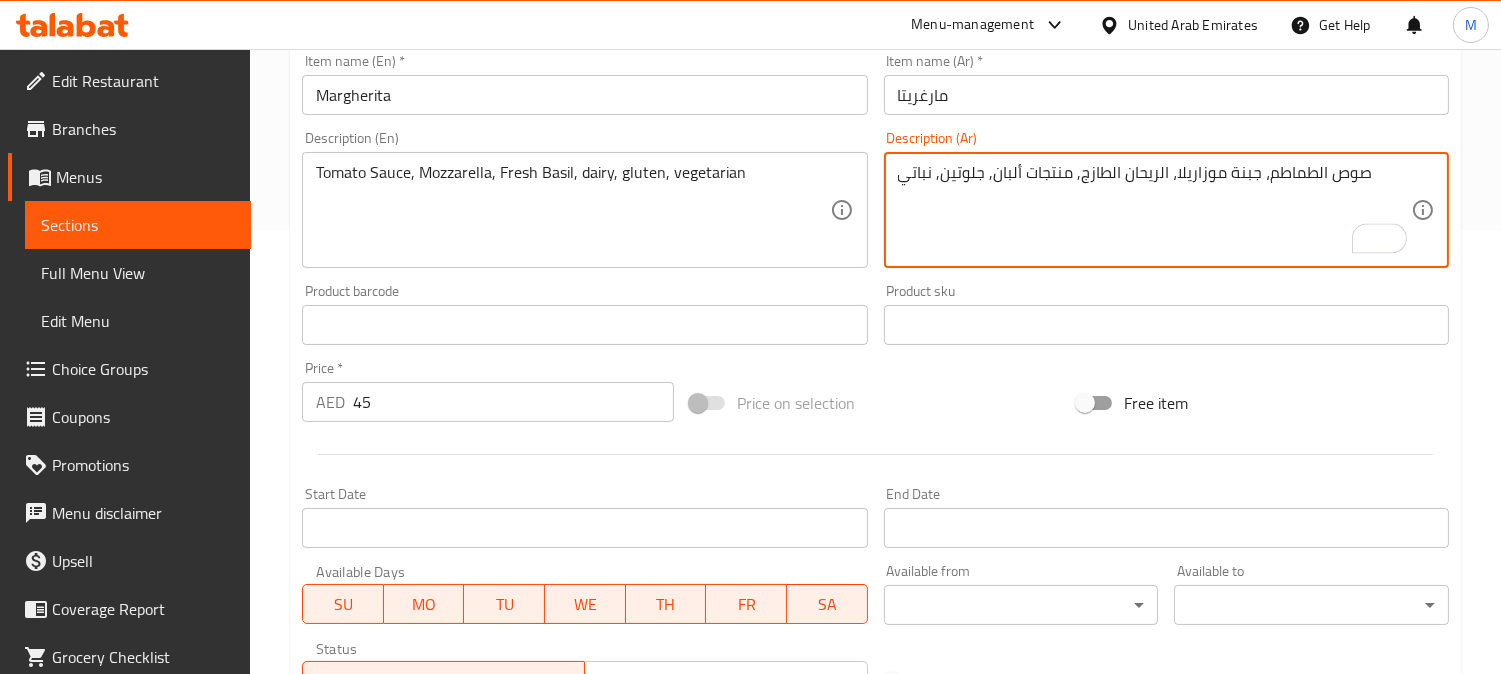 type on "صوص الطماطم، جبنة موزاريلا، الريحان الطازج, منتجات ألبان, جلوتين, نباتي" 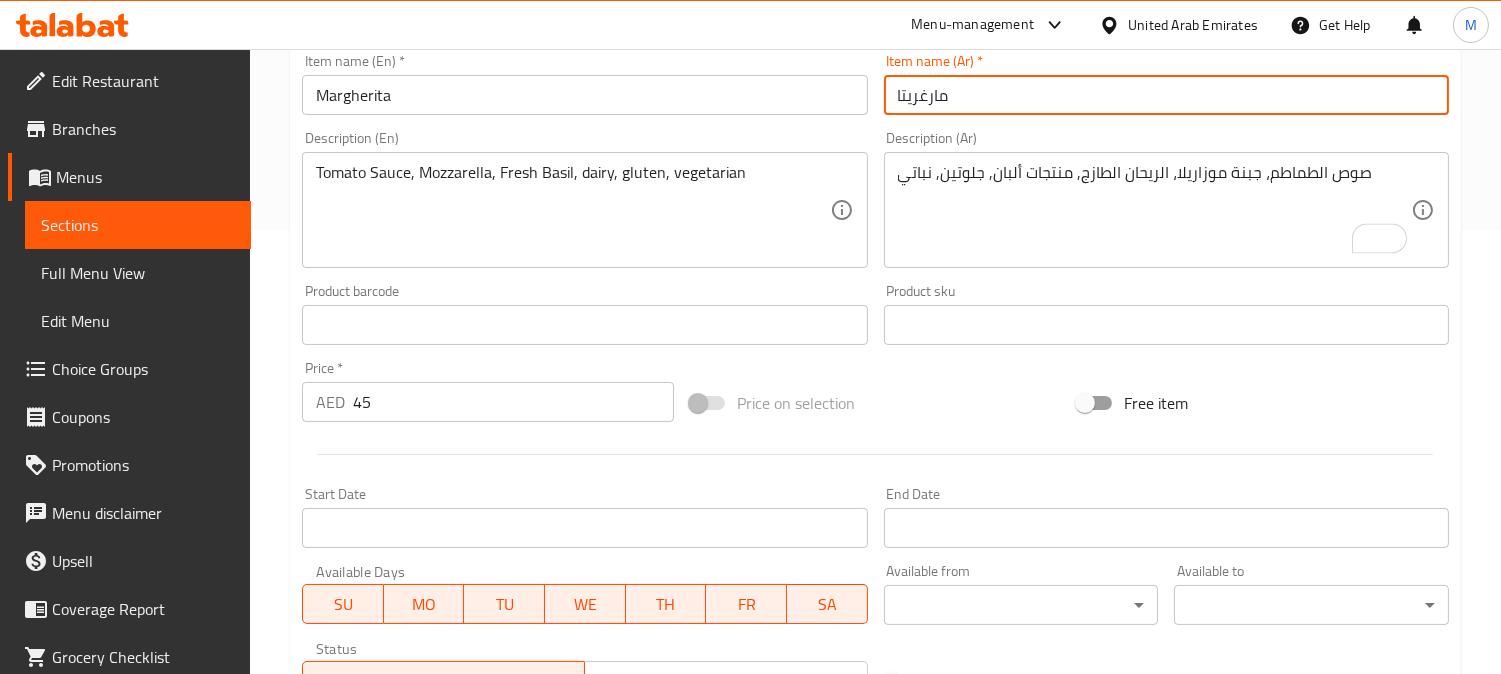 click on "مارغريتا" at bounding box center (1166, 95) 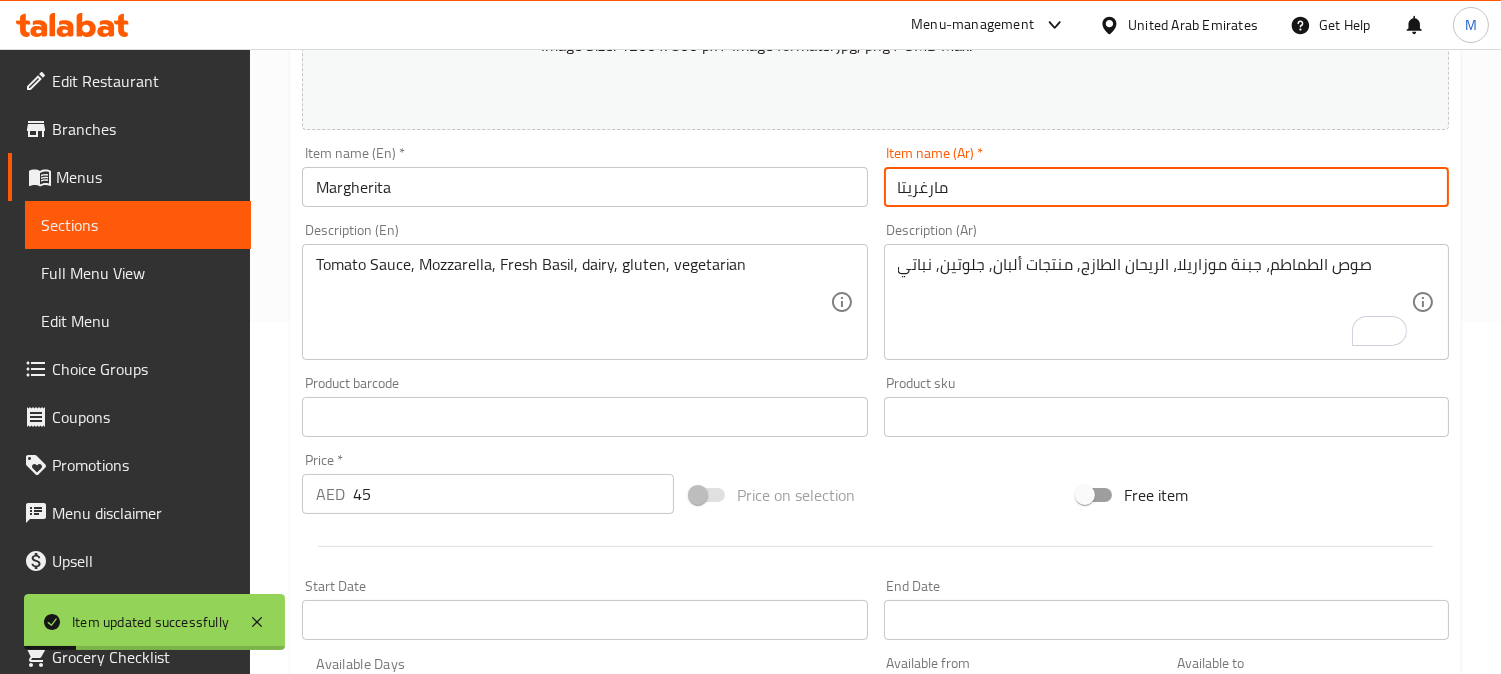 scroll, scrollTop: 333, scrollLeft: 0, axis: vertical 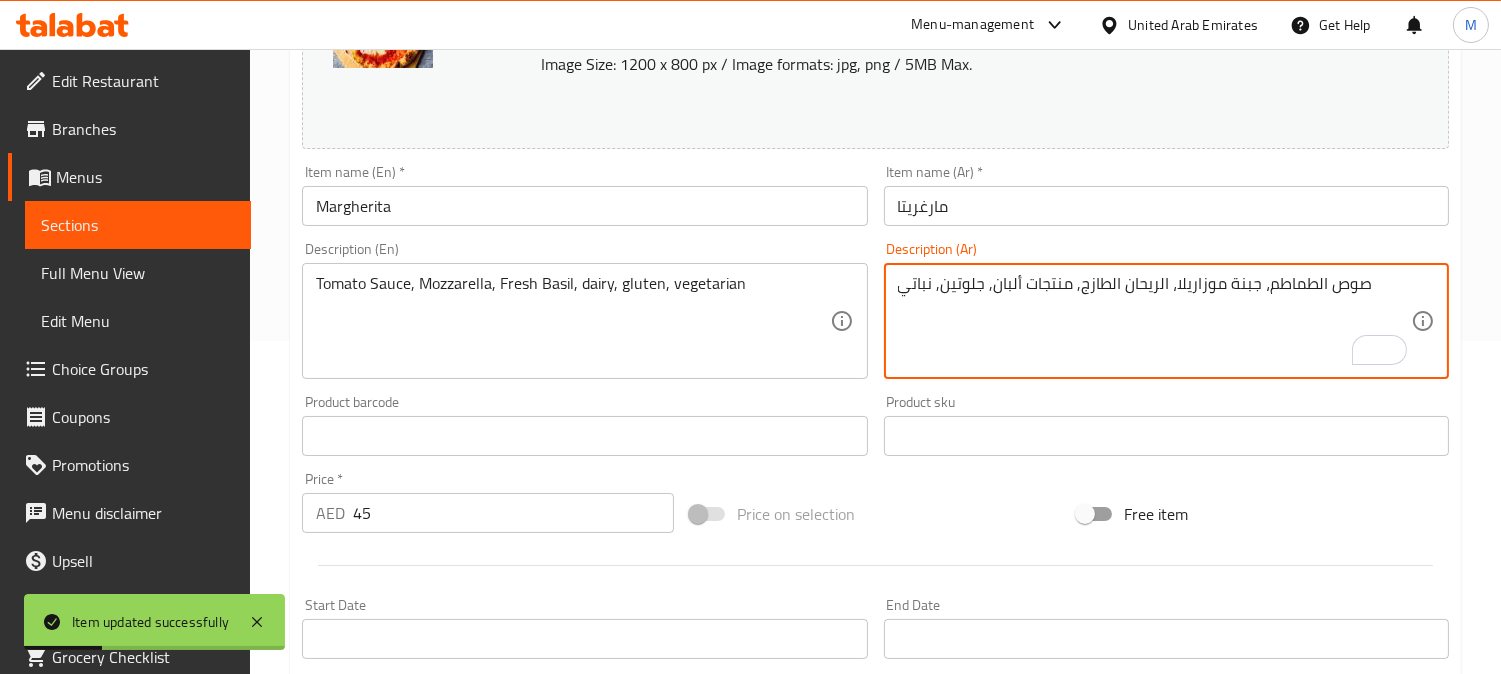 click on "صوص الطماطم، جبنة موزاريلا، الريحان الطازج, منتجات ألبان, جلوتين, نباتي" at bounding box center [1154, 321] 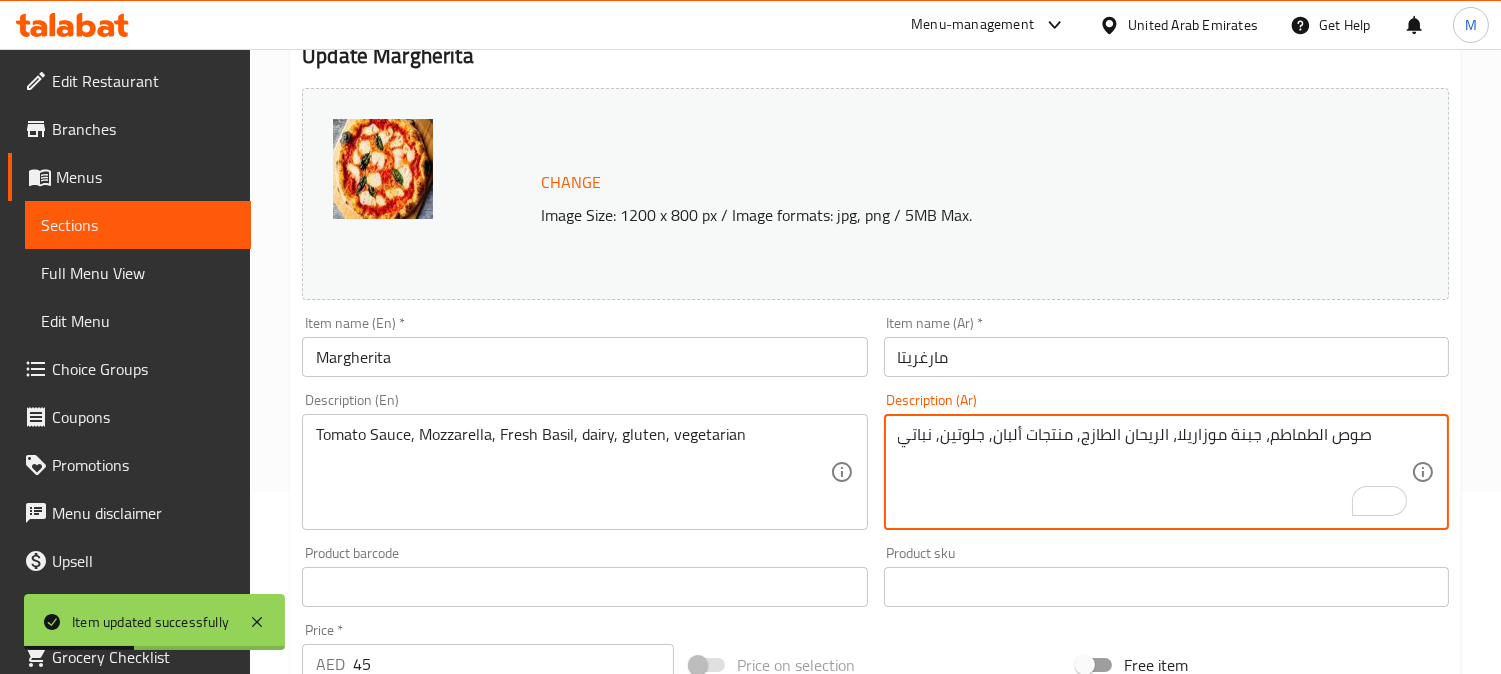 scroll, scrollTop: 0, scrollLeft: 0, axis: both 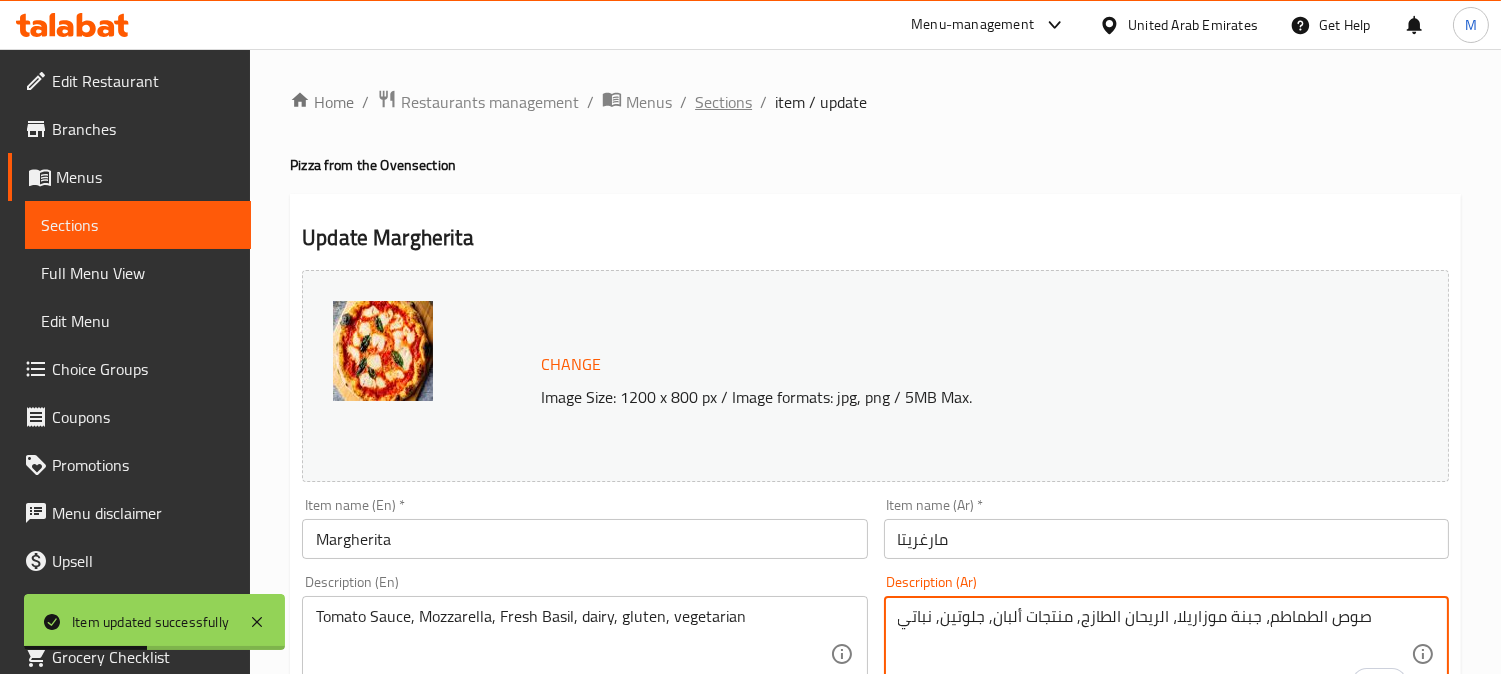 click on "Sections" at bounding box center (723, 102) 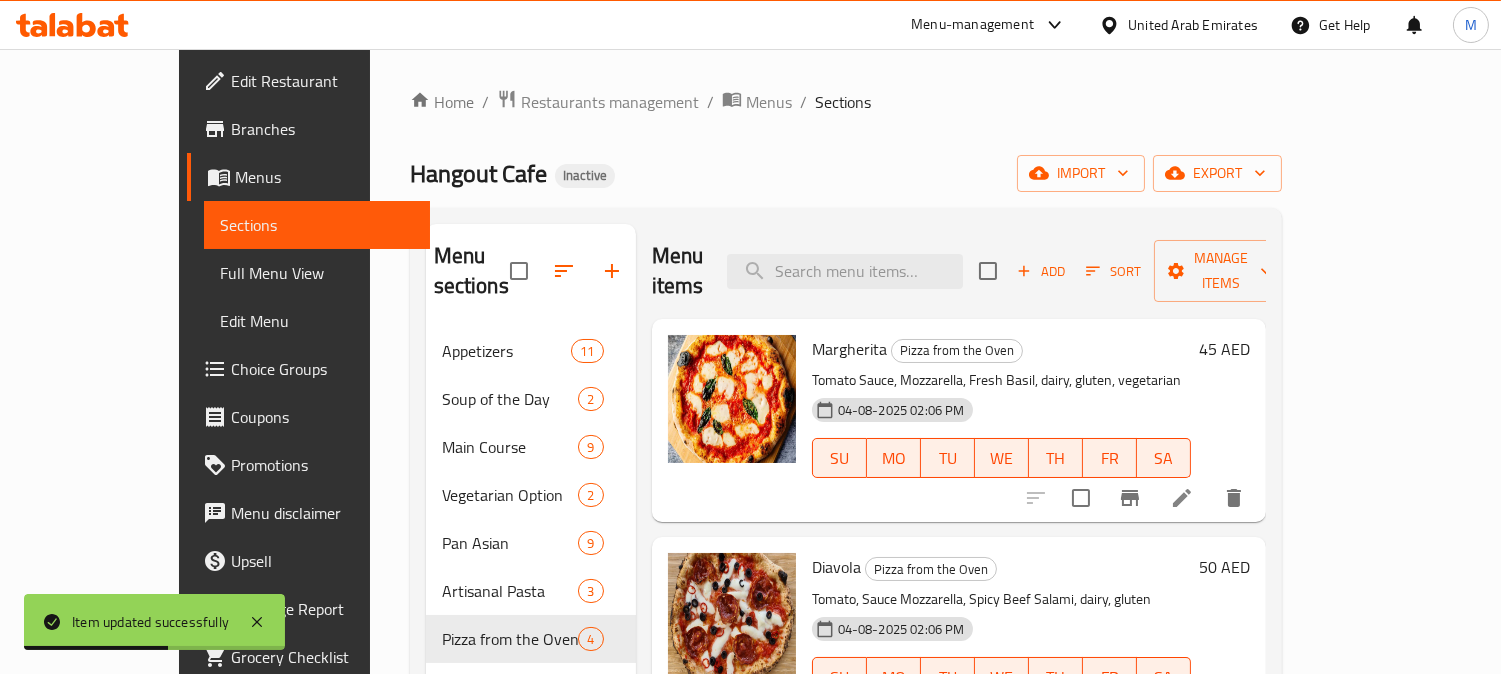 scroll, scrollTop: 111, scrollLeft: 0, axis: vertical 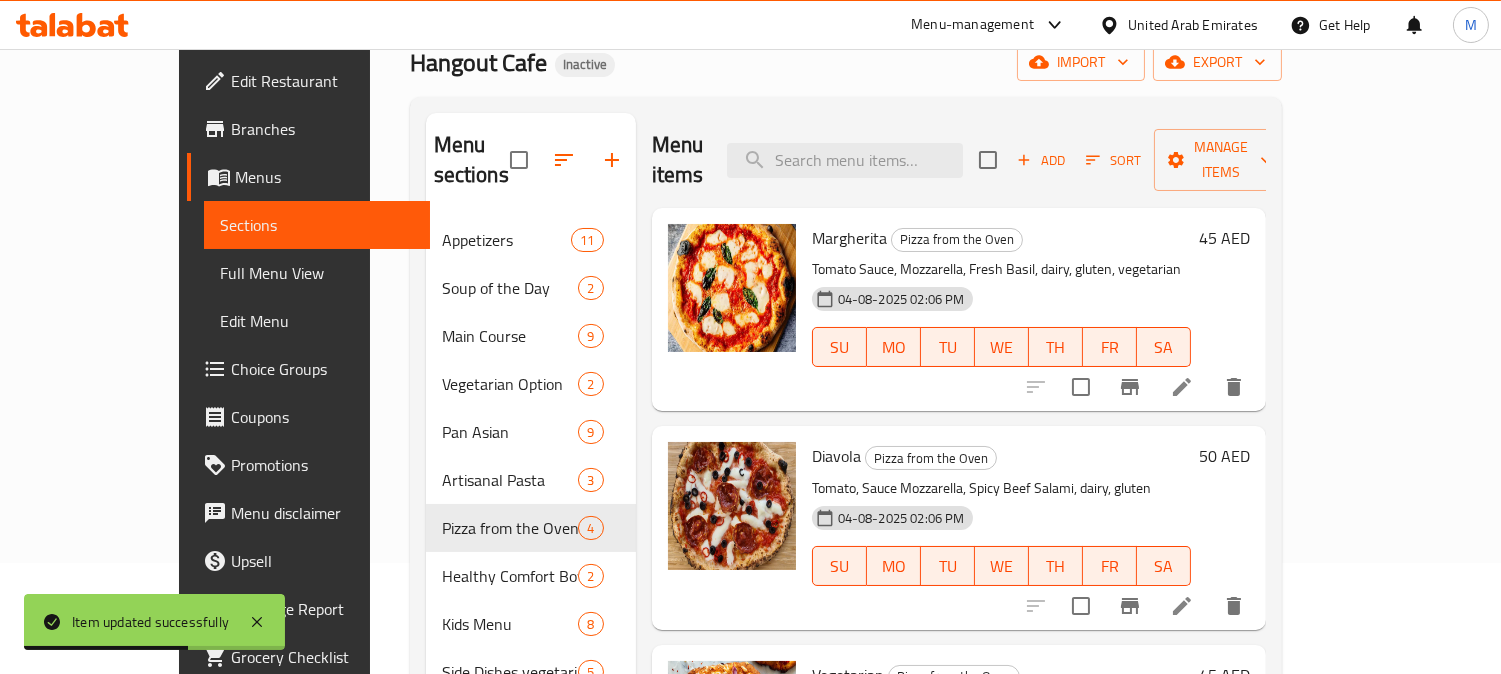 click 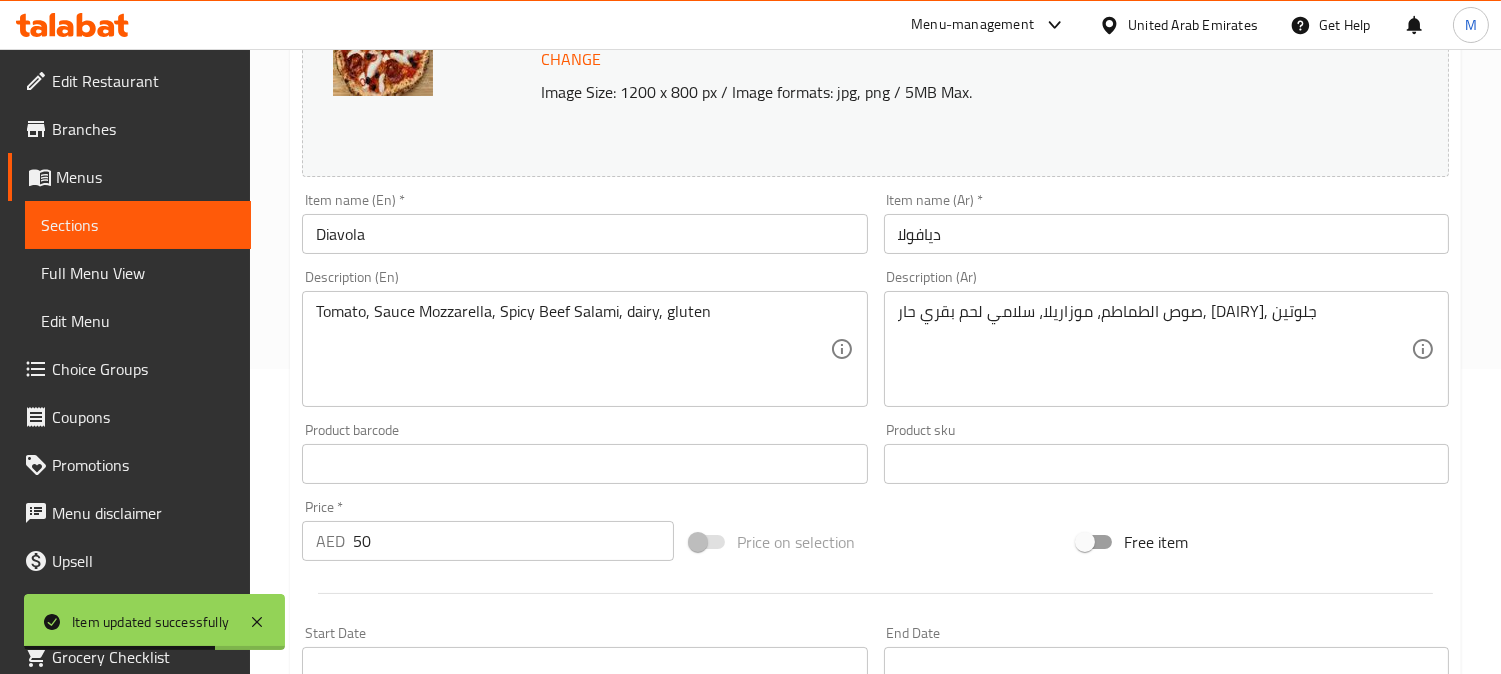 scroll, scrollTop: 444, scrollLeft: 0, axis: vertical 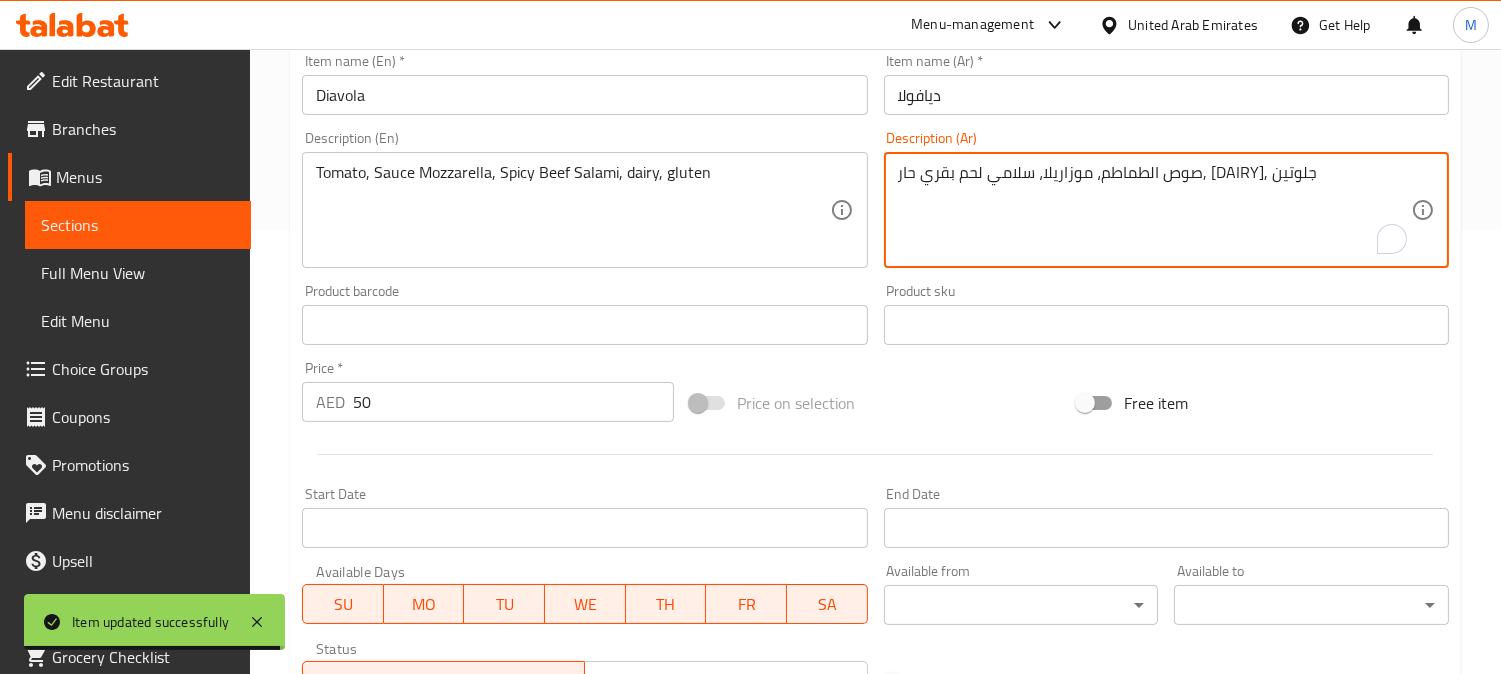 click on "صوص طماطم، موزاريلا، سلامي لحم بقري حار, ألبان, جلوتين" at bounding box center [1154, 210] 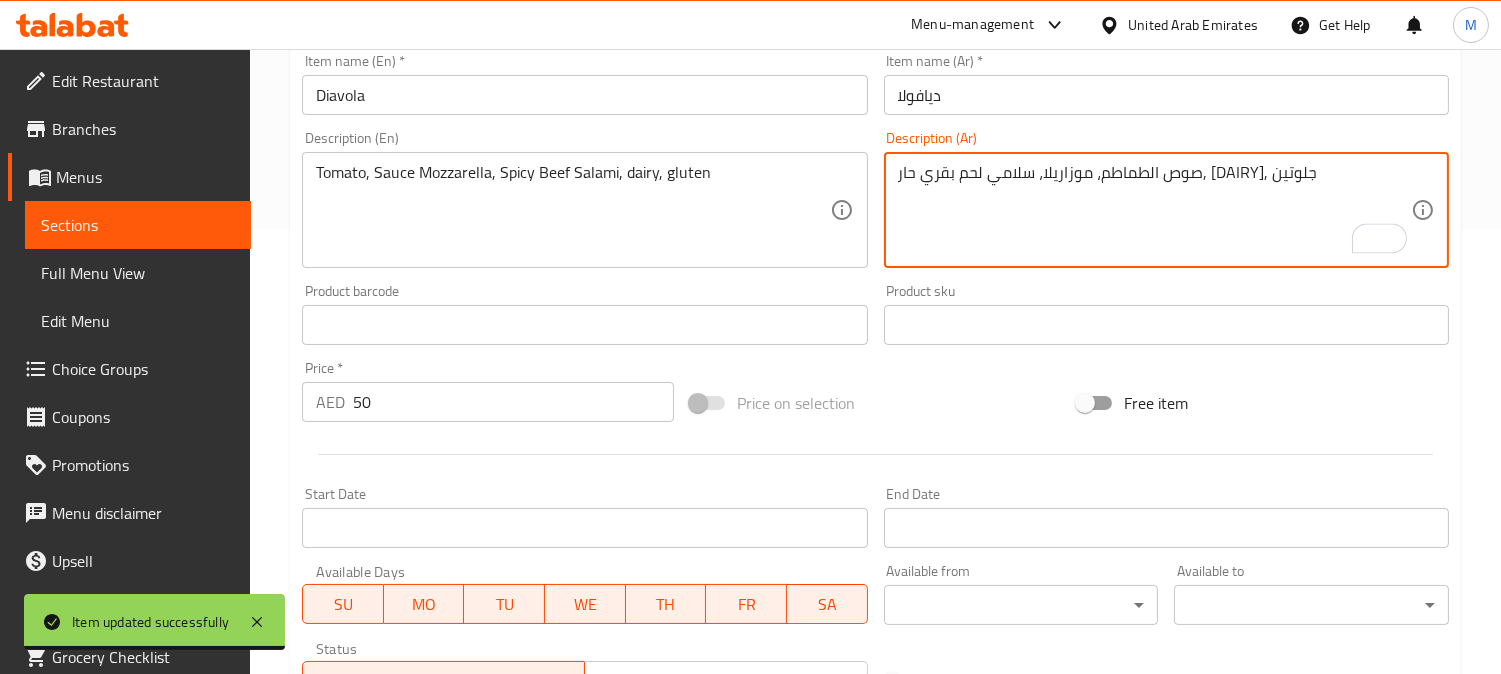 paste on "منتجات" 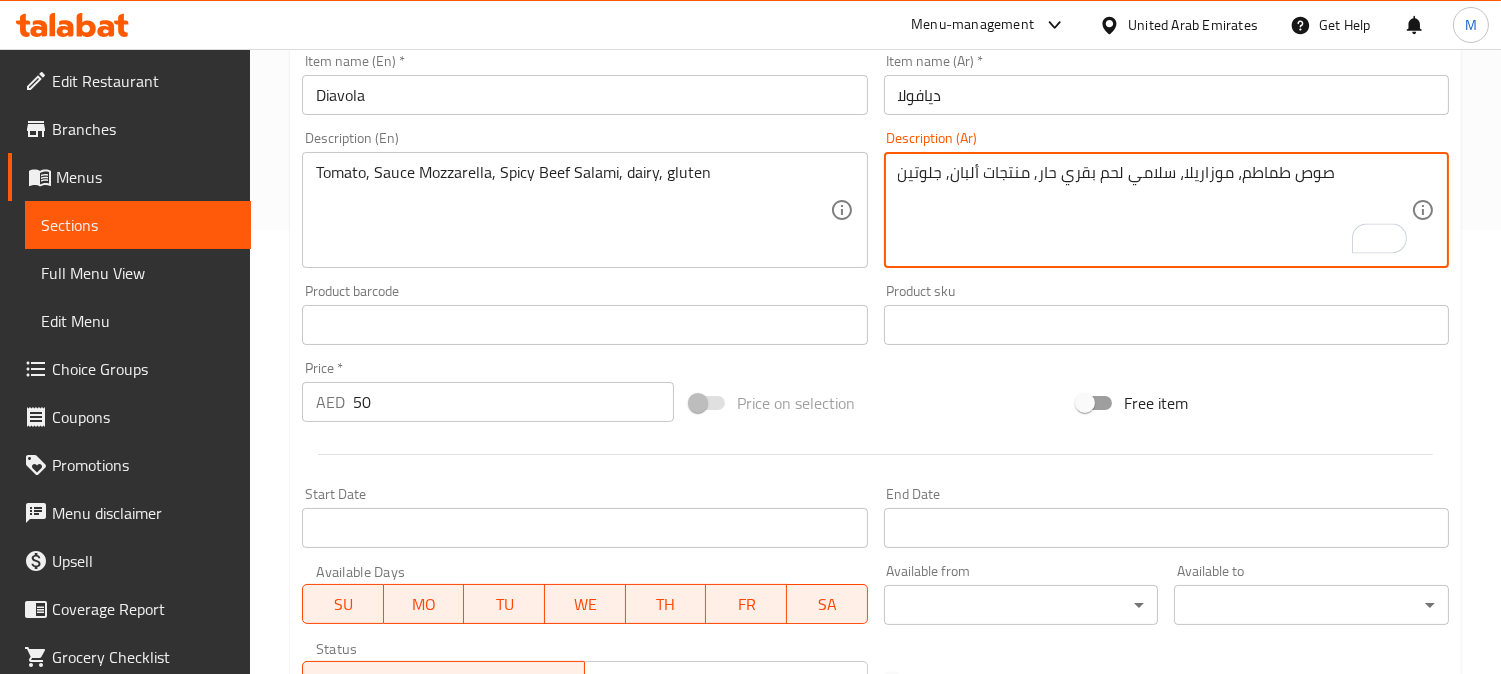 type on "صوص طماطم، موزاريلا، سلامي لحم بقري حار, منتجات ألبان, جلوتين" 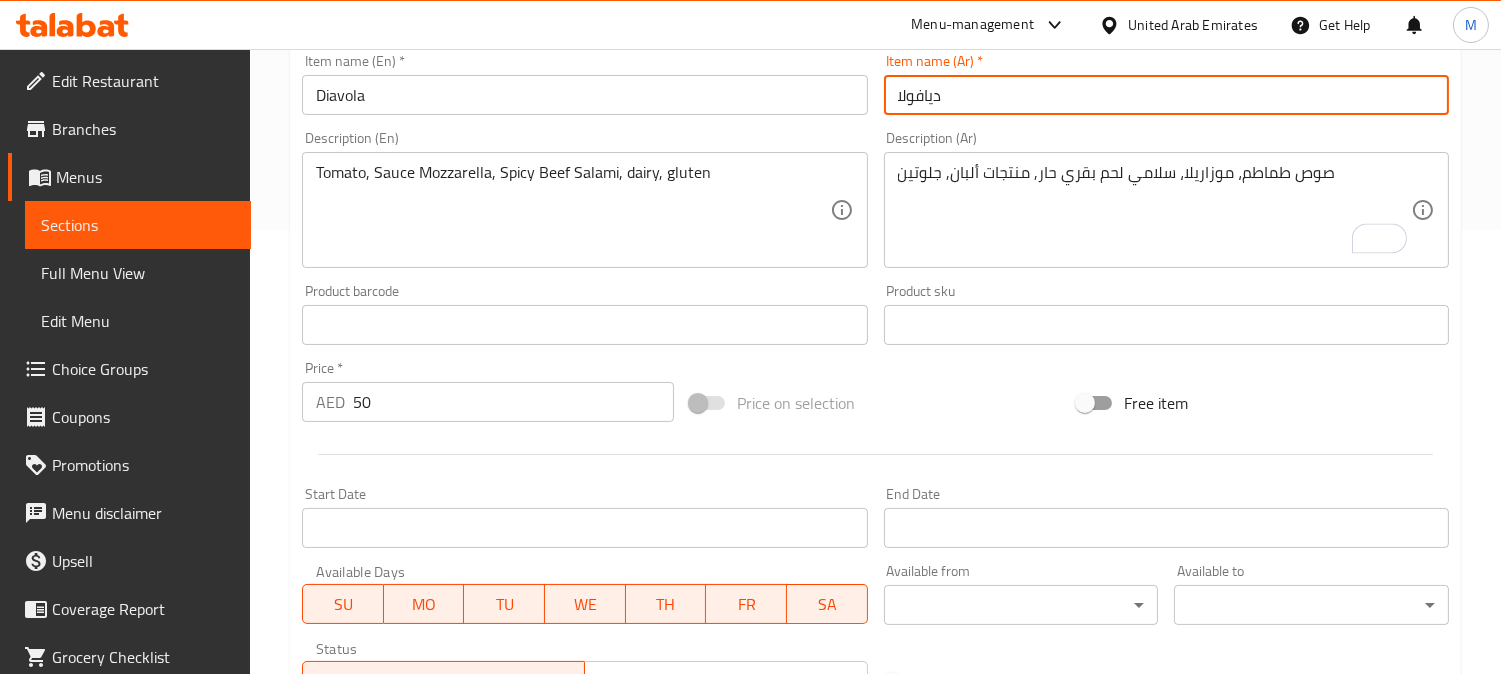 click on "ديافولا" at bounding box center (1166, 95) 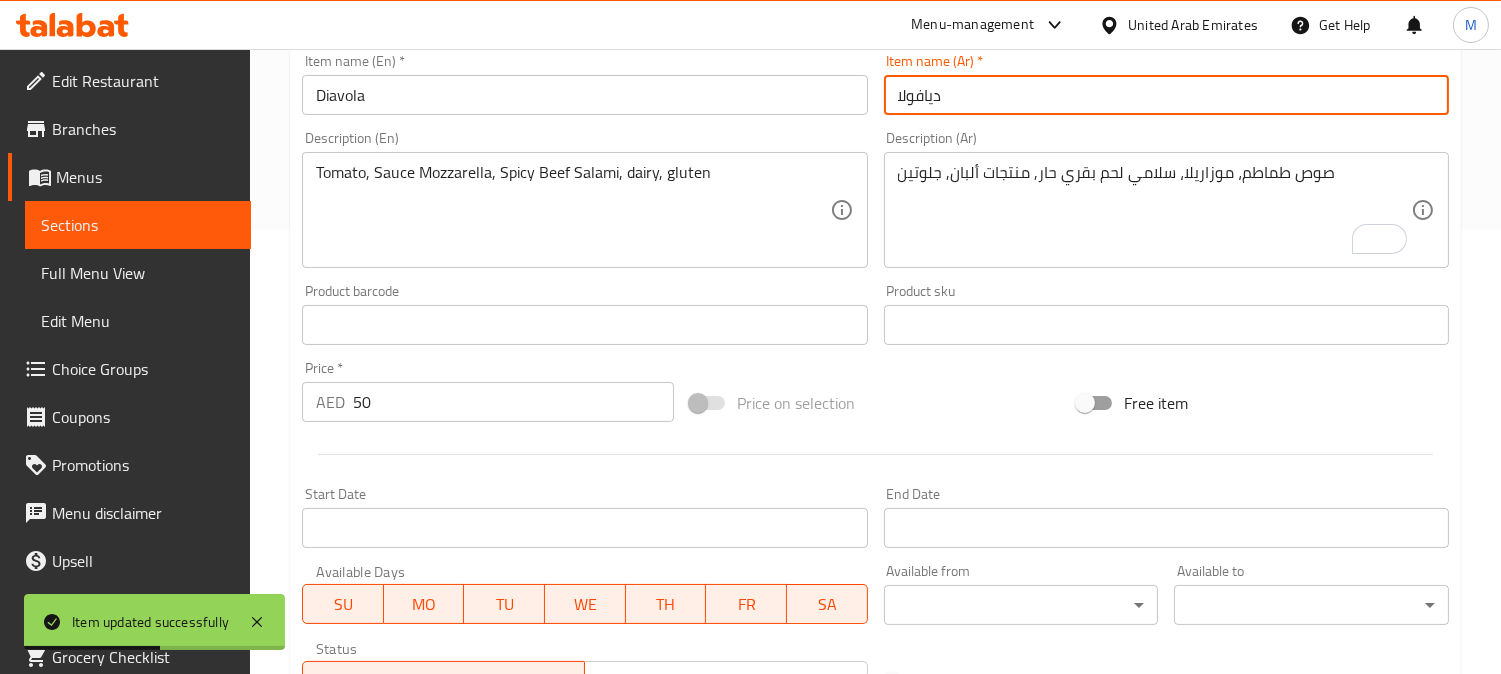 scroll, scrollTop: 0, scrollLeft: 0, axis: both 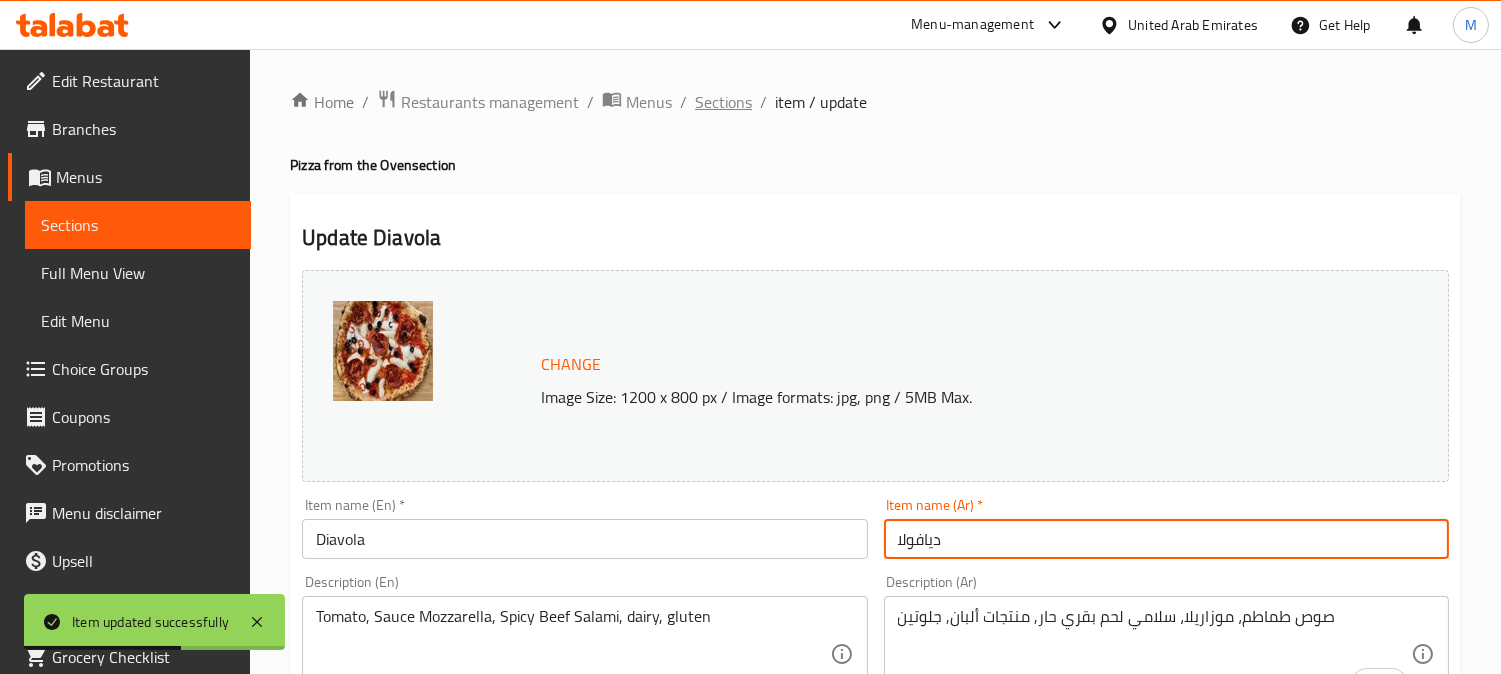 click on "Sections" at bounding box center [723, 102] 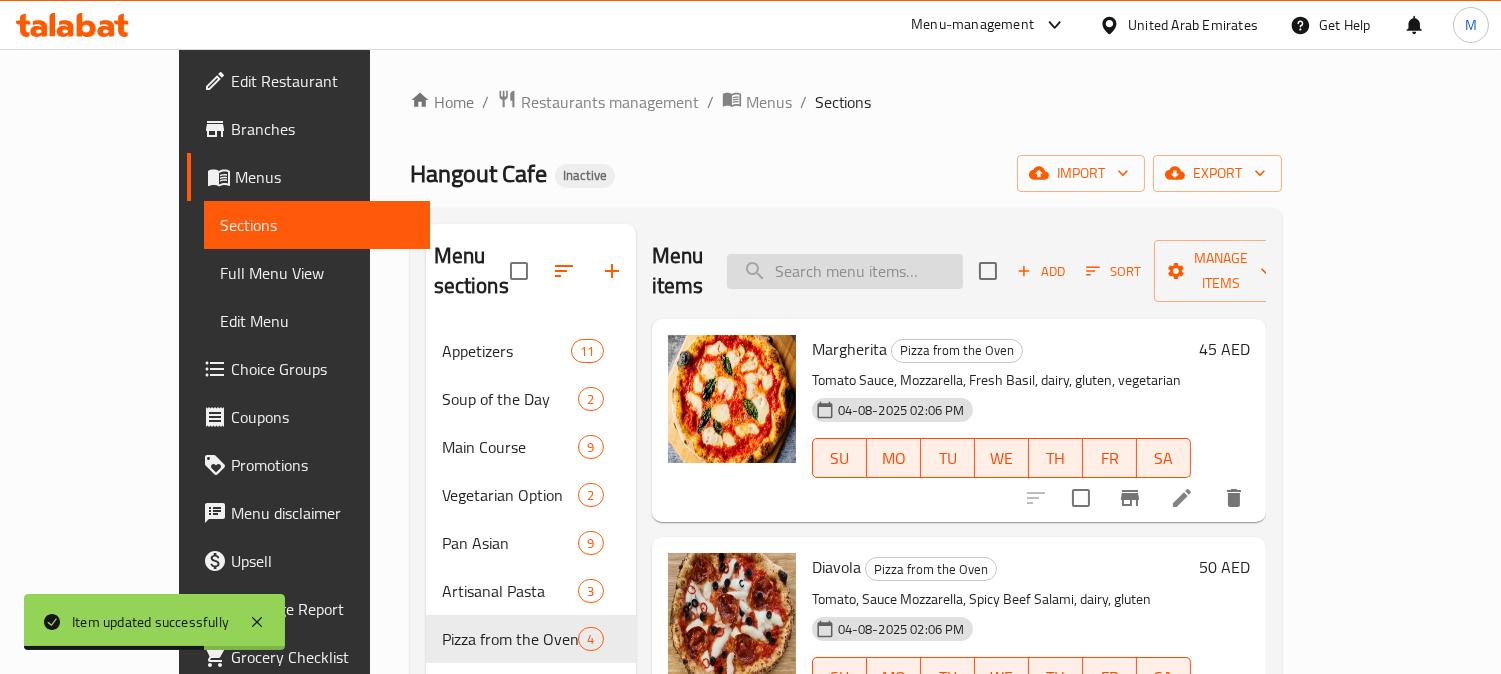 paste on "Vegetarian" 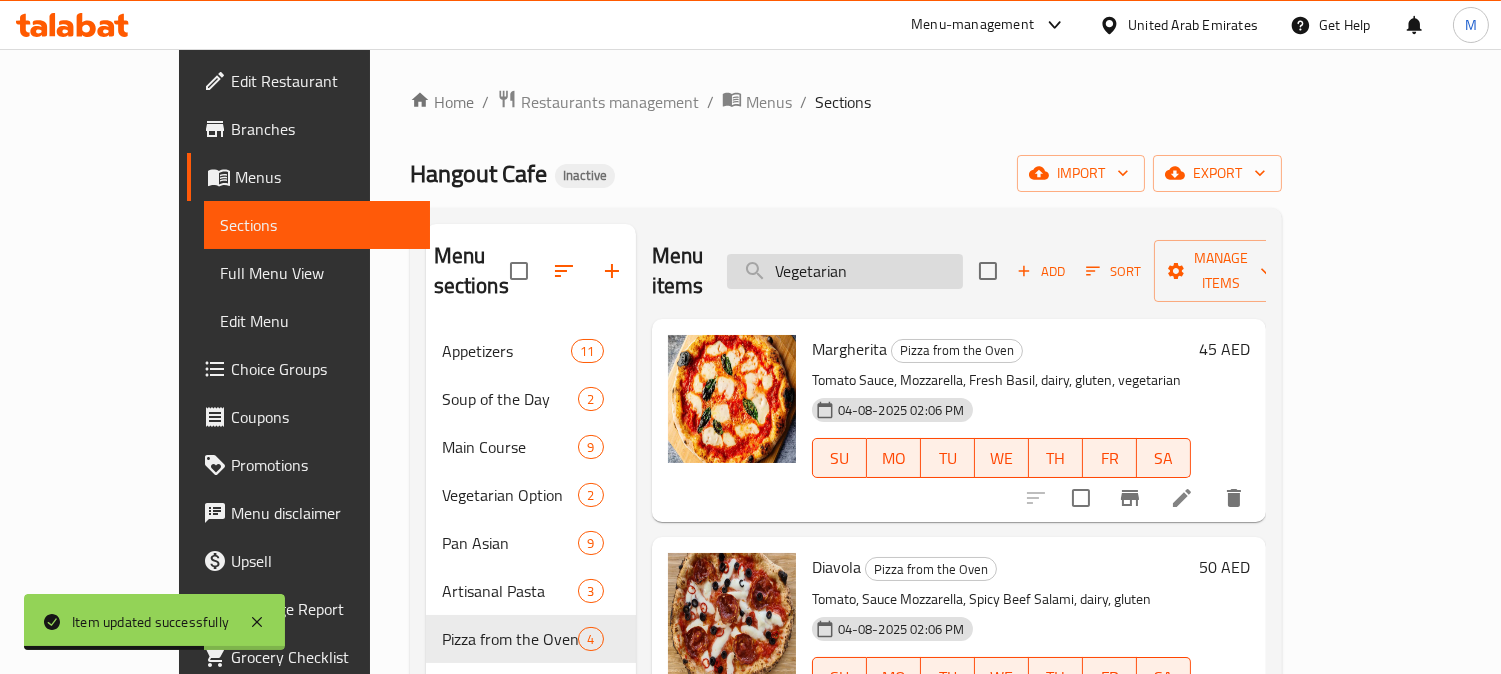 click on "Vegetarian" at bounding box center (845, 271) 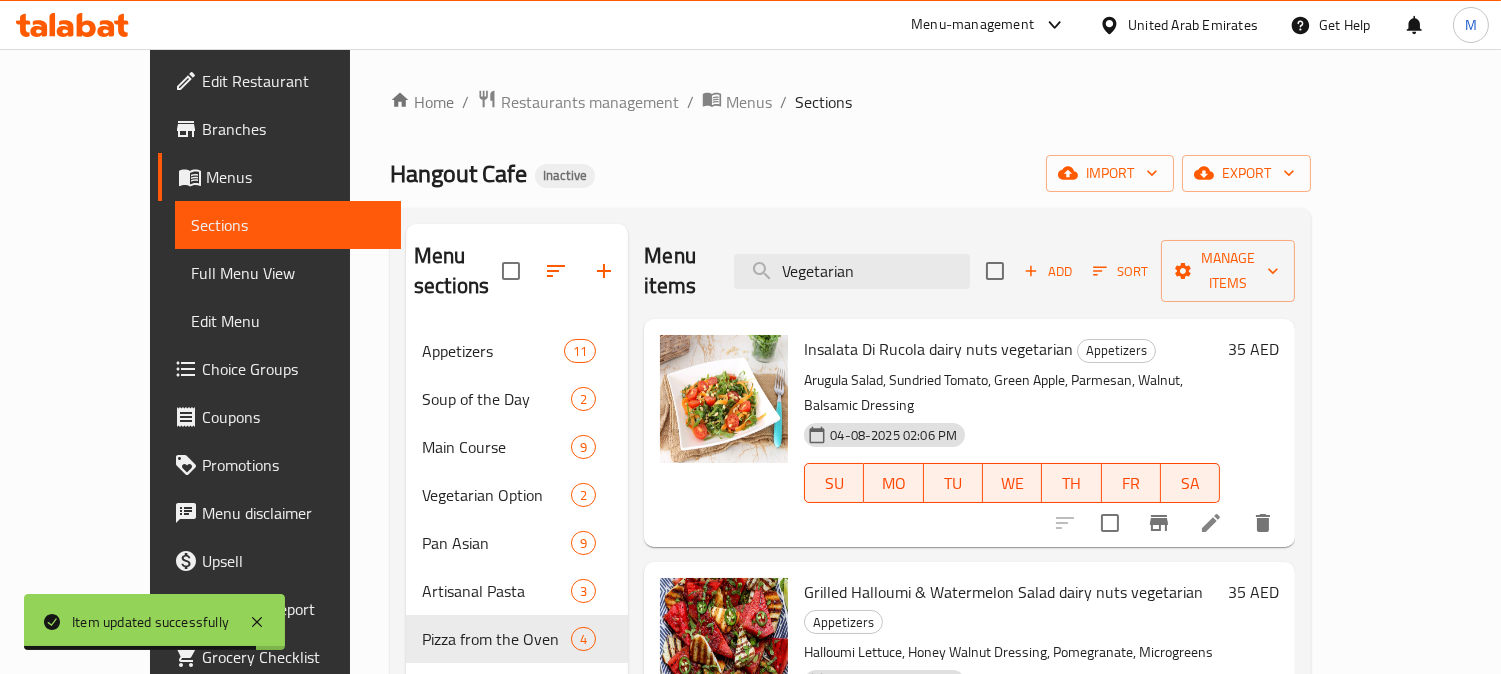 type 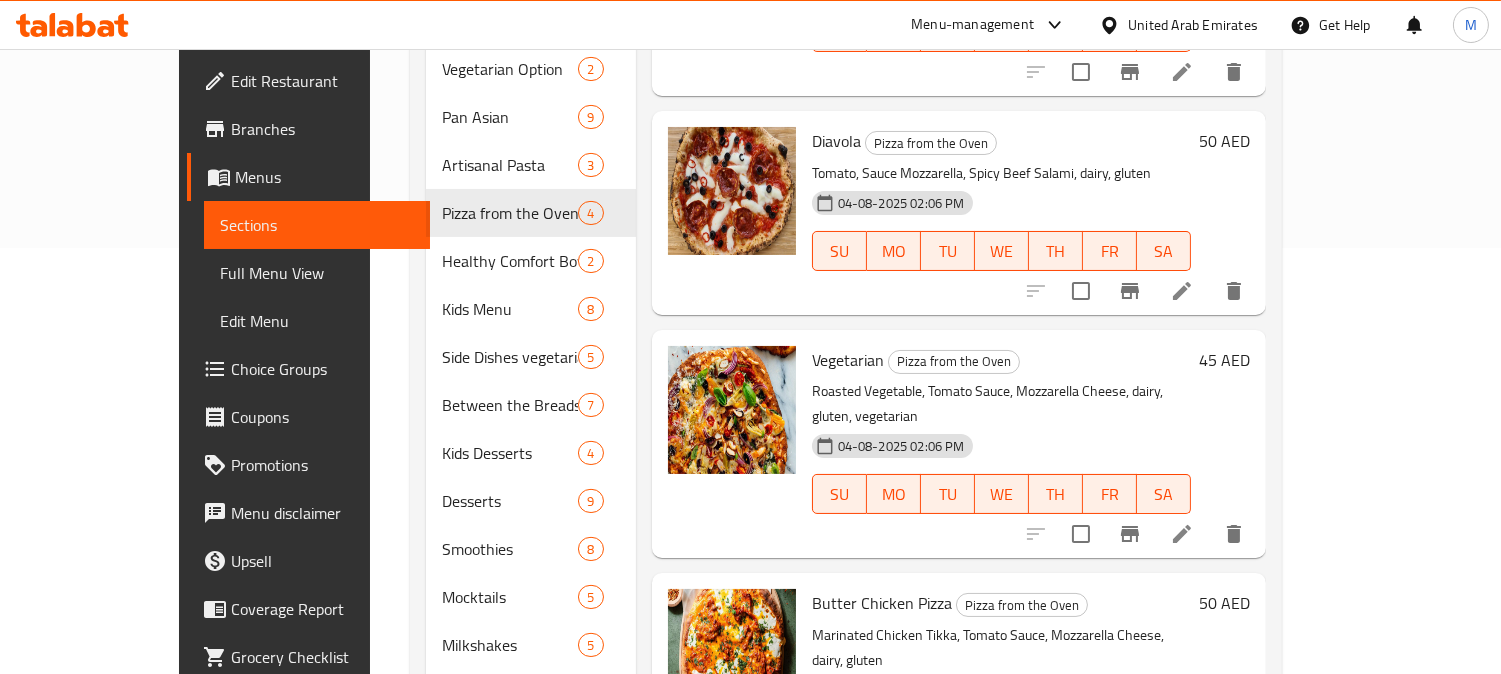 scroll, scrollTop: 444, scrollLeft: 0, axis: vertical 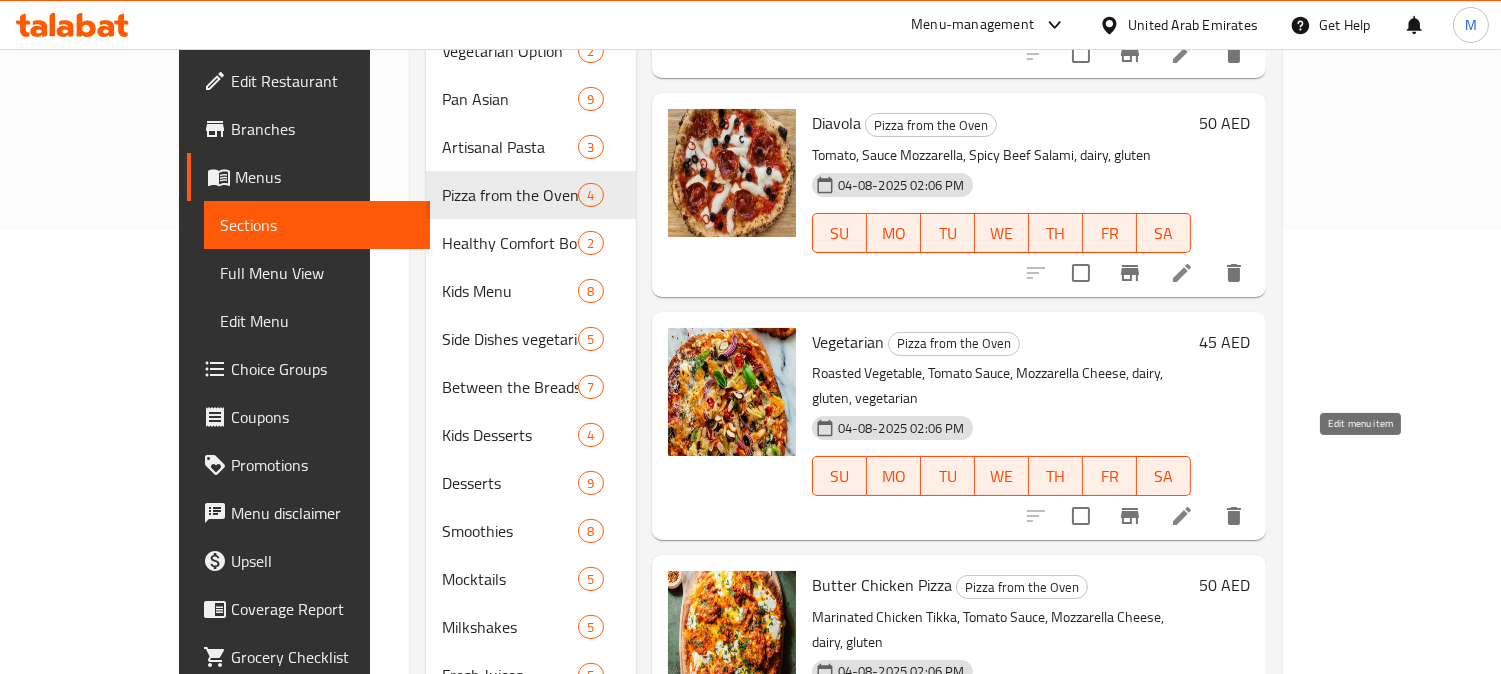 click 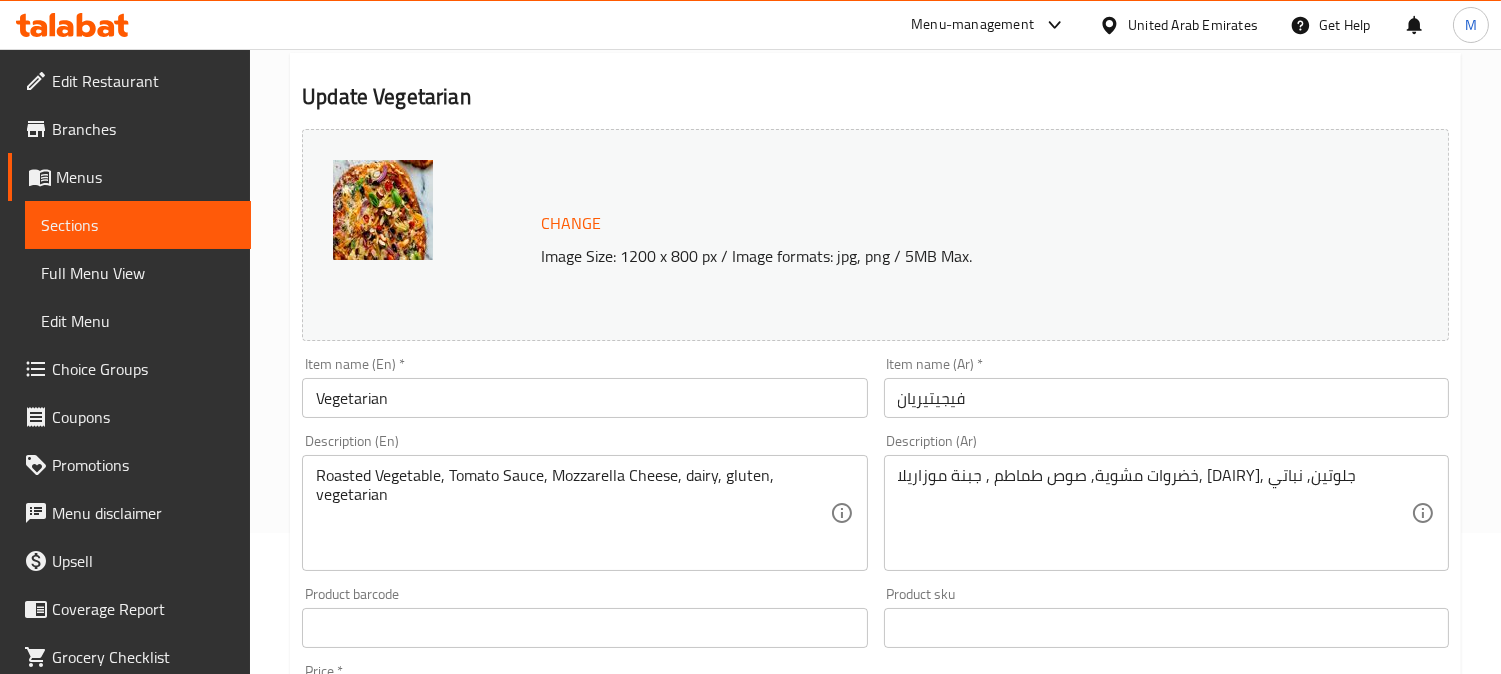 scroll, scrollTop: 222, scrollLeft: 0, axis: vertical 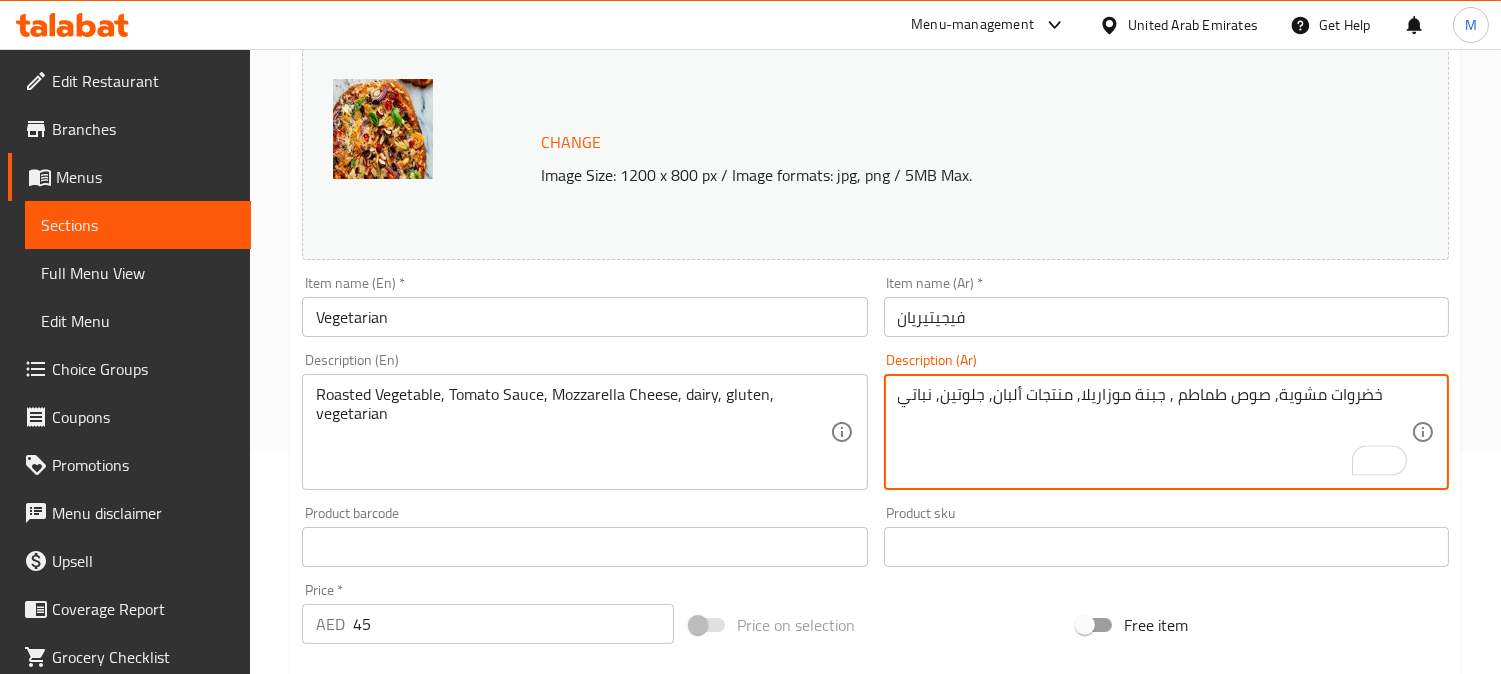type on "خضروات مشوية, صوص طماطم , جبنة موزاريلا, منتجات ألبان, جلوتين, نباتي" 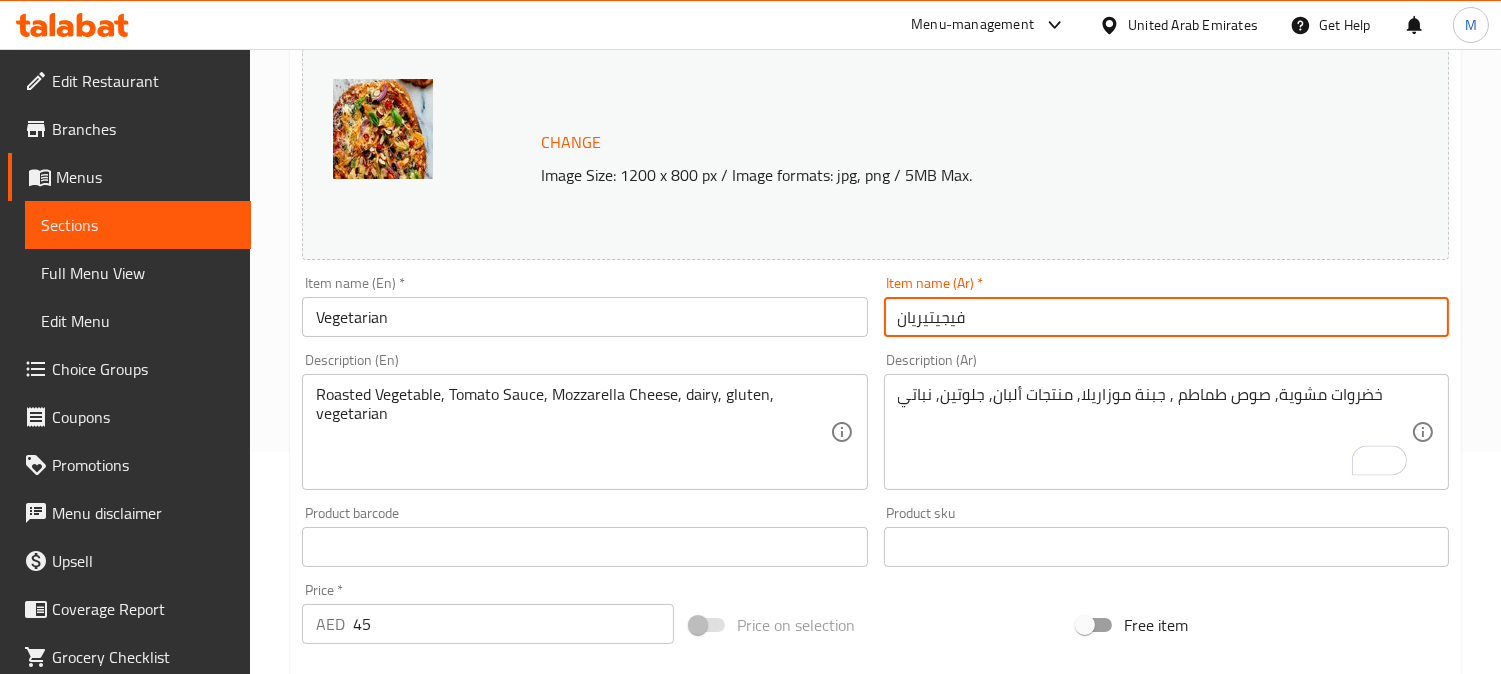 click on "فيجيتيريان" at bounding box center [1166, 317] 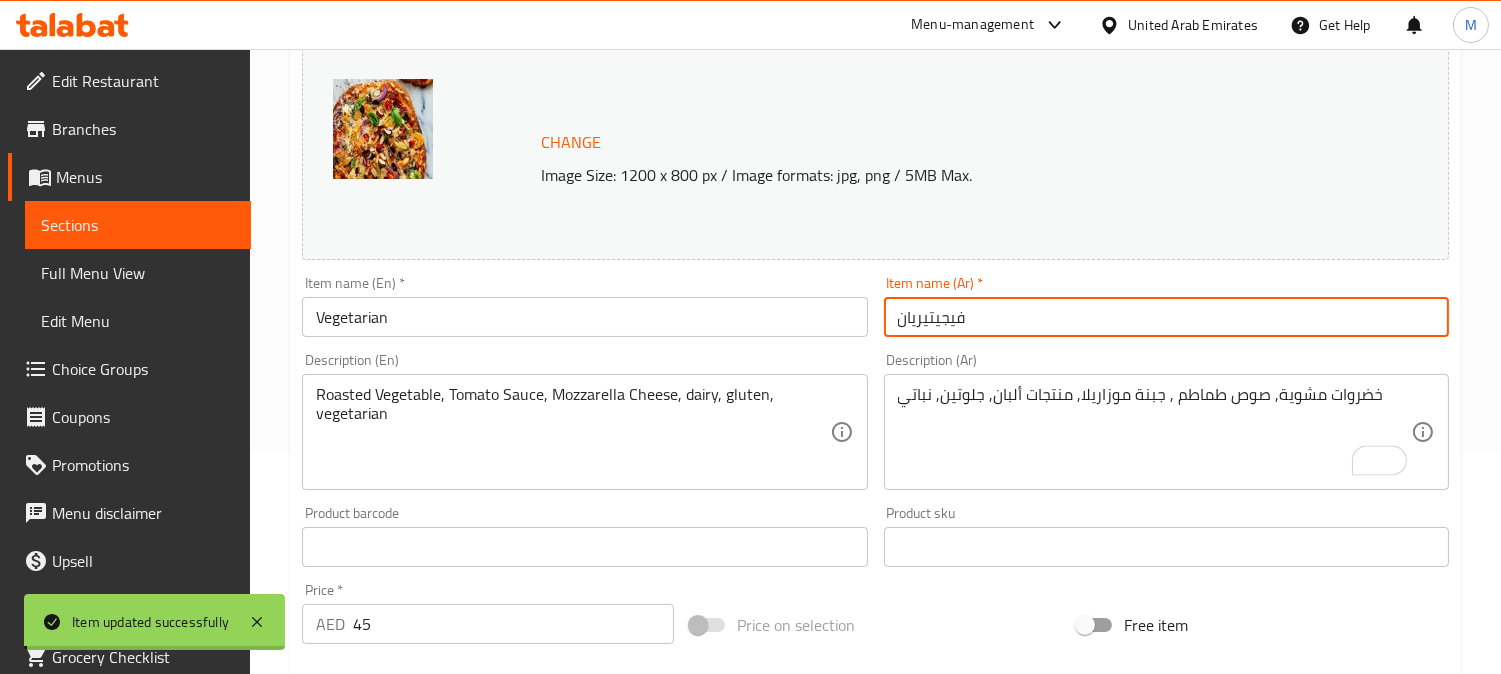 scroll, scrollTop: 0, scrollLeft: 0, axis: both 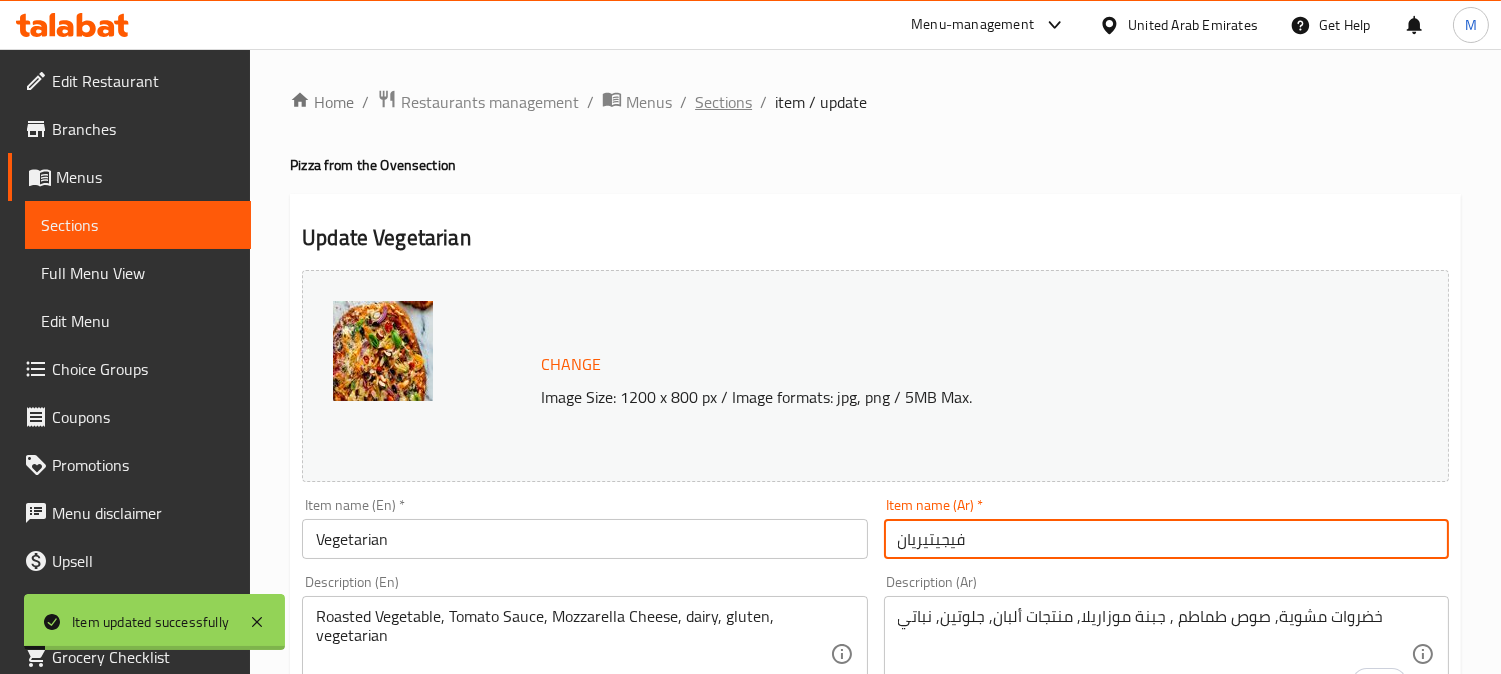 click on "Sections" at bounding box center (723, 102) 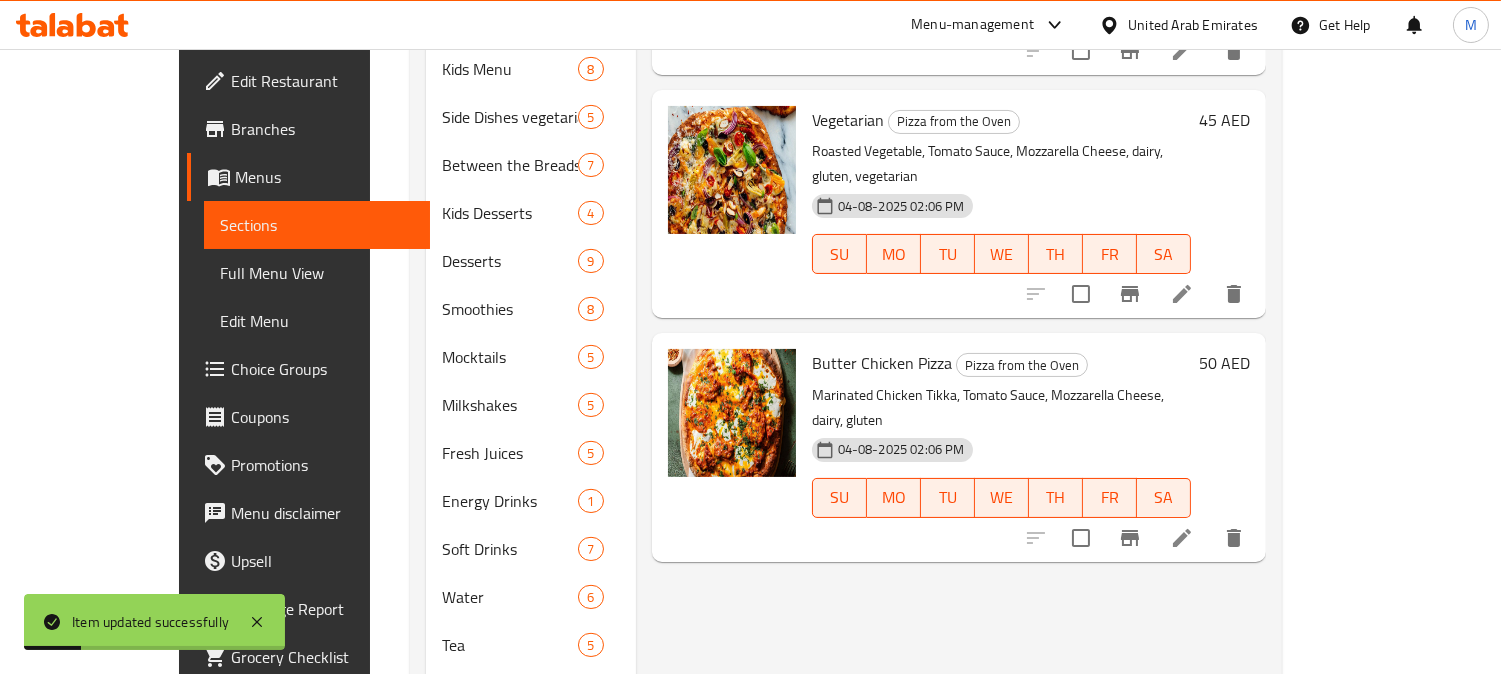 scroll, scrollTop: 837, scrollLeft: 0, axis: vertical 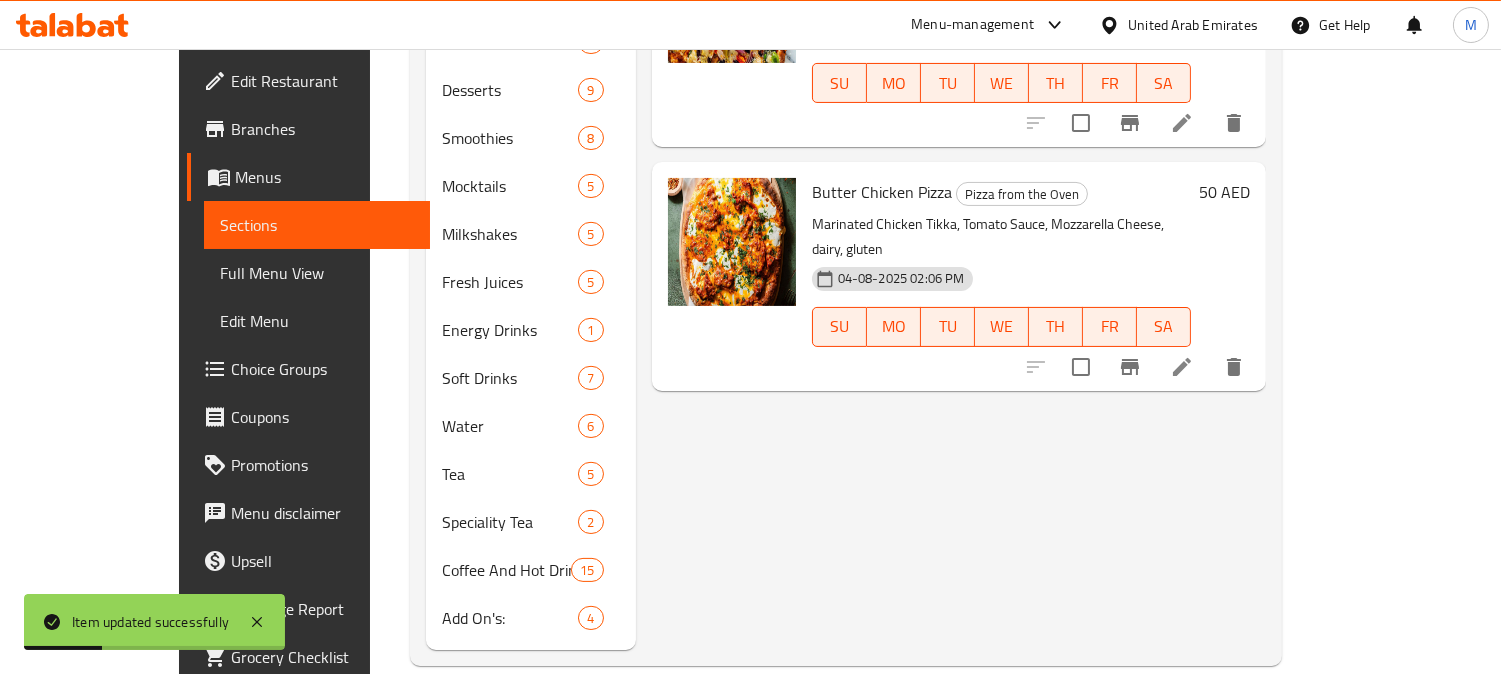 click 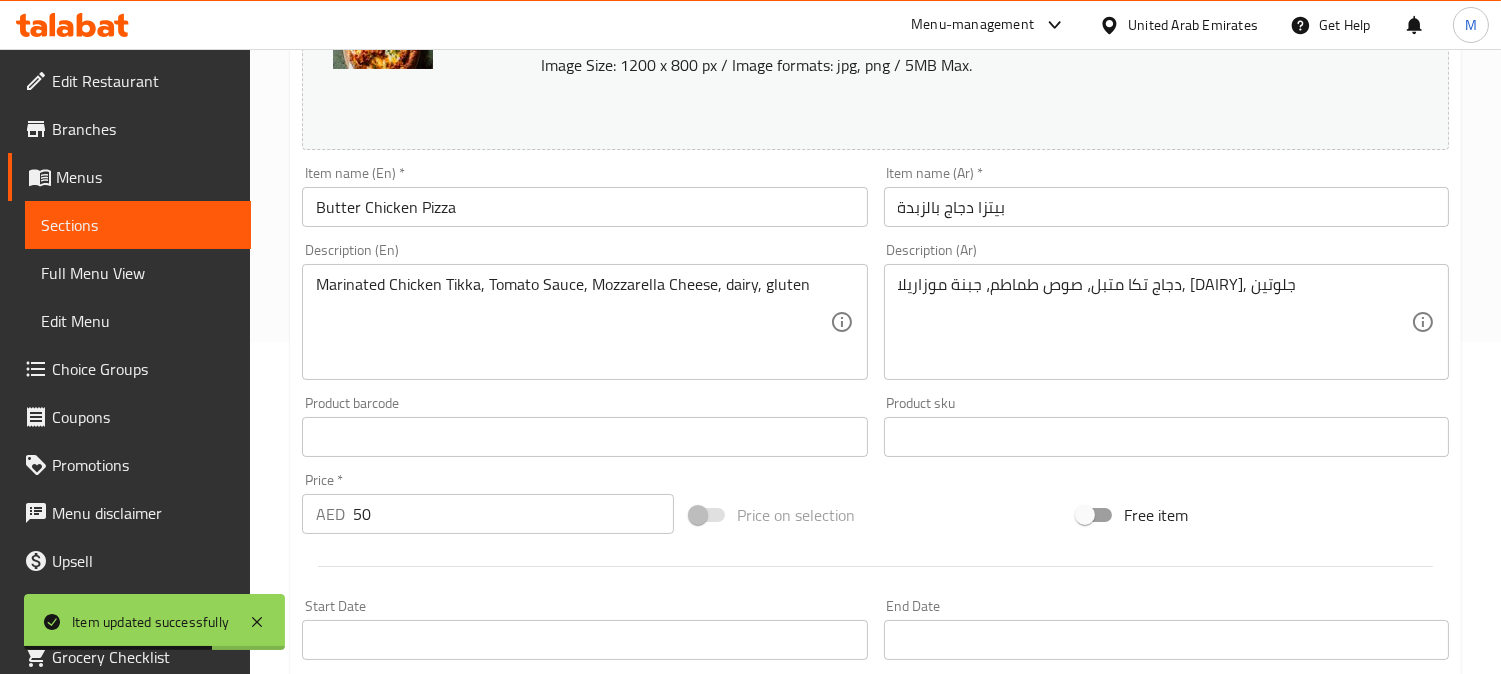 scroll, scrollTop: 333, scrollLeft: 0, axis: vertical 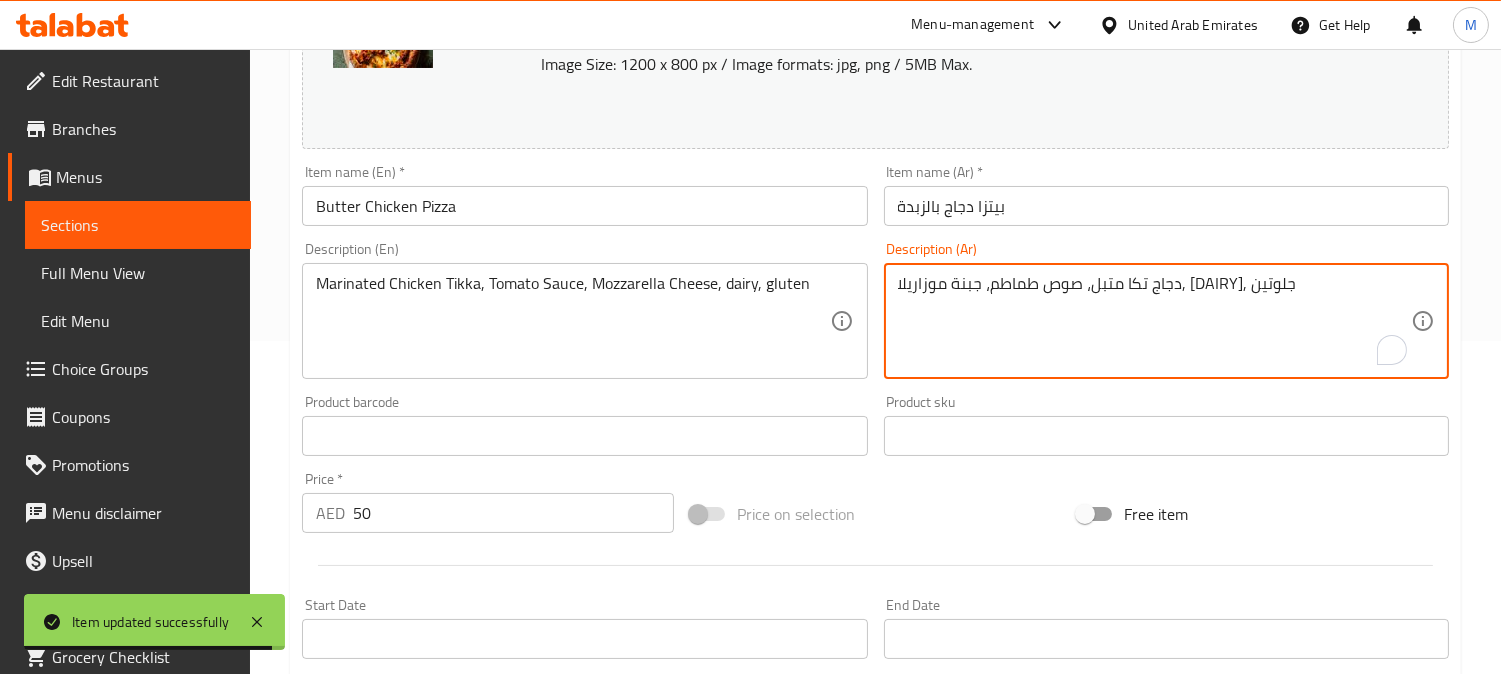 click on "دجاج تكا متبل، صوص طماطم، جبنة موزاريلا, ألبان, جلوتين" at bounding box center (1154, 321) 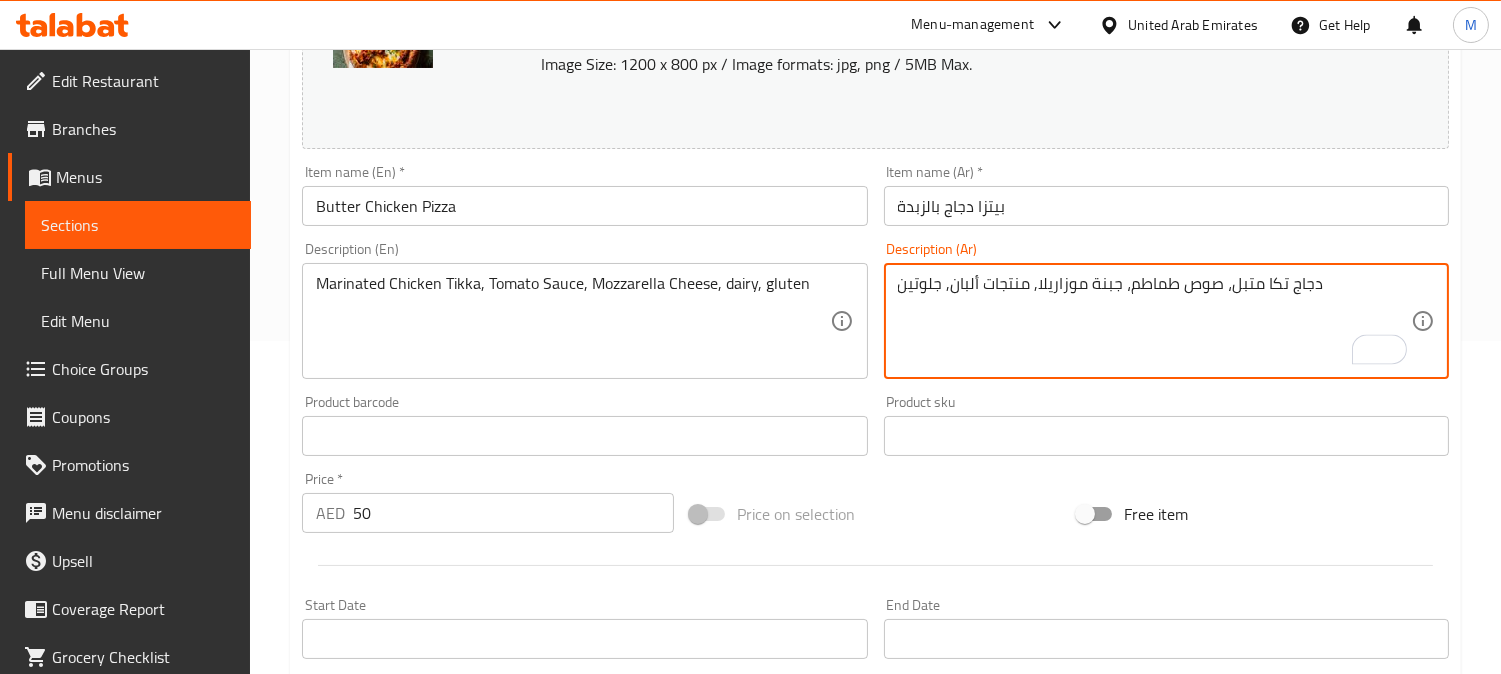 type on "دجاج تكا متبل، صوص طماطم، جبنة موزاريلا, منتجات ألبان, جلوتين" 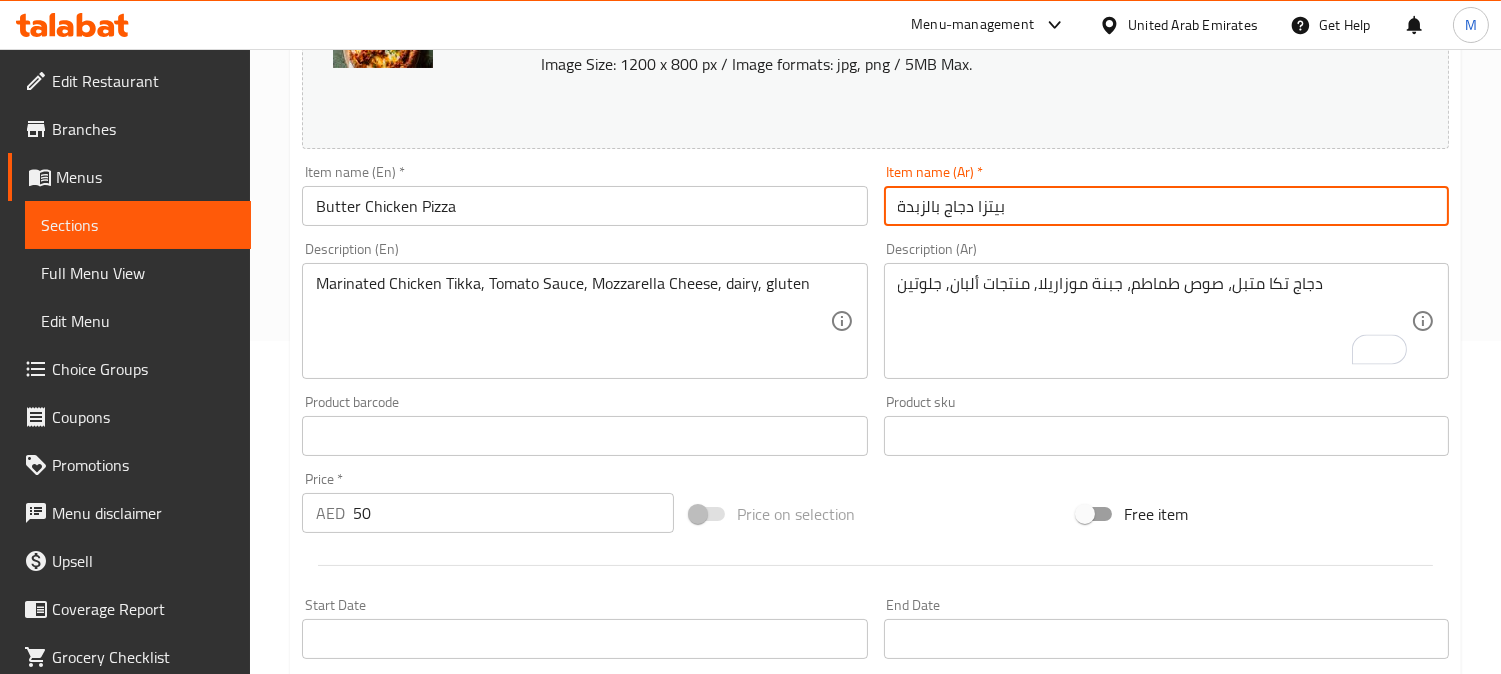click on "Update" at bounding box center [439, 1022] 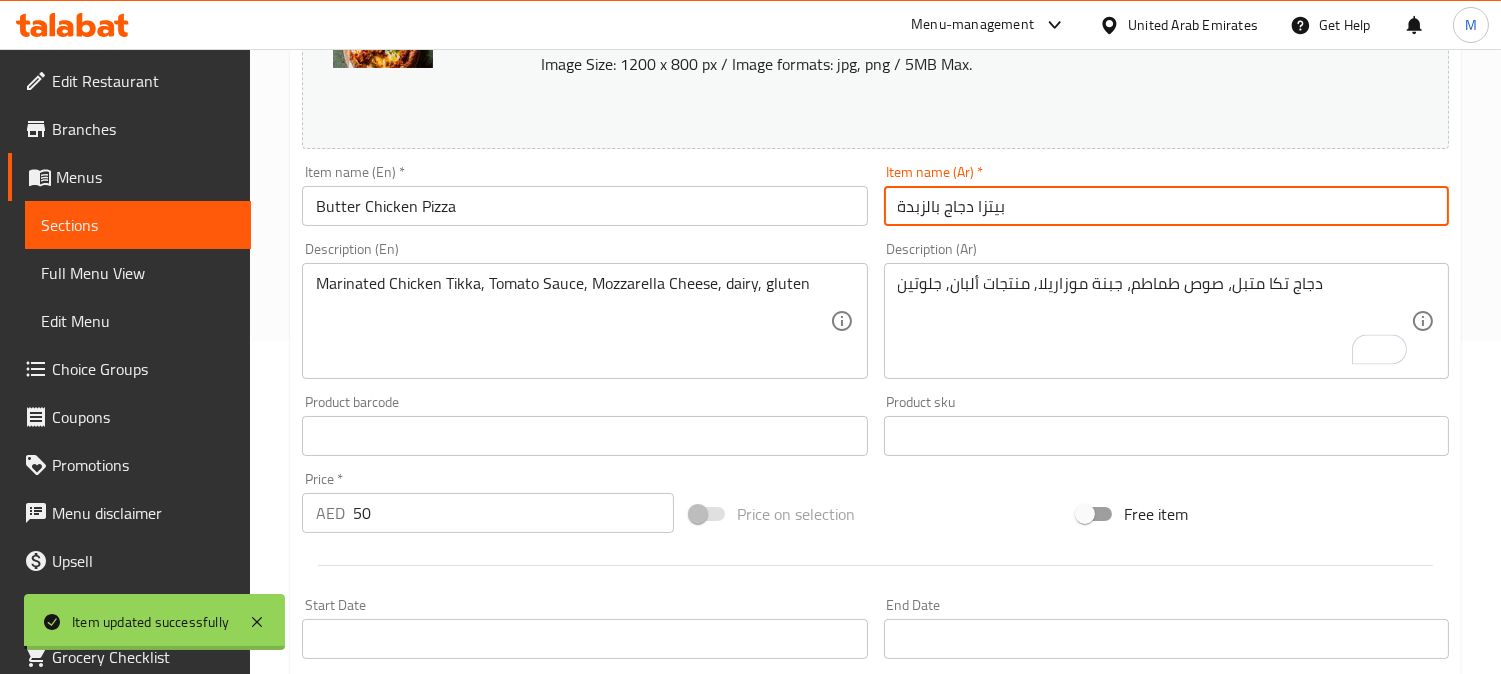 scroll, scrollTop: 0, scrollLeft: 0, axis: both 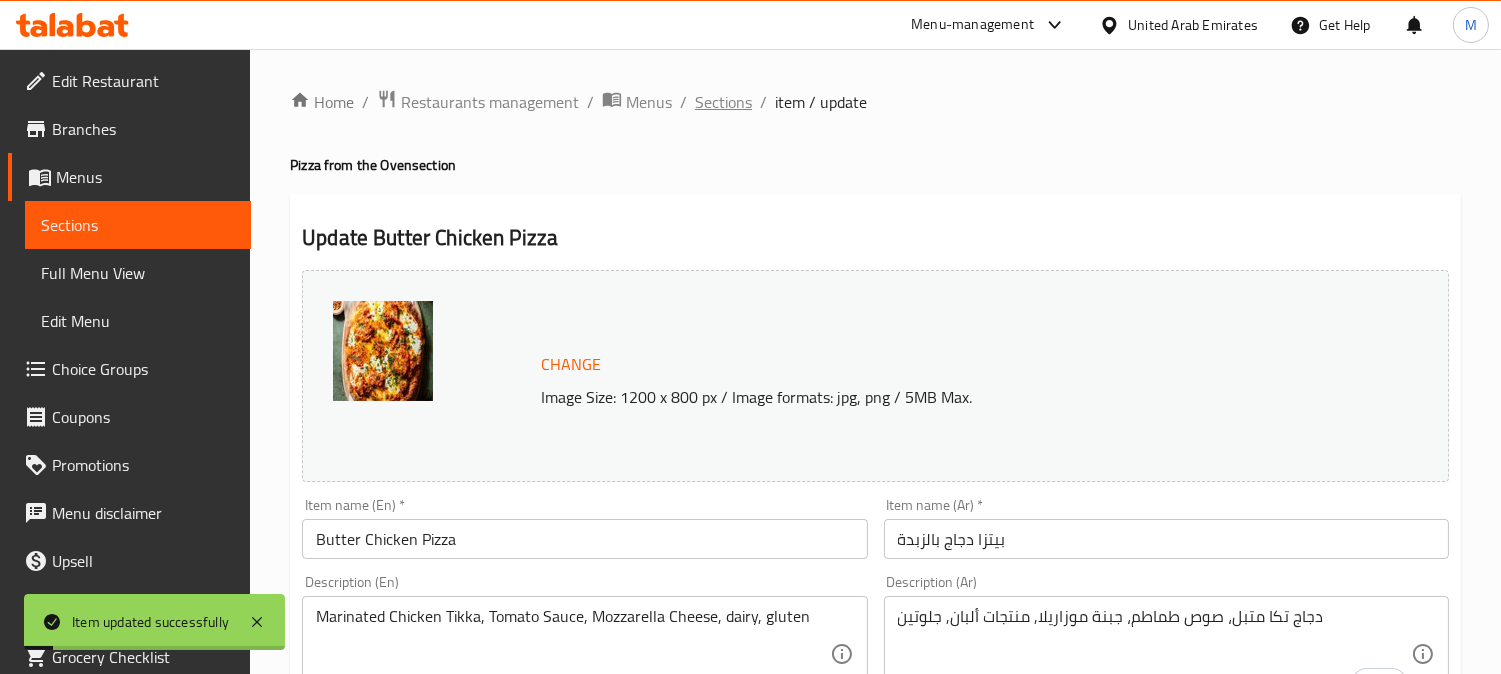 click on "Sections" at bounding box center [723, 102] 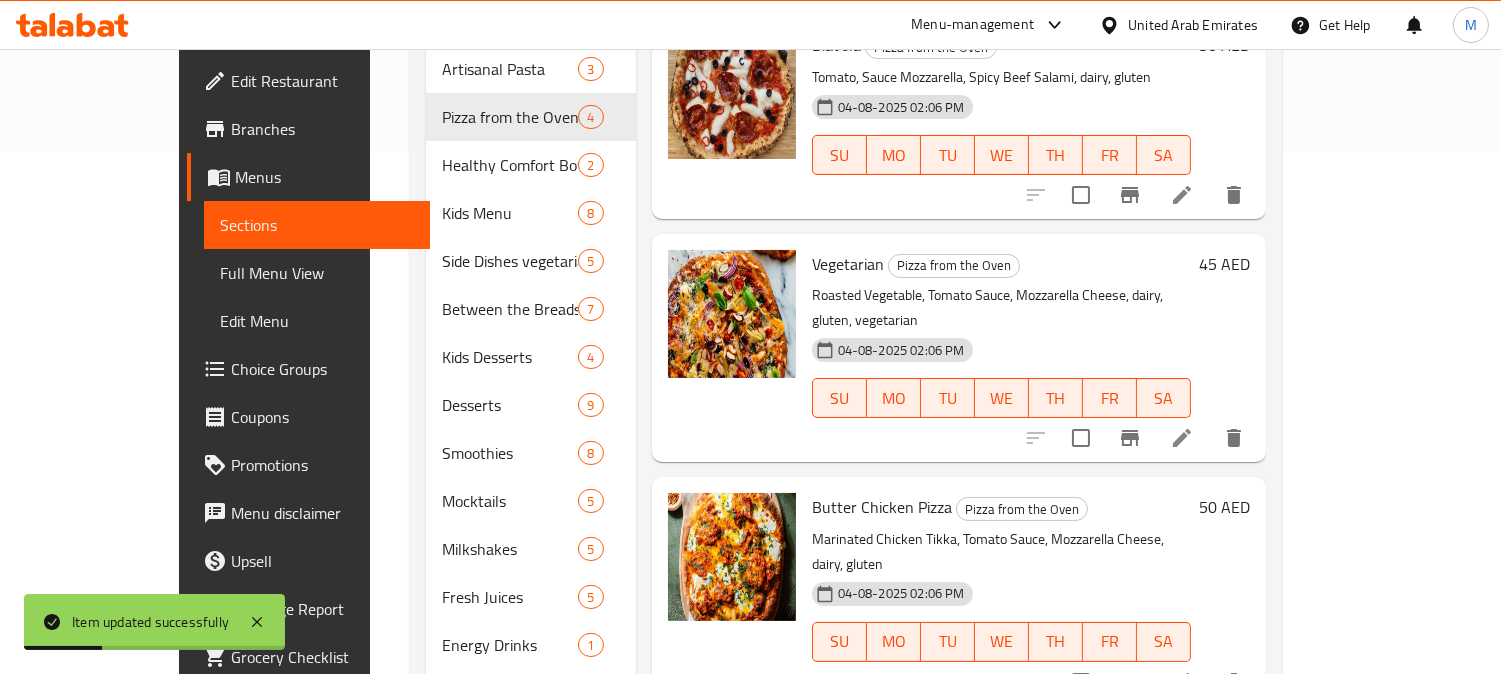 scroll, scrollTop: 504, scrollLeft: 0, axis: vertical 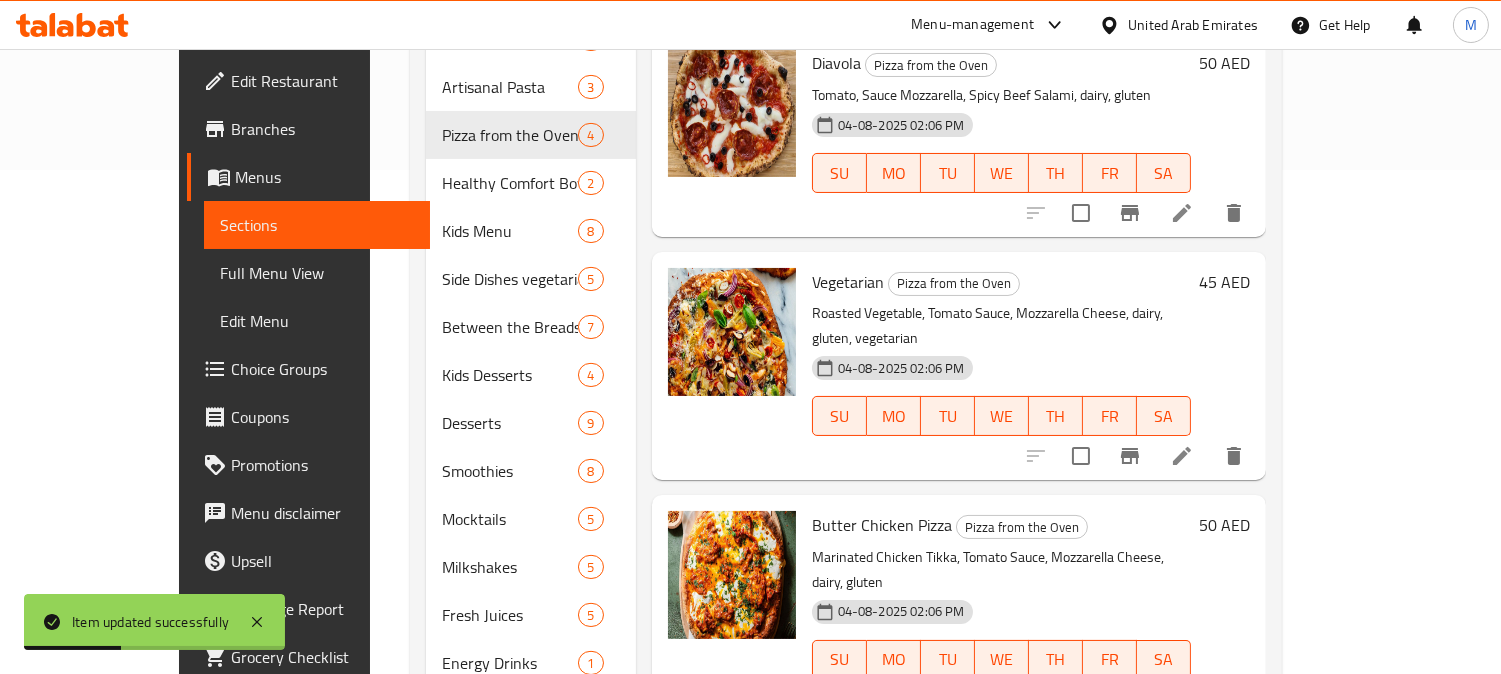 click at bounding box center (1182, 456) 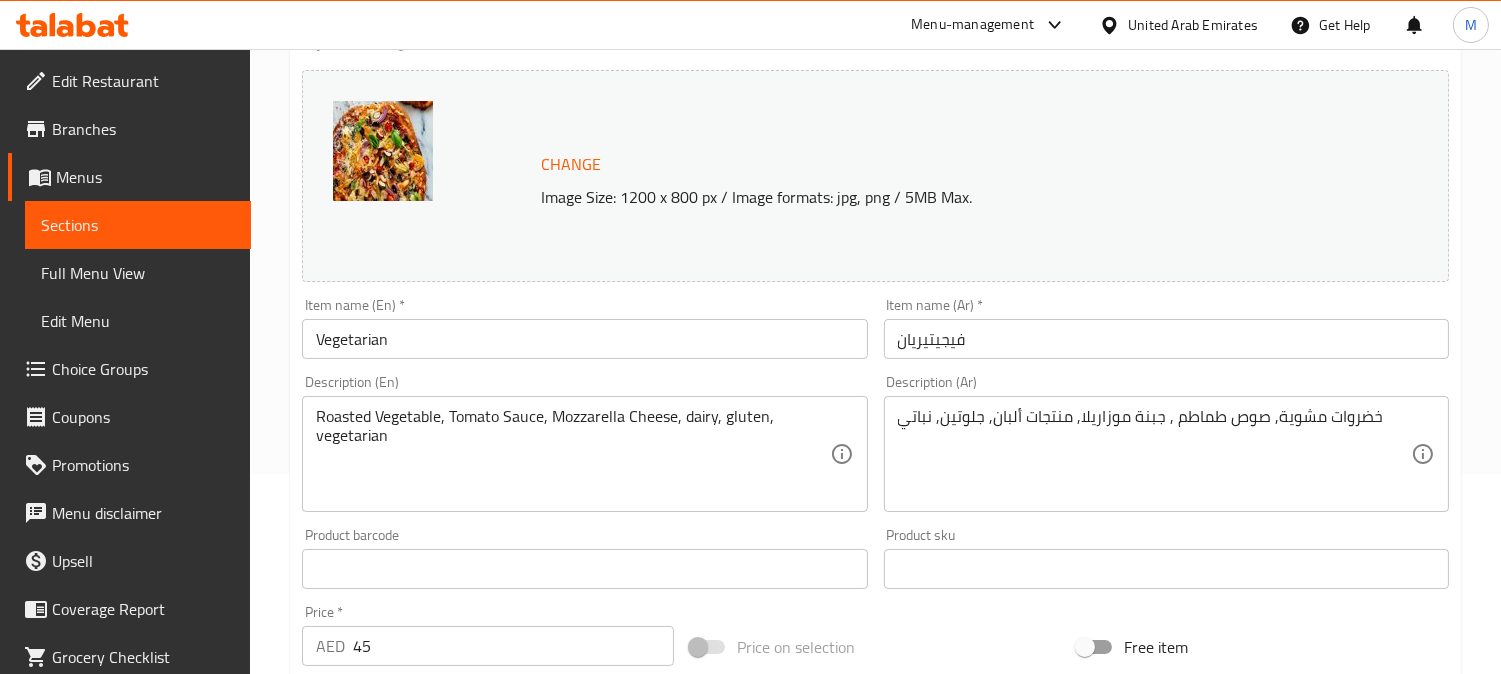 scroll, scrollTop: 0, scrollLeft: 0, axis: both 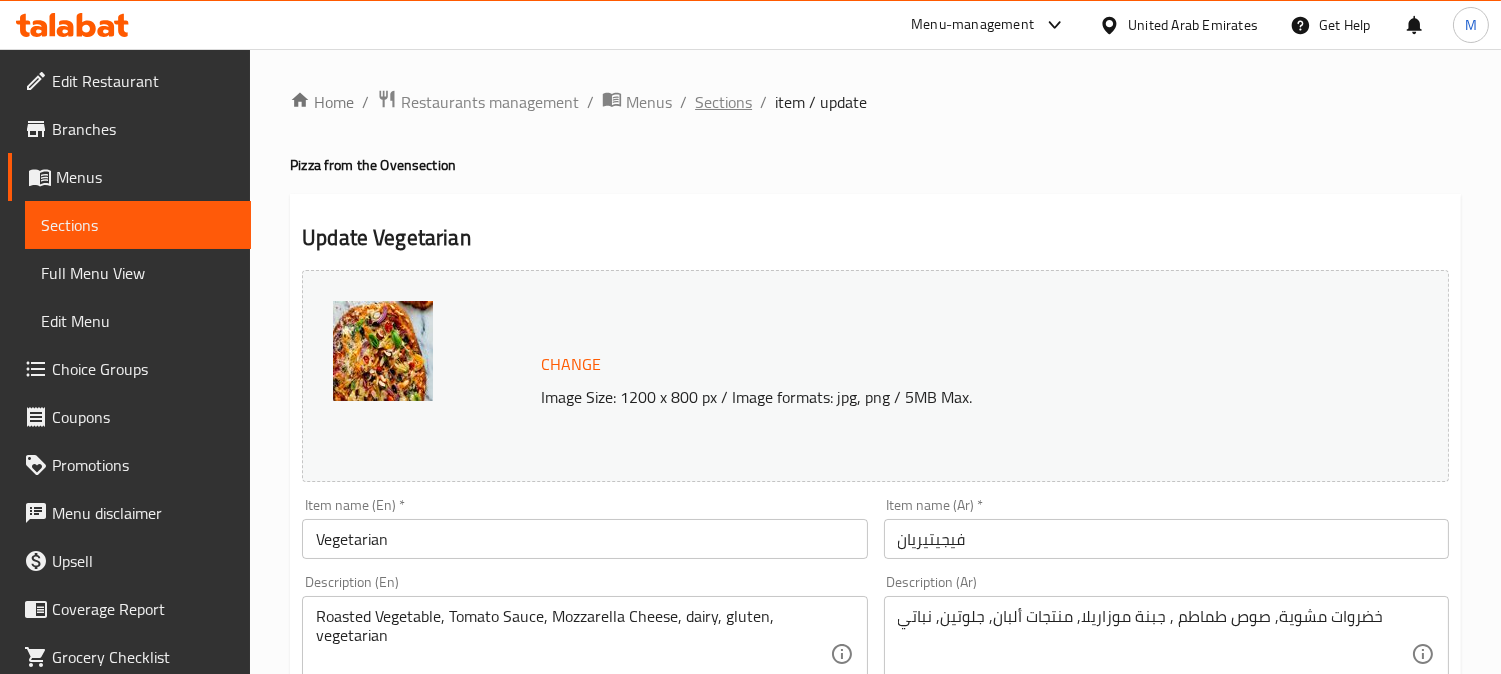 click on "Sections" at bounding box center (723, 102) 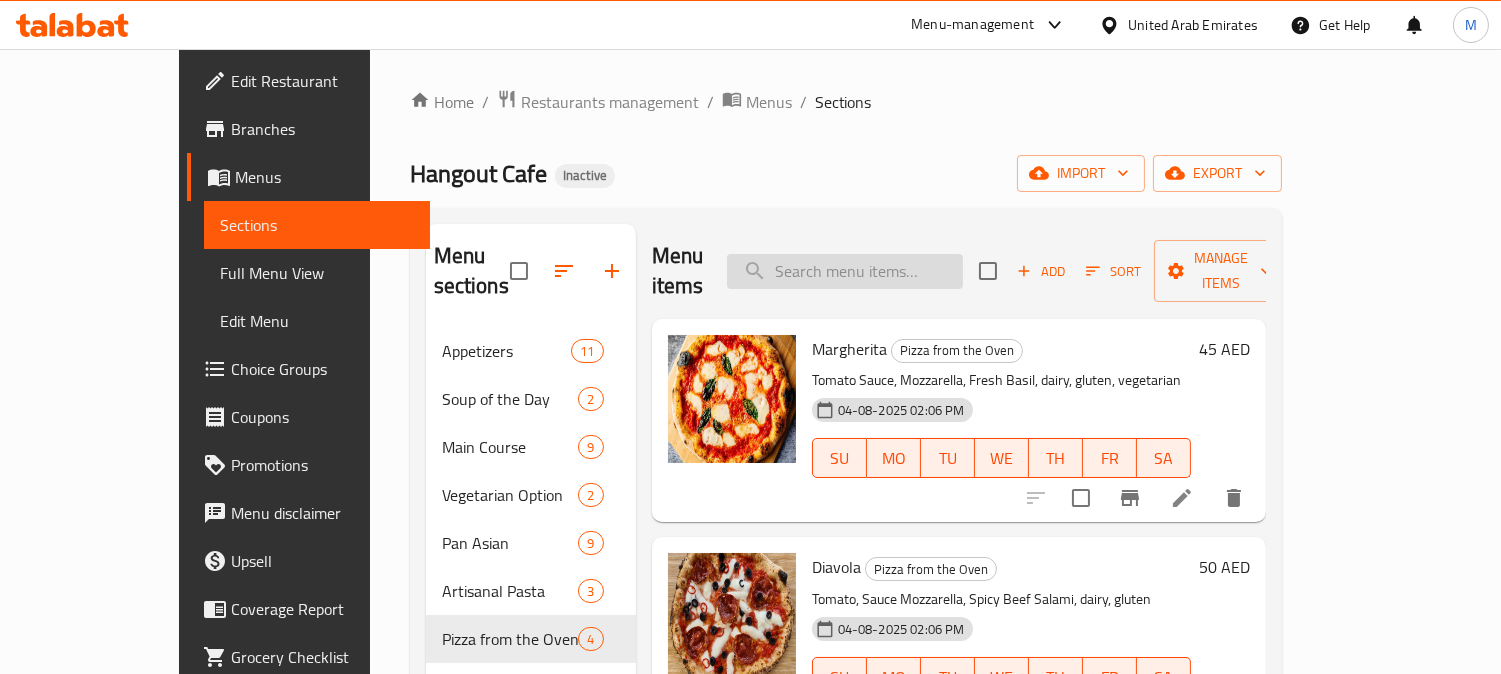 paste on "Ham & Cheese Sandwich dairy gluten" 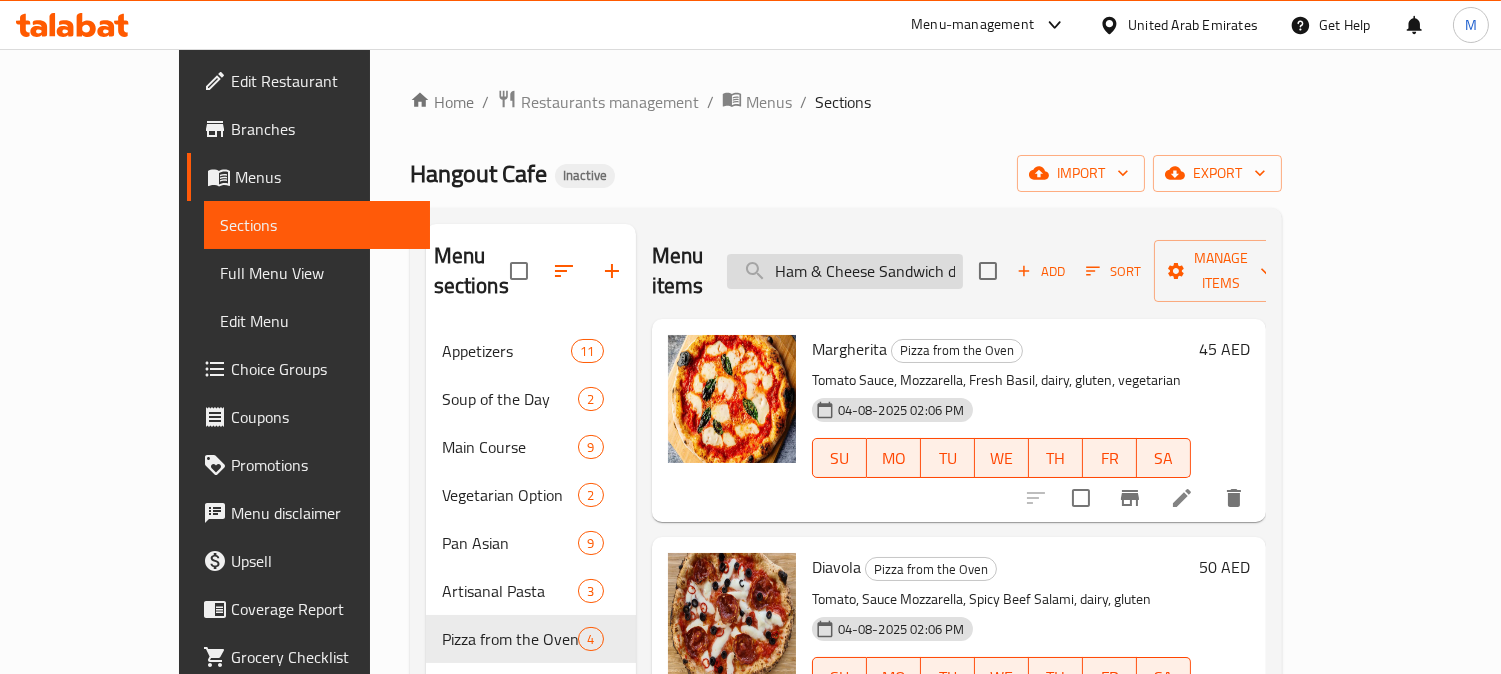 click on "Ham & Cheese Sandwich dairy gluten" at bounding box center (845, 271) 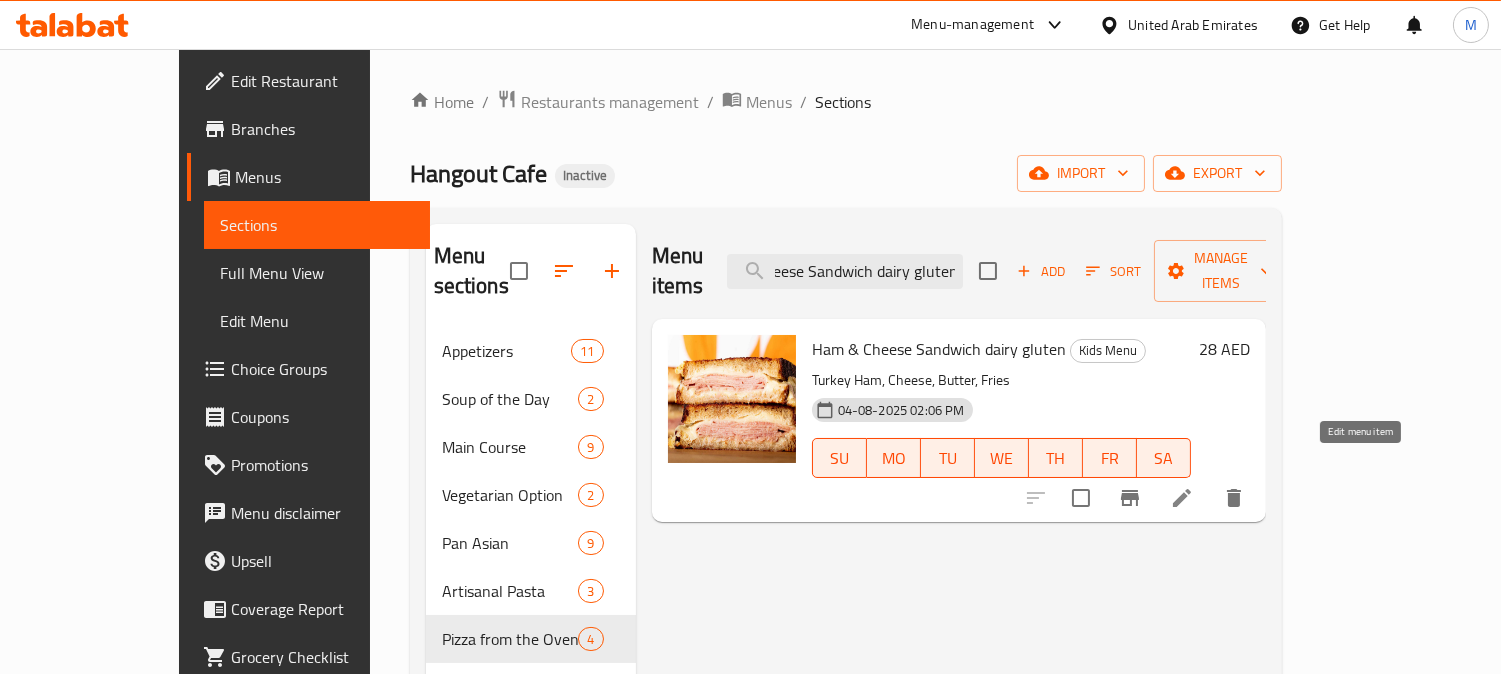 type on "Ham & Cheese Sandwich dairy gluten" 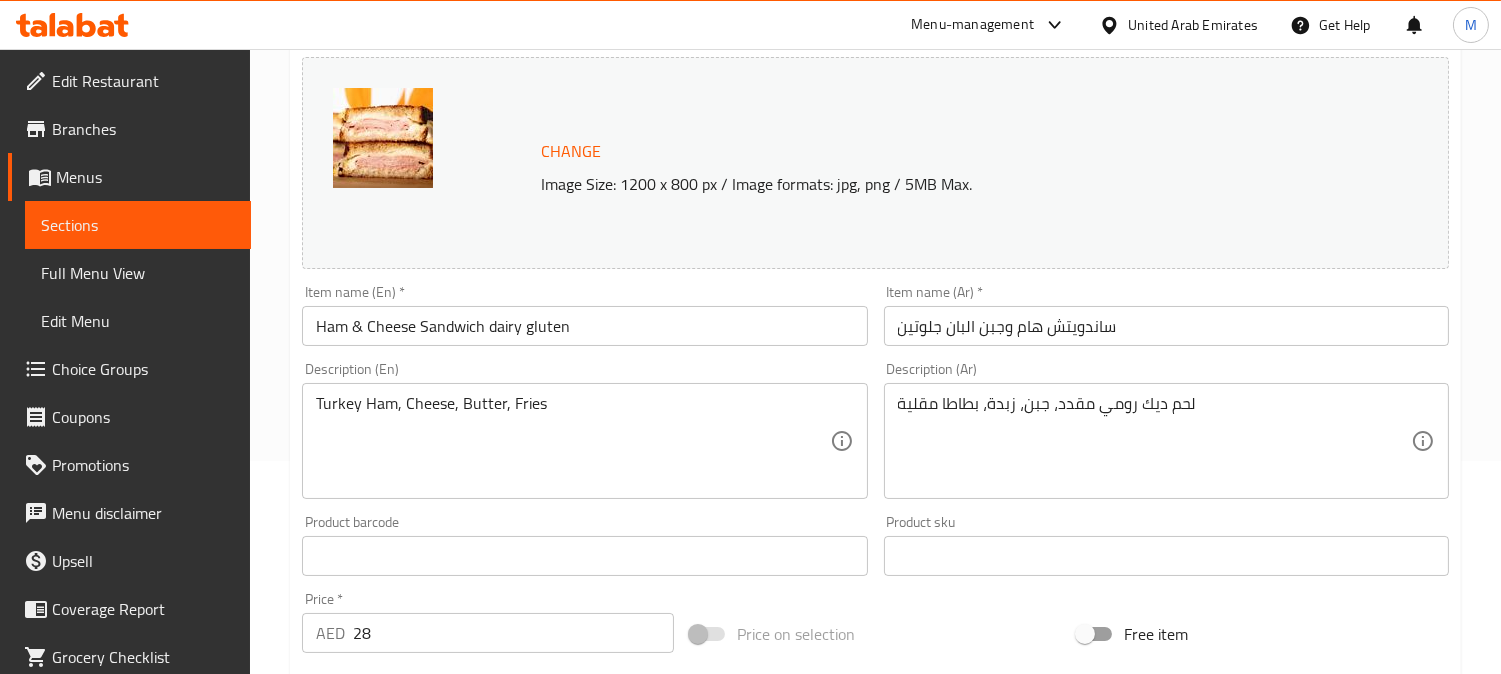scroll, scrollTop: 222, scrollLeft: 0, axis: vertical 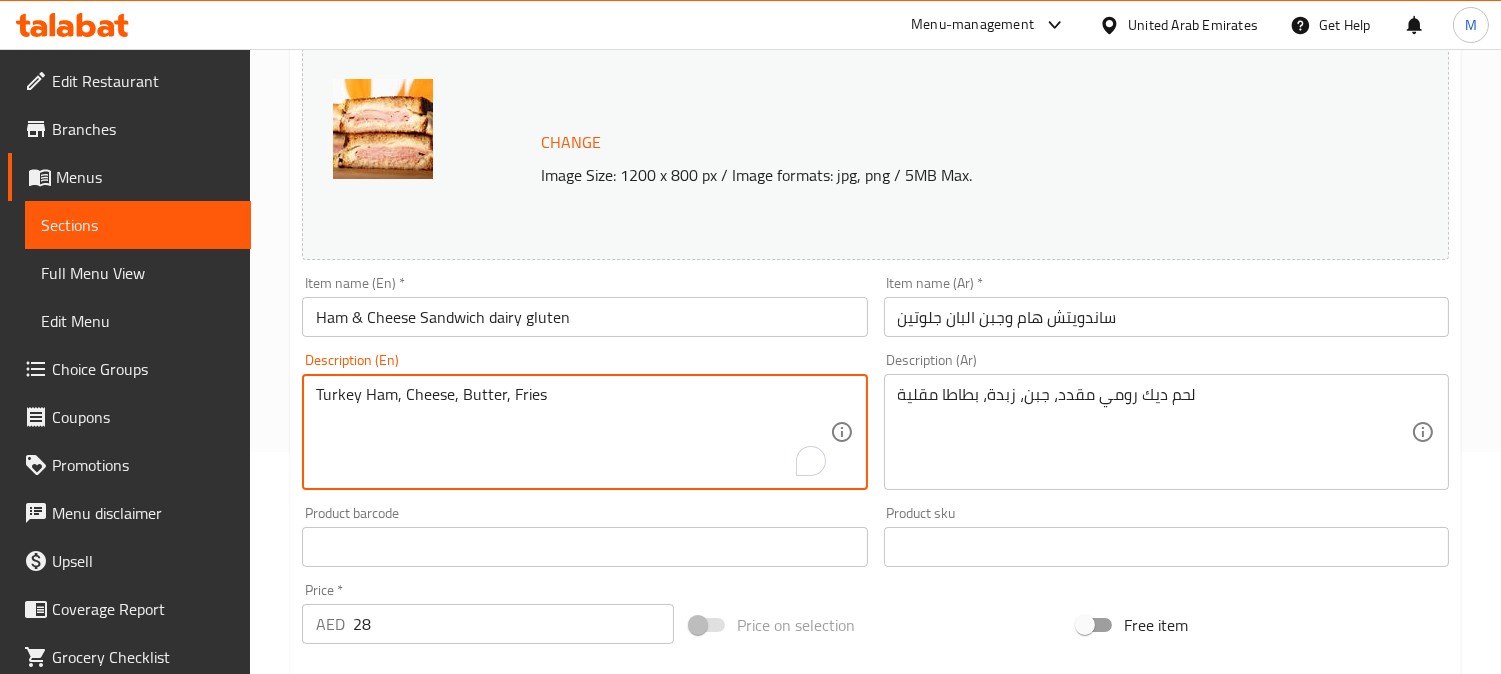 click on "Turkey Ham, Cheese, Butter, Fries" at bounding box center [572, 432] 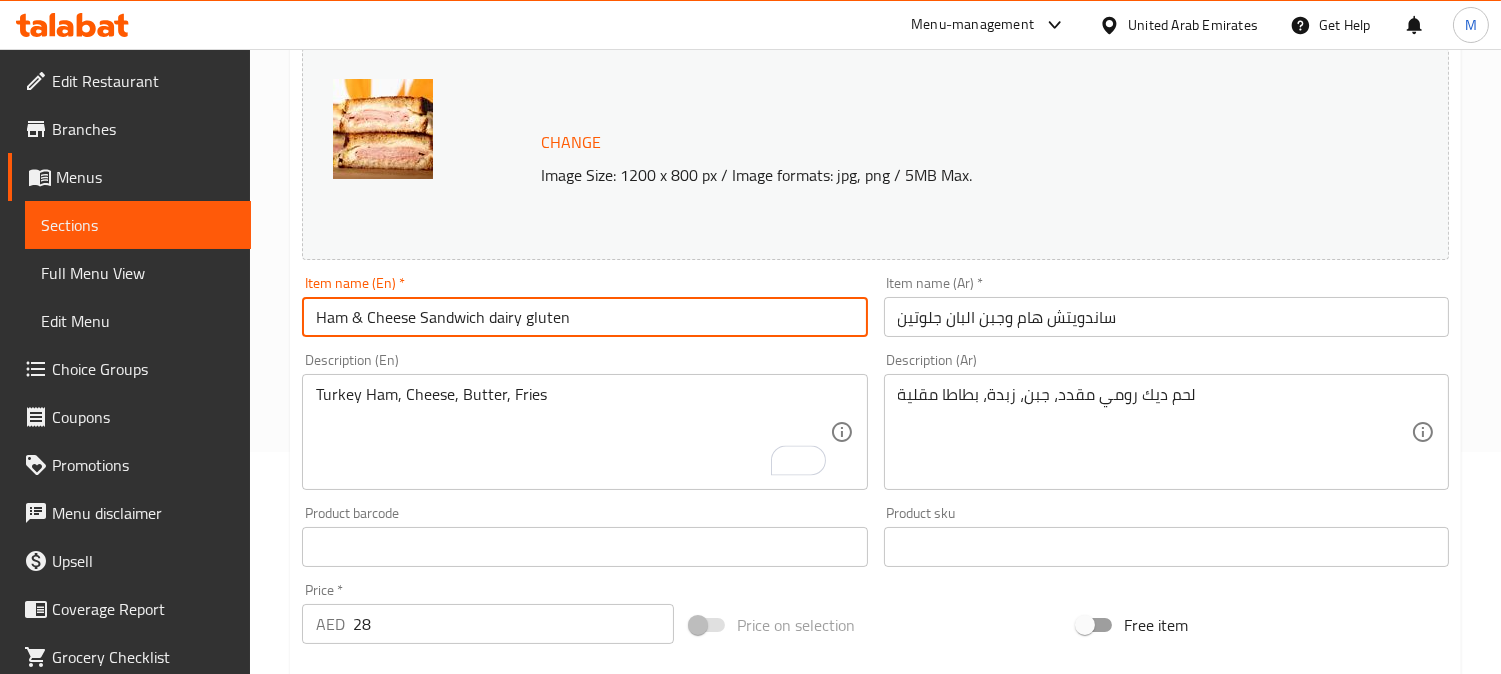 click on "Ham & Cheese Sandwich dairy gluten" at bounding box center [584, 317] 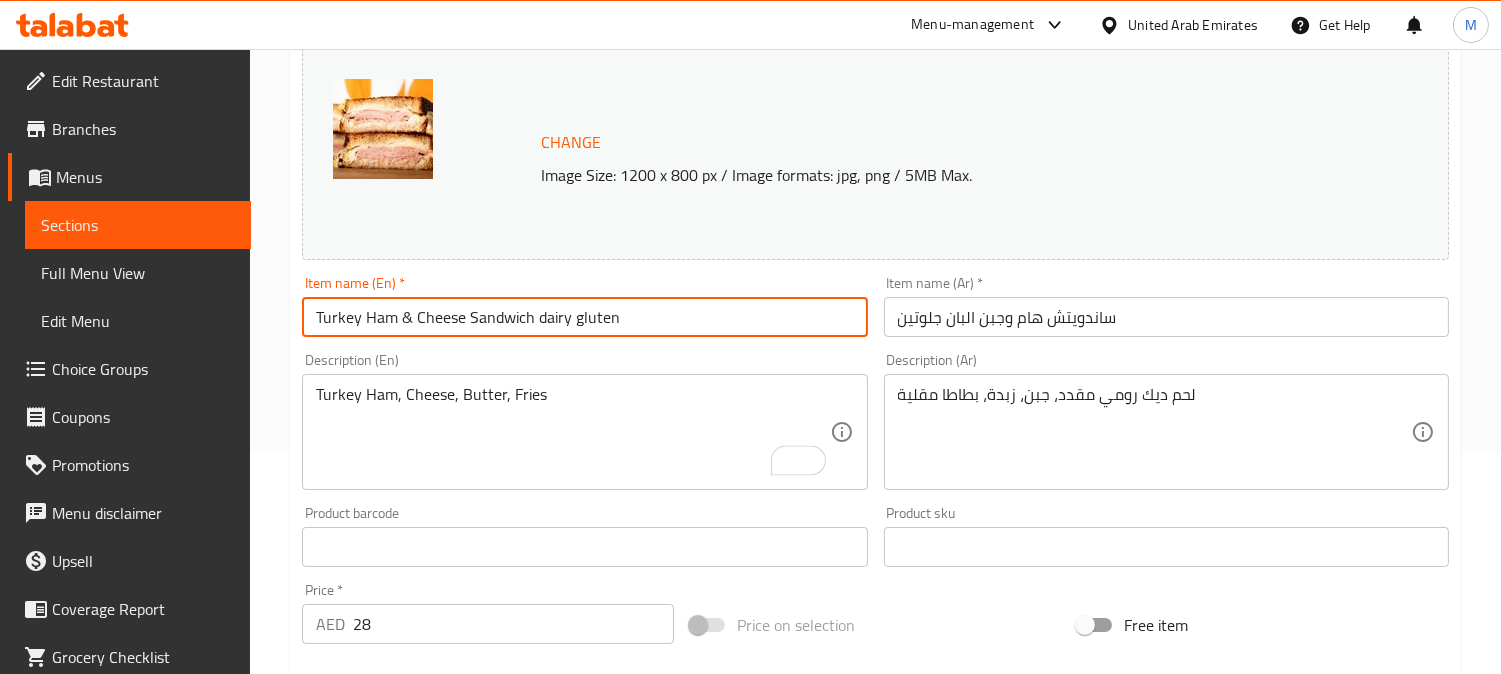 type on "Turkey Ham & Cheese Sandwich dairy gluten" 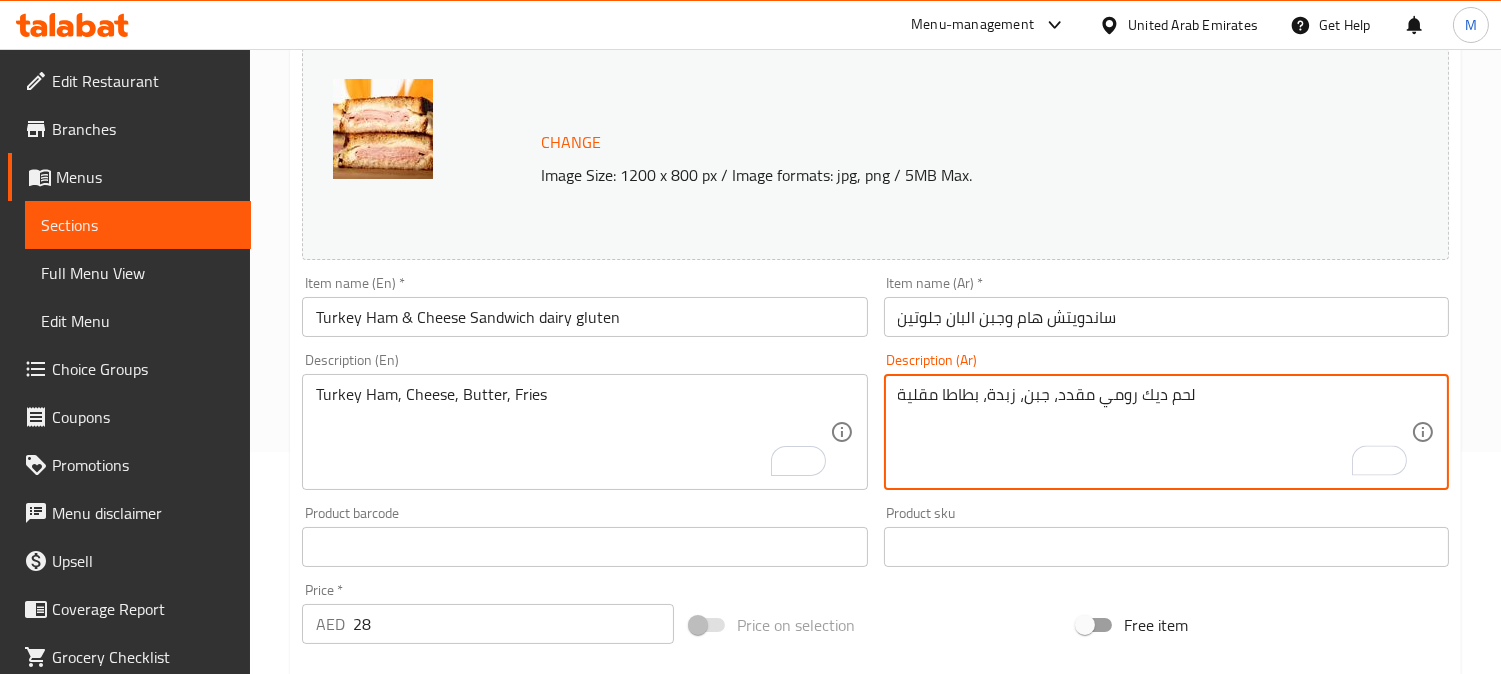 drag, startPoint x: 1213, startPoint y: 392, endPoint x: 1057, endPoint y: 407, distance: 156.7195 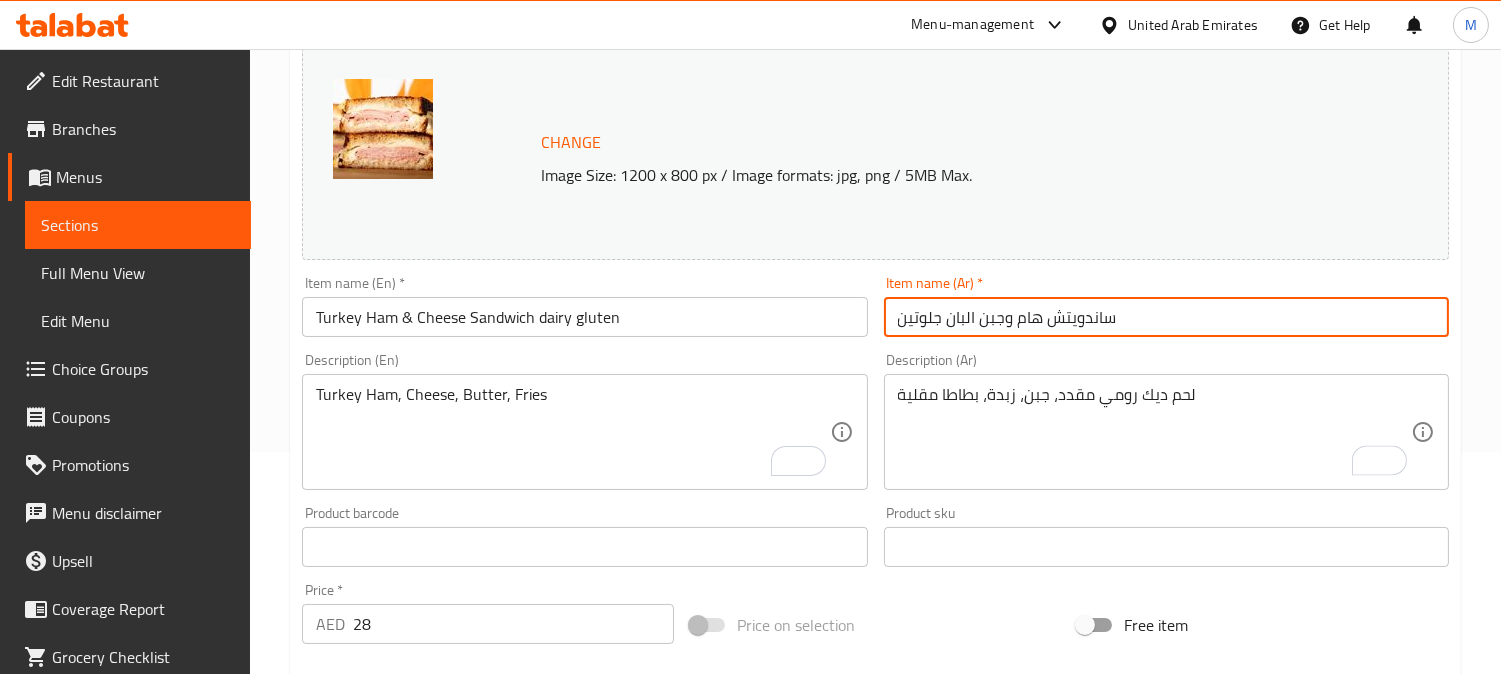 click on "ساندويتش هام وجبن البان جلوتين" at bounding box center [1166, 317] 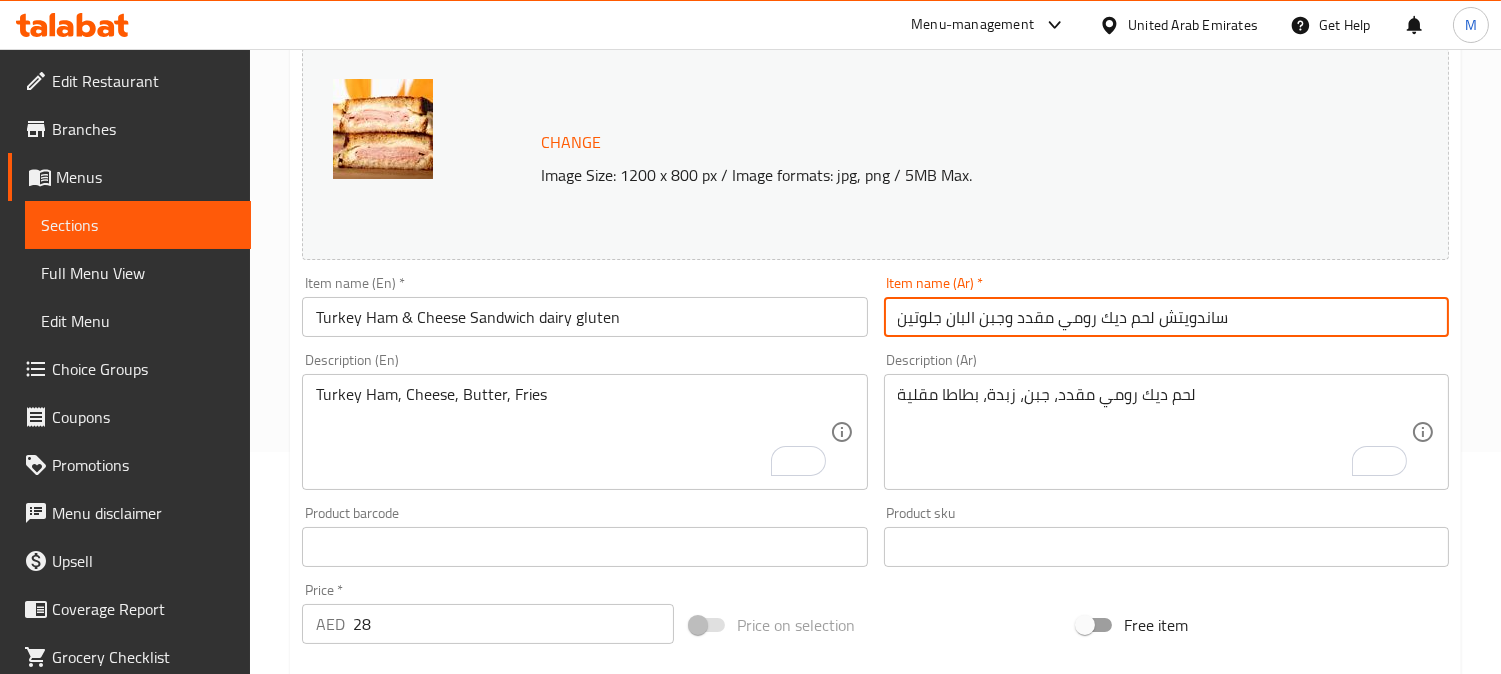 click on "ساندويتش لحم ديك رومي مقدد وجبن البان جلوتين" at bounding box center (1166, 317) 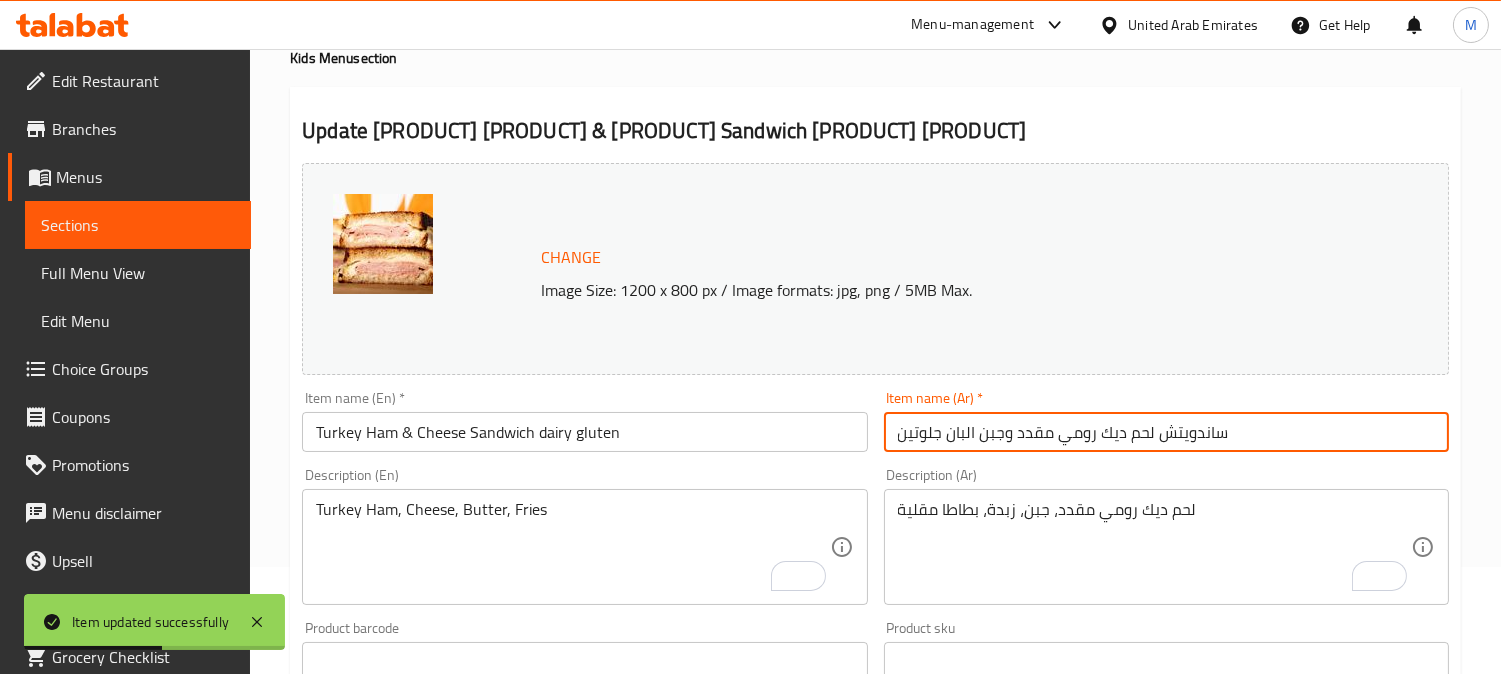 scroll, scrollTop: 0, scrollLeft: 0, axis: both 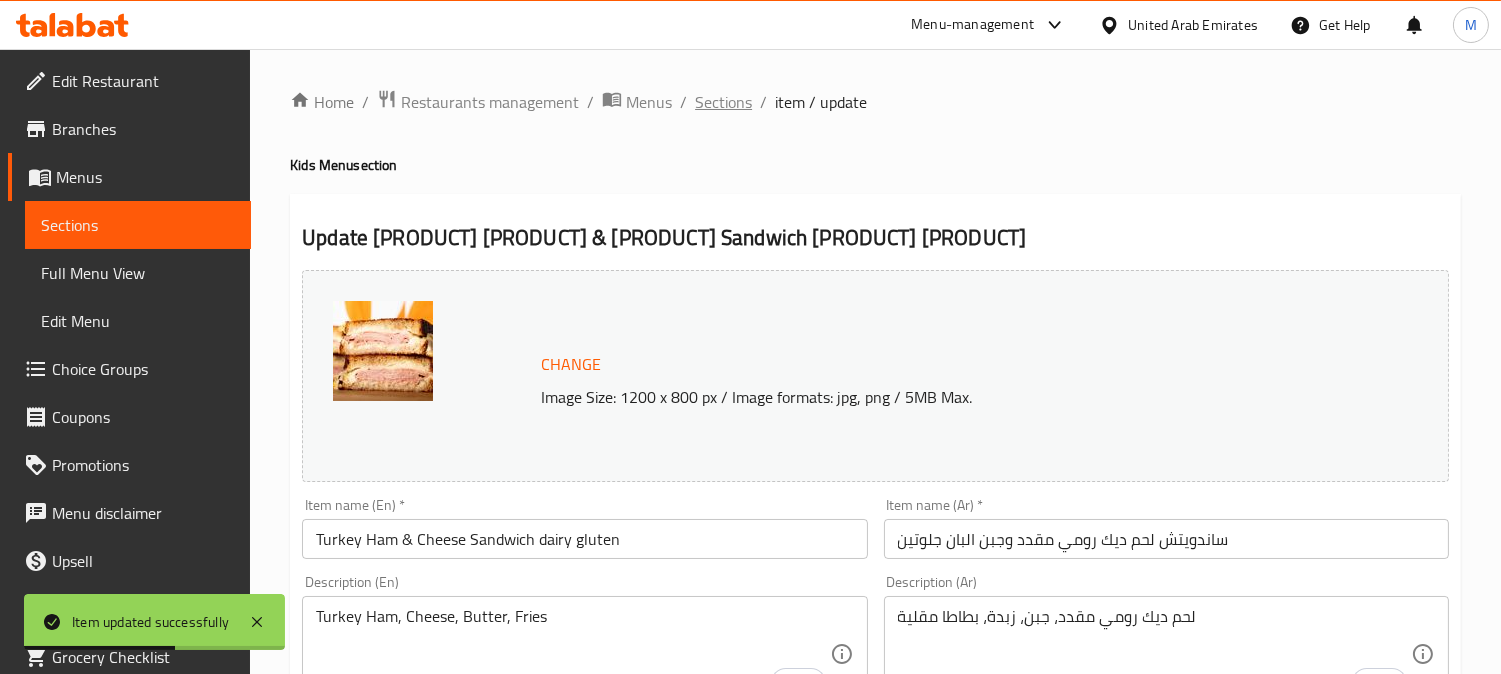 click on "Sections" at bounding box center [723, 102] 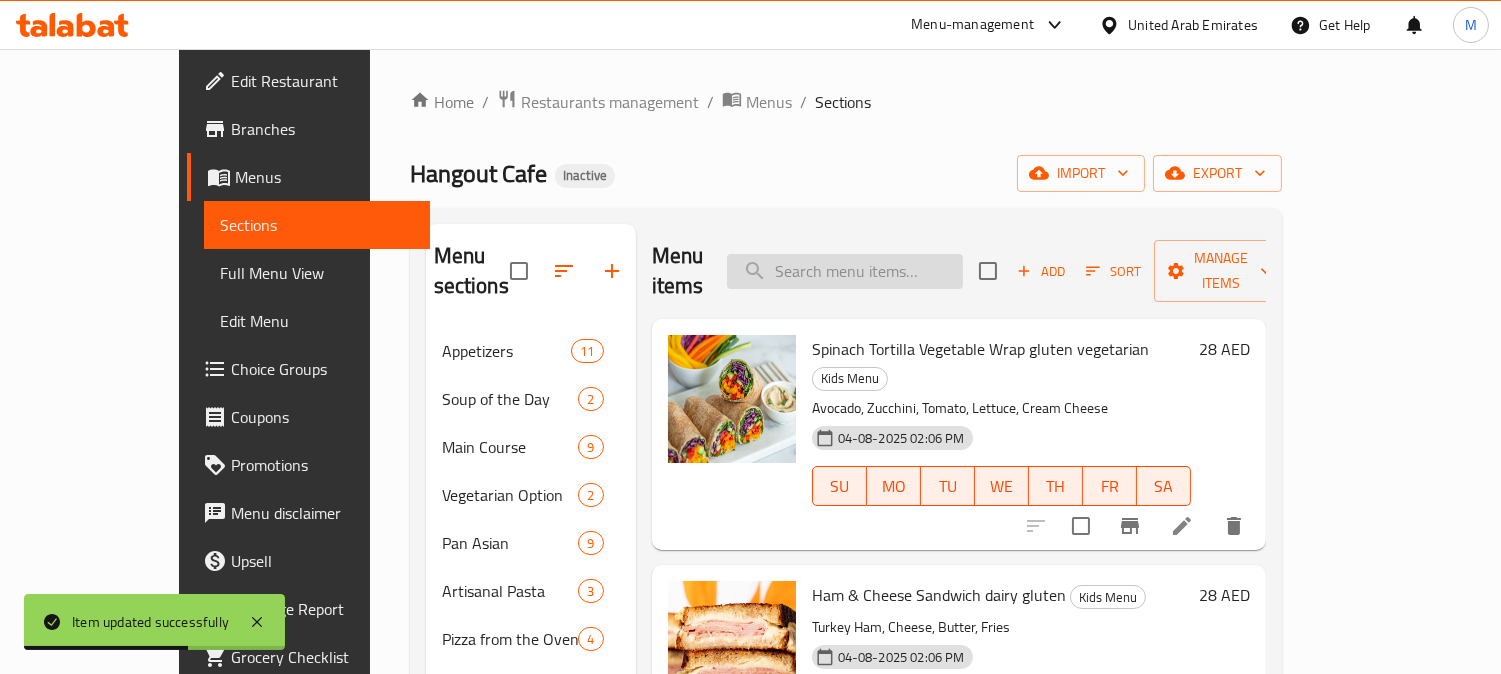 paste on "Baked Mac & Cheese dairy gluten vegetarian" 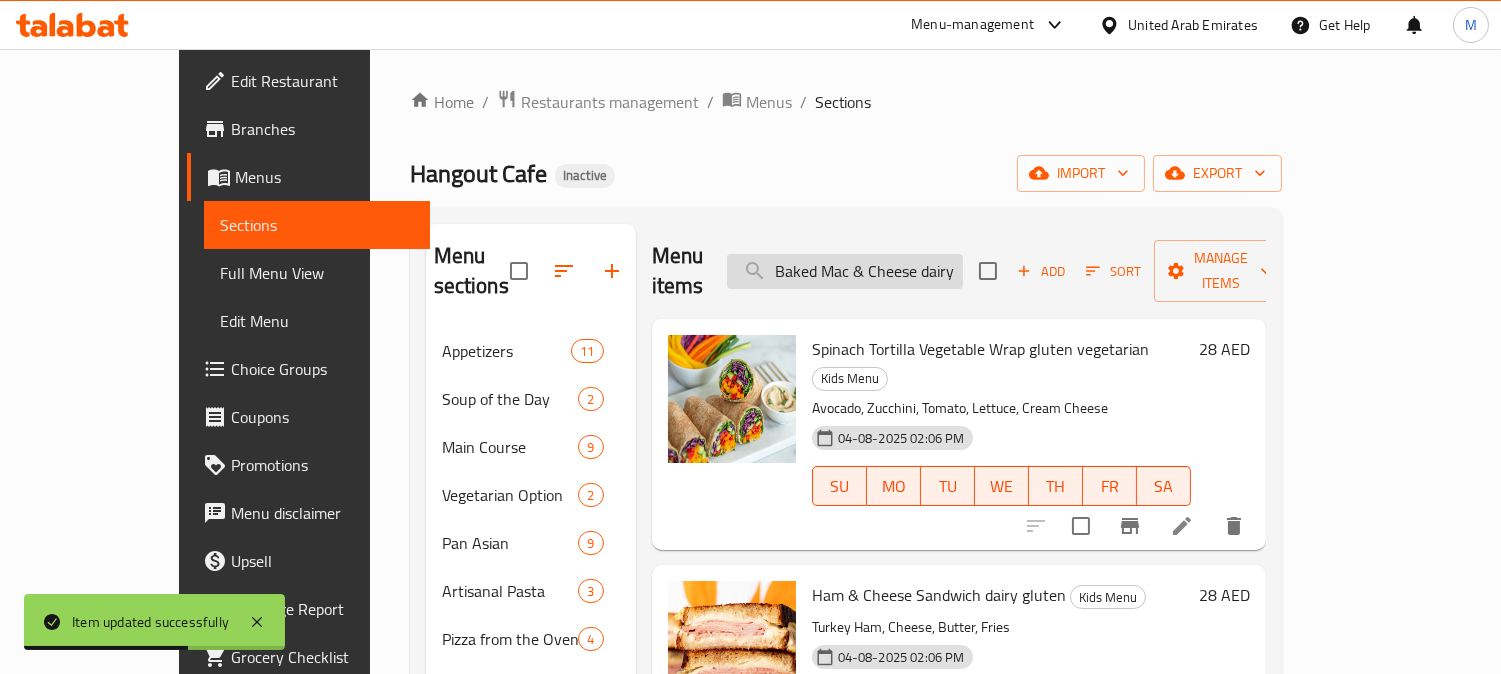 click on "Baked Mac & Cheese dairy gluten vegetarian" at bounding box center [845, 271] 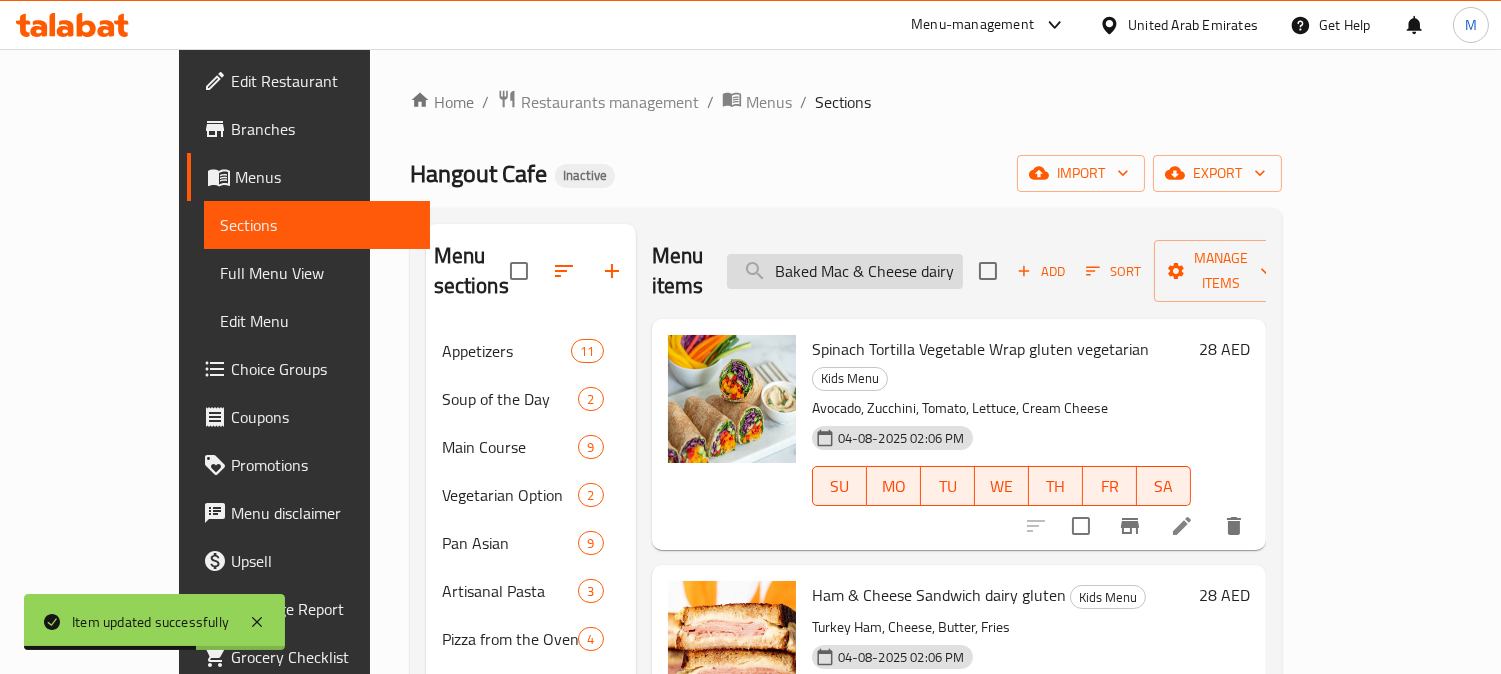 scroll, scrollTop: 0, scrollLeft: 118, axis: horizontal 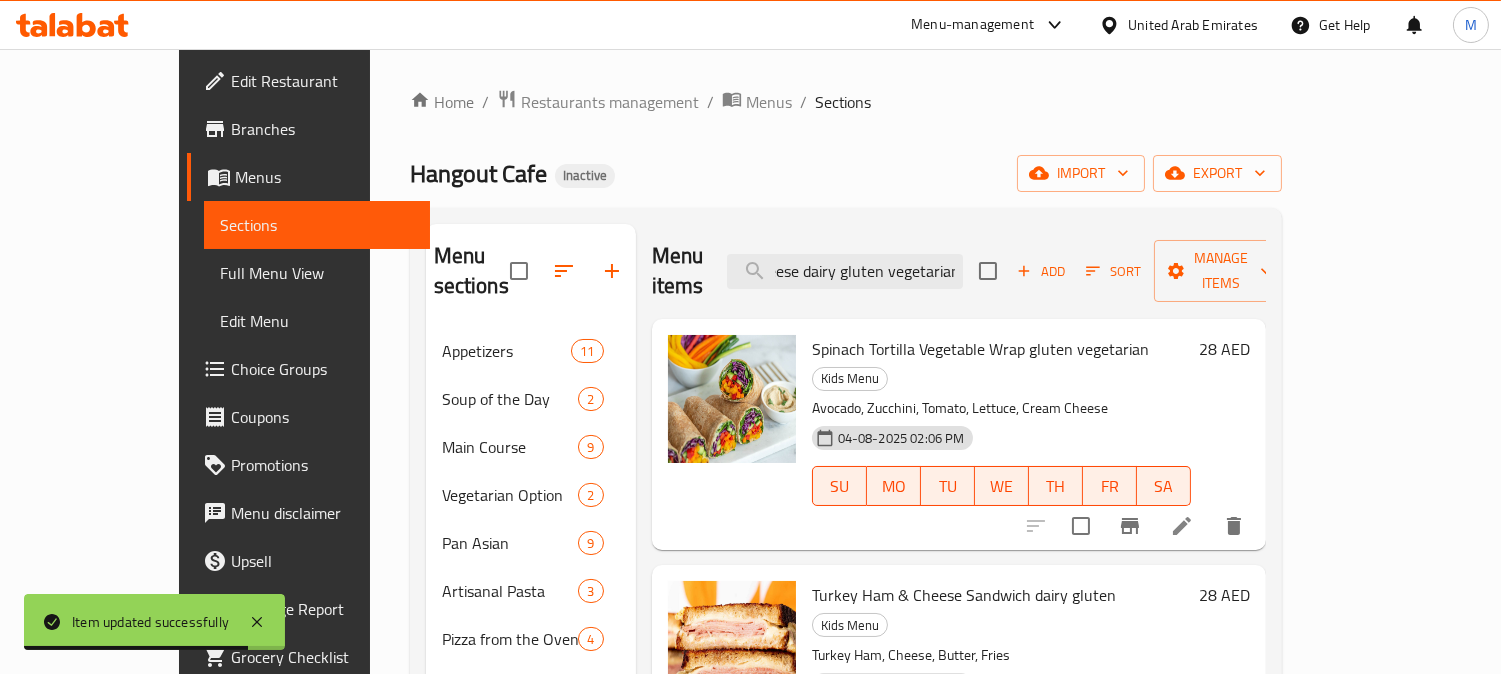 type on "Baked Mac & Cheese dairy gluten vegetaria" 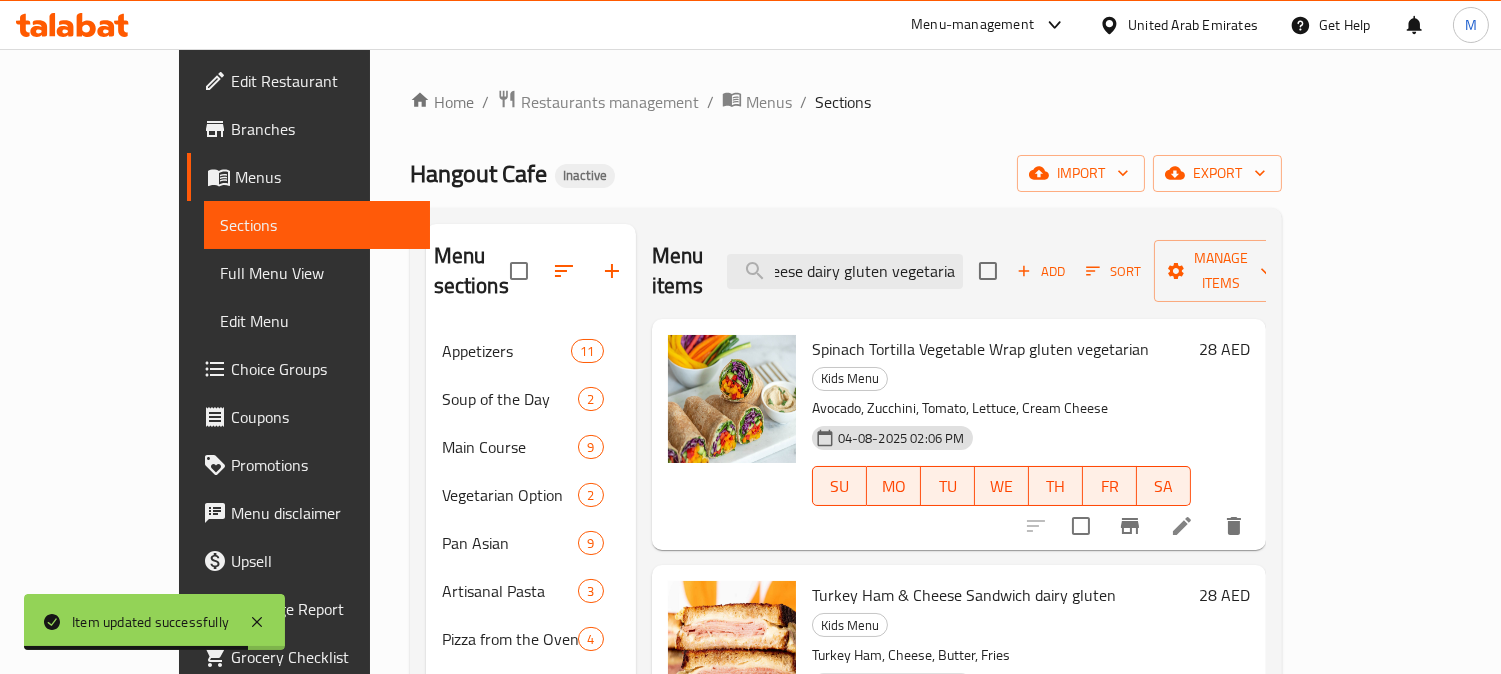 scroll, scrollTop: 0, scrollLeft: 111, axis: horizontal 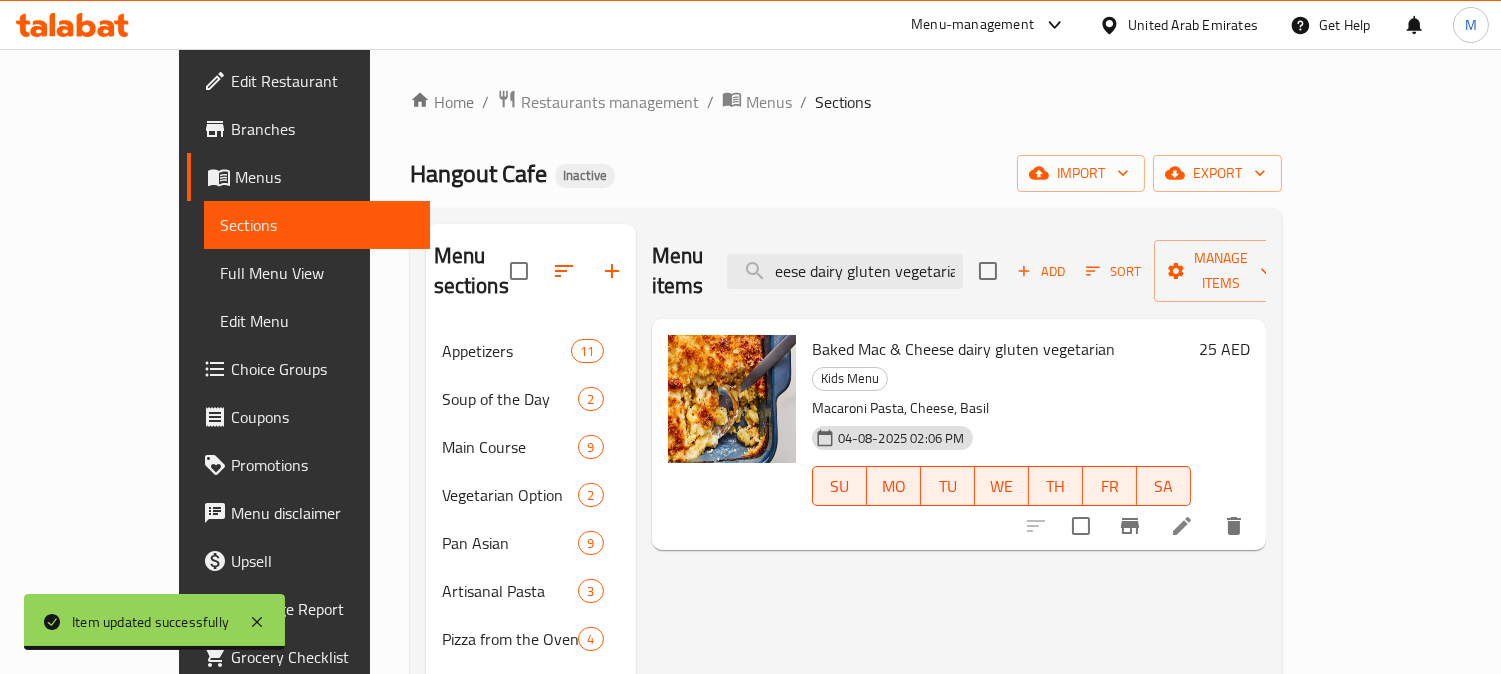 click 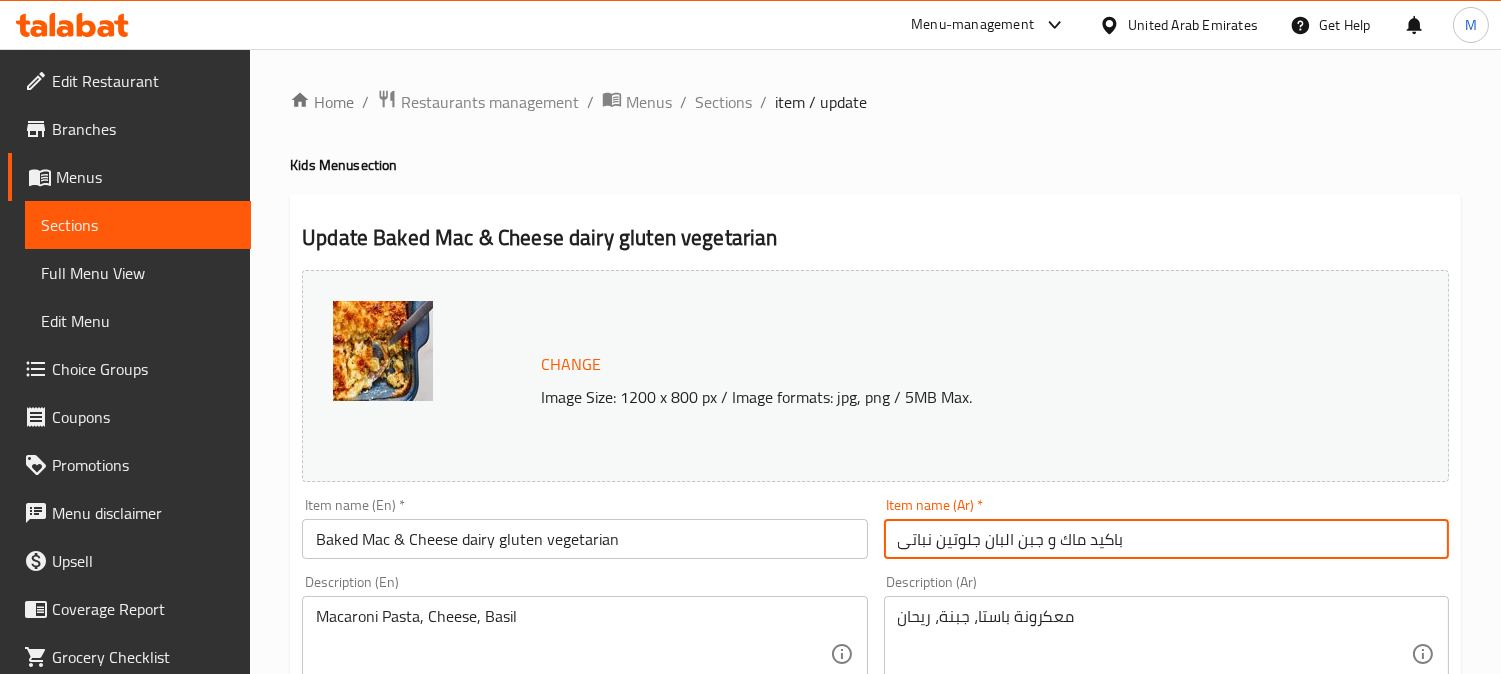 click on "باكيد ماك و جبن البان جلوتين نباتى" at bounding box center (1166, 539) 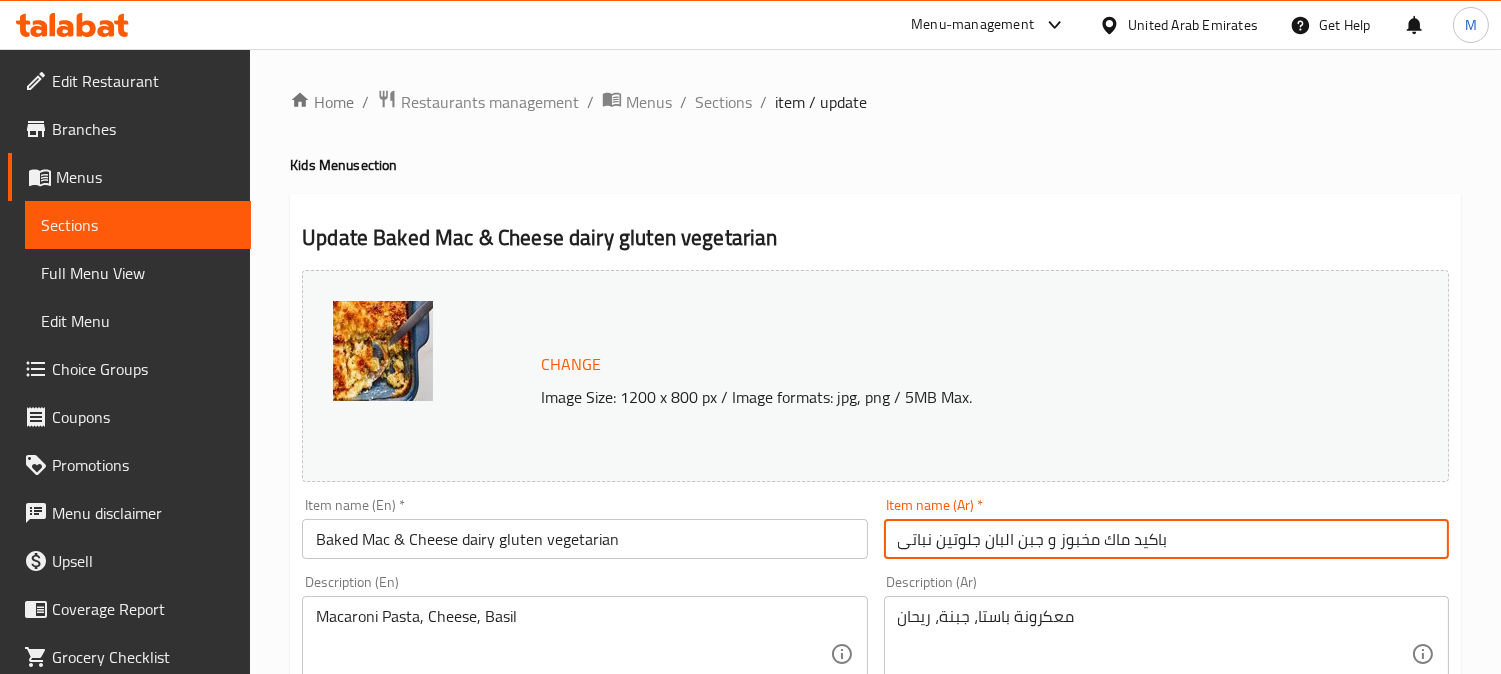click on "باكيد ماك مخبوز و جبن البان جلوتين نباتى" at bounding box center [1166, 539] 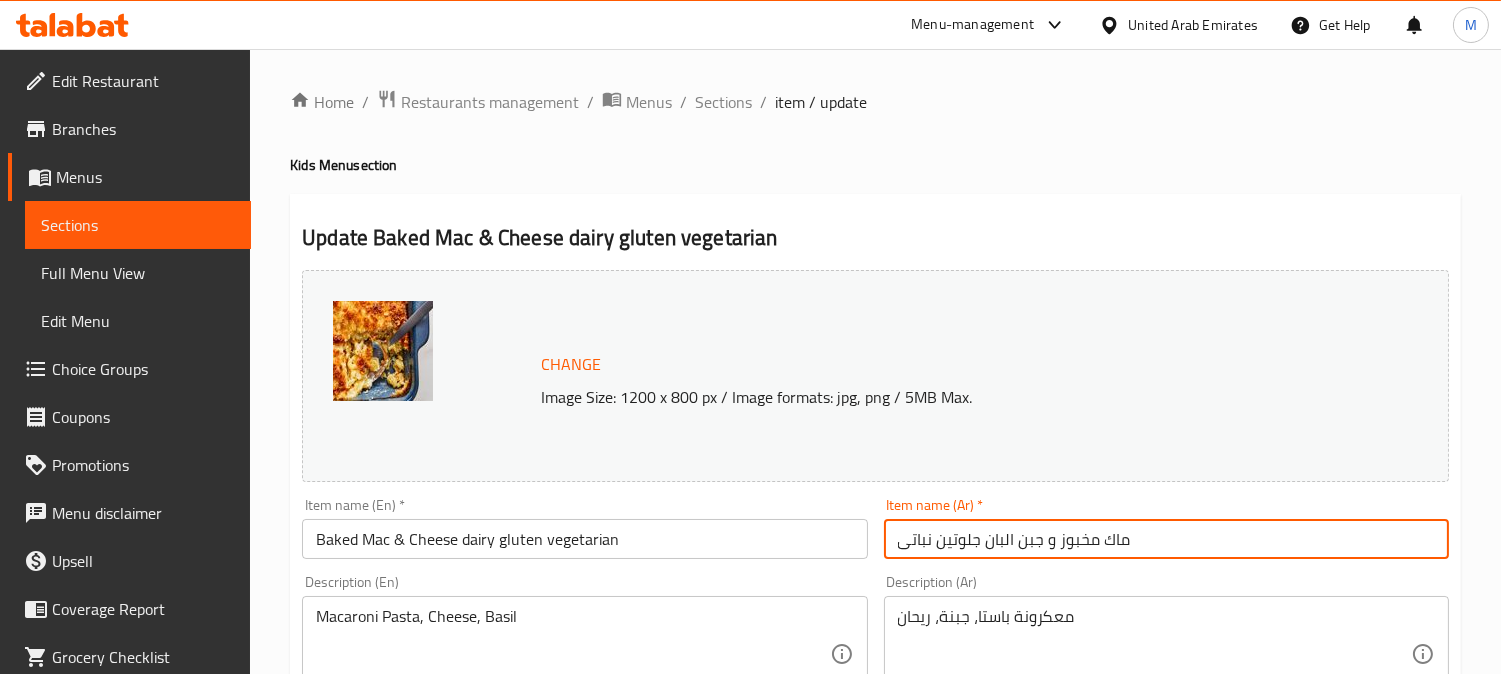 type on "ماك مخبوز و جبن البان جلوتين نباتى" 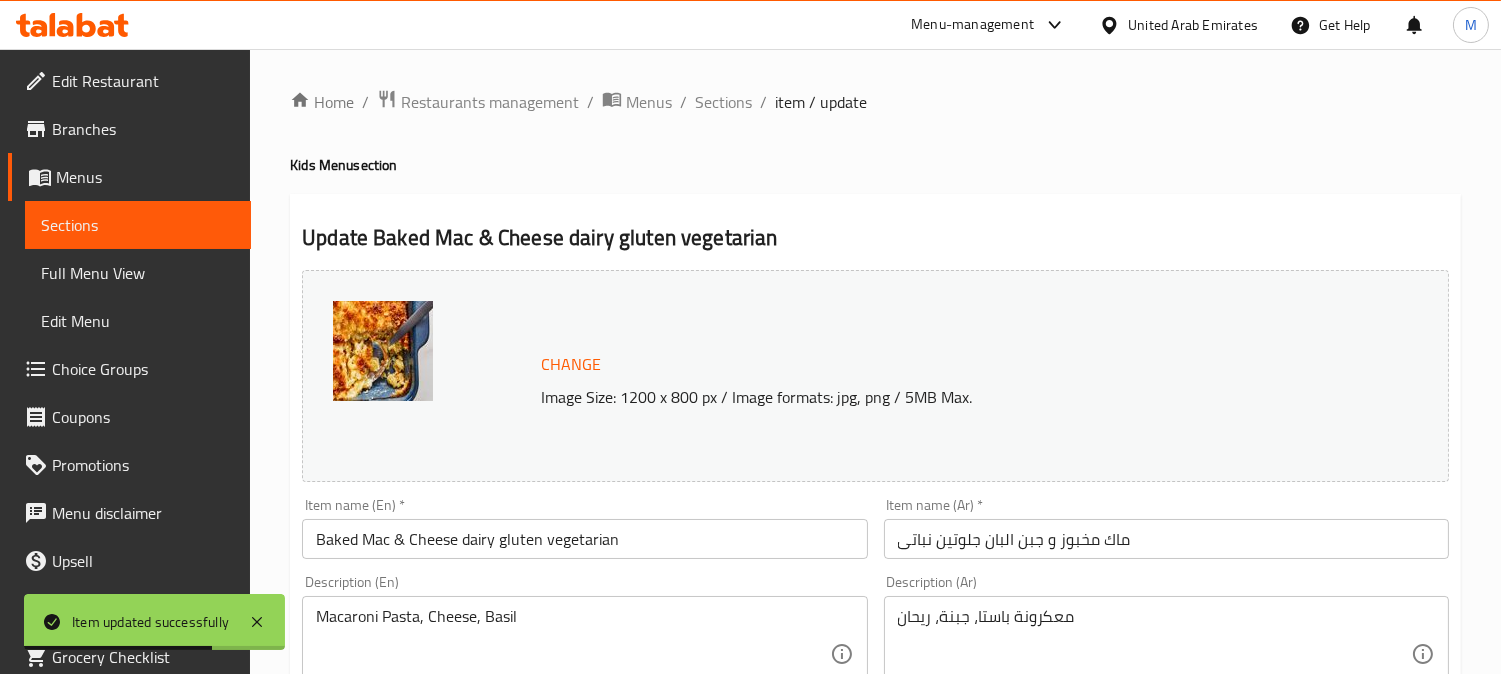 click on "Sections" at bounding box center [723, 102] 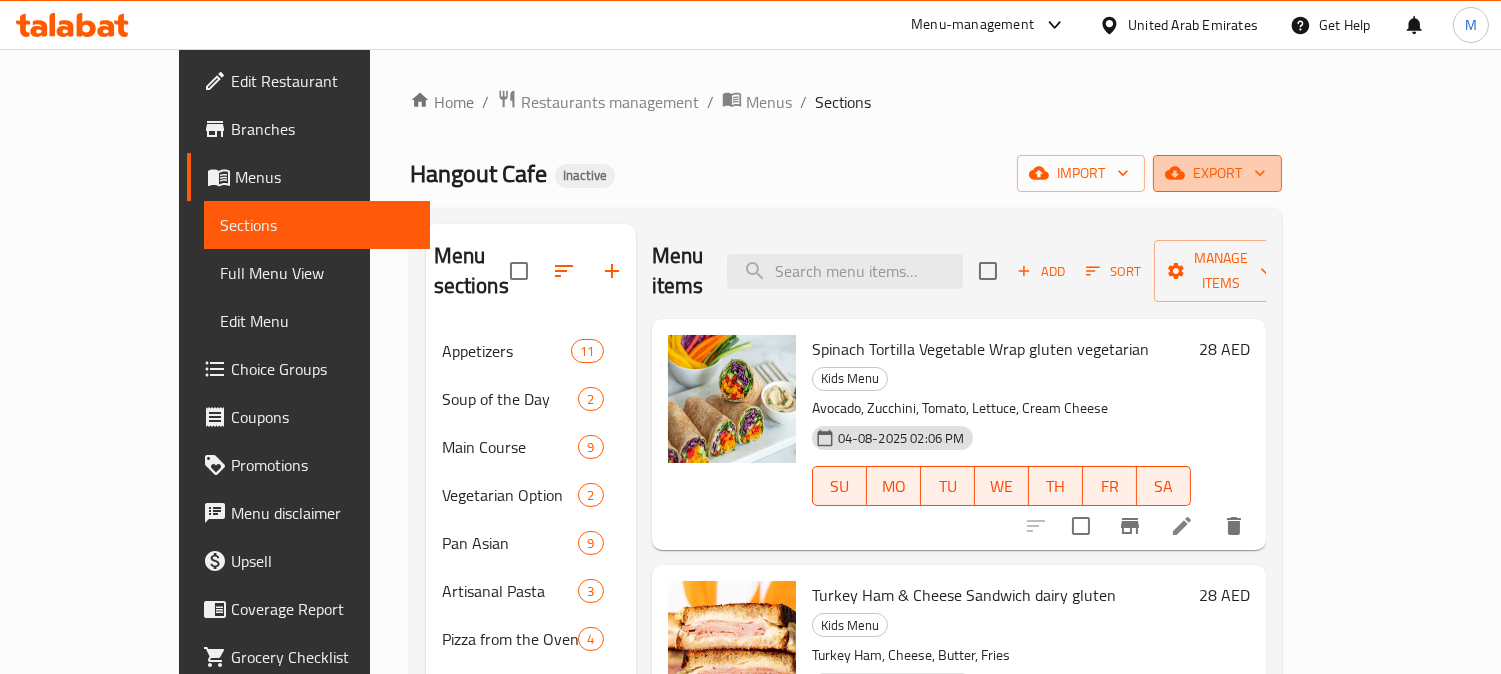 click on "export" at bounding box center [1217, 173] 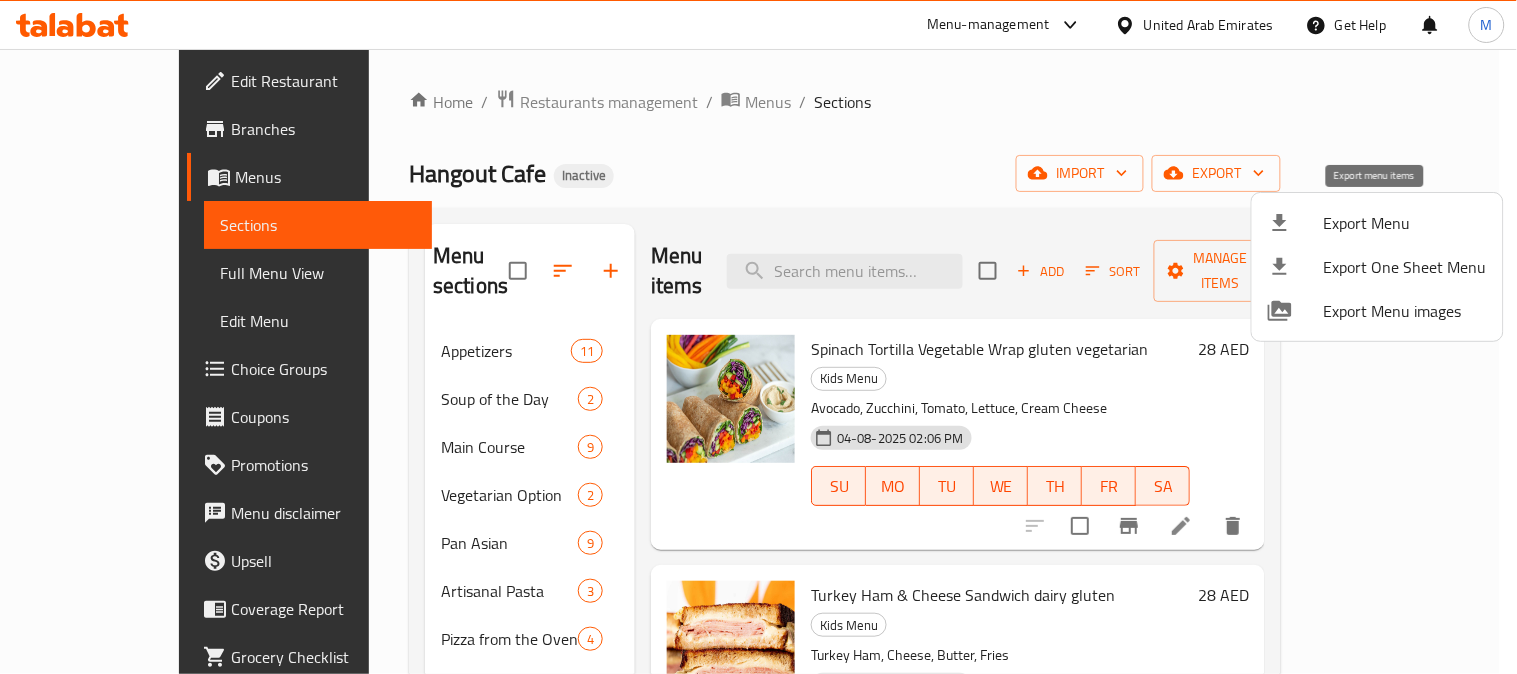 click on "Export Menu" at bounding box center [1405, 223] 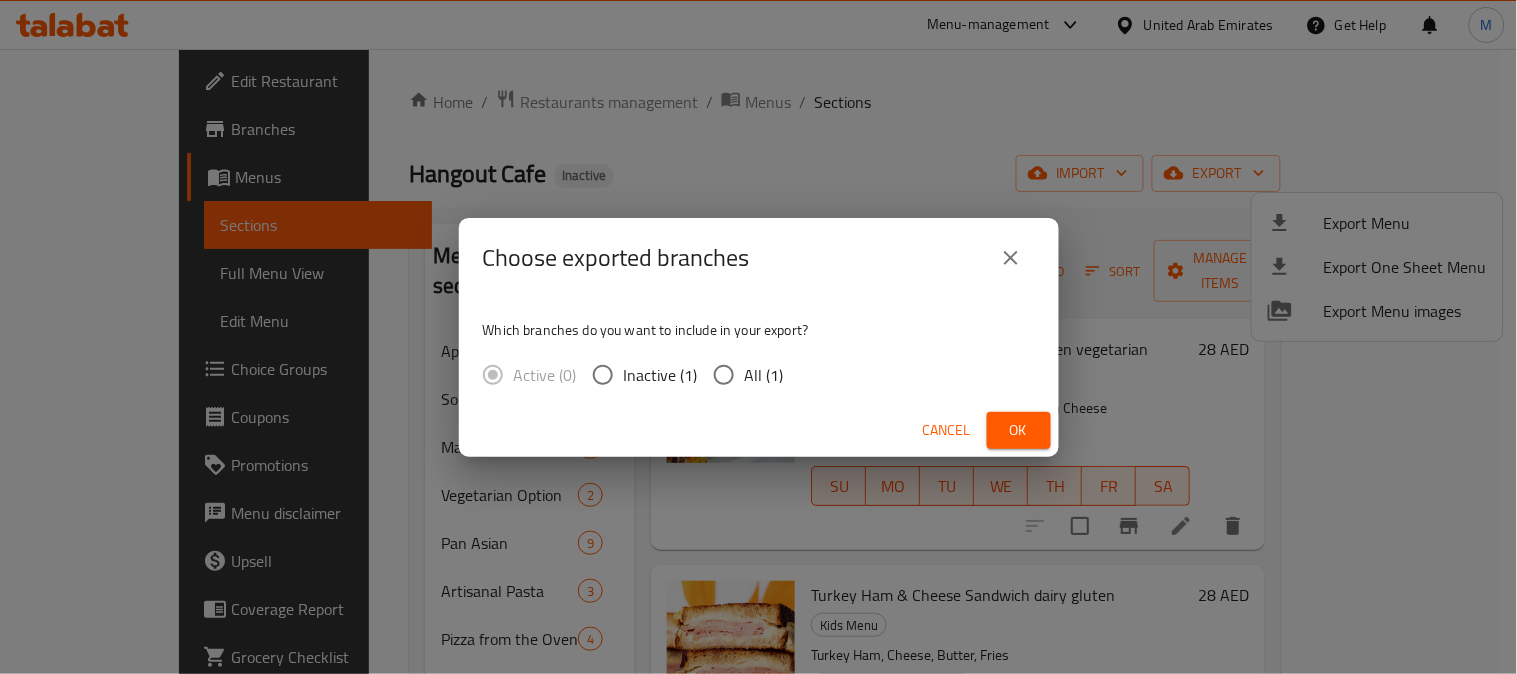 drag, startPoint x: 715, startPoint y: 372, endPoint x: 750, endPoint y: 377, distance: 35.35534 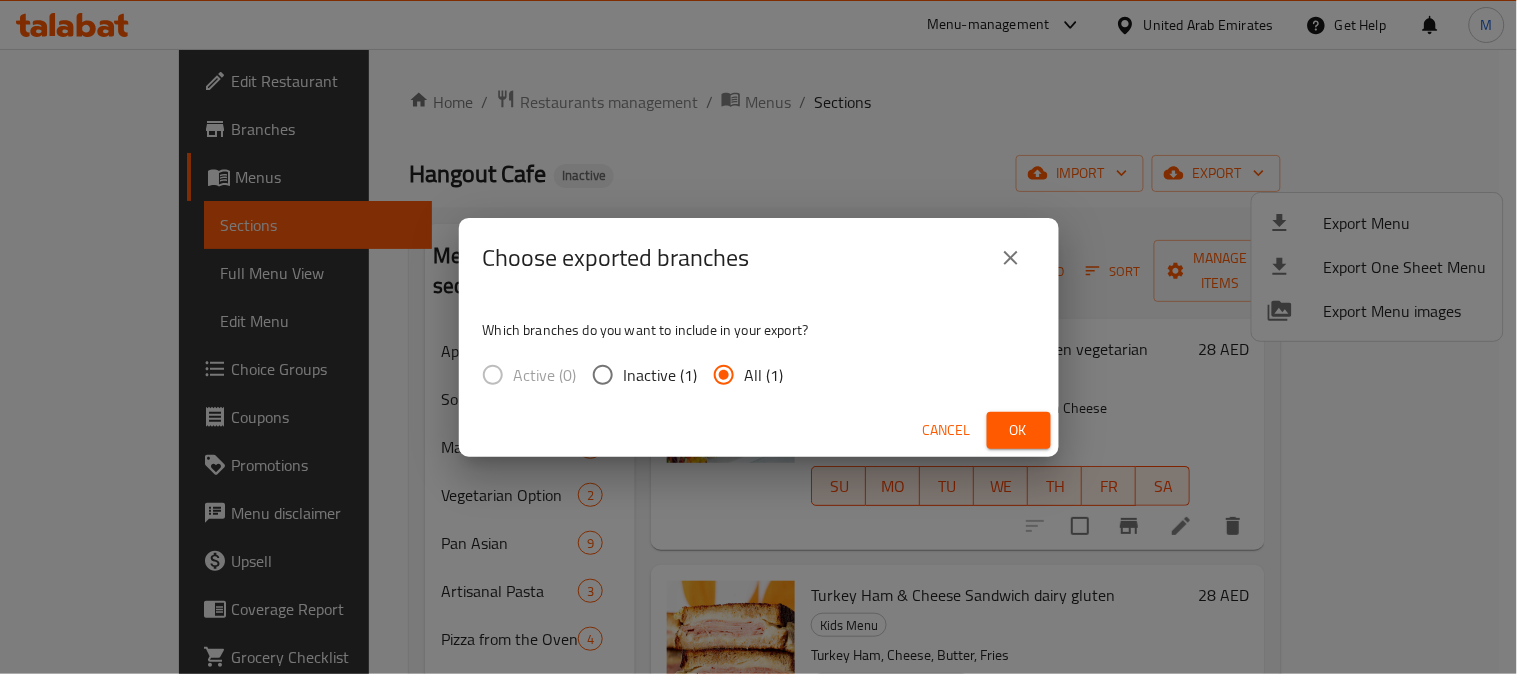 click on "Ok" at bounding box center (1019, 430) 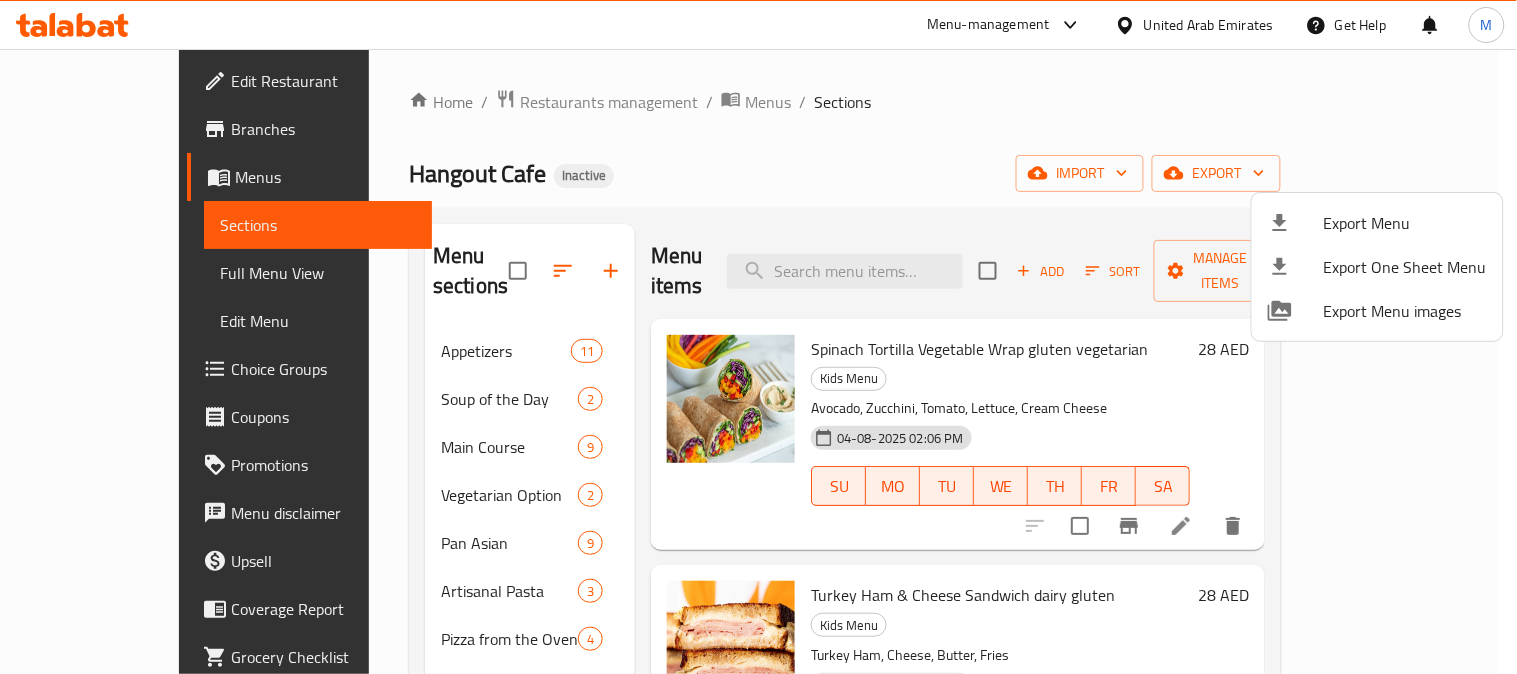 click at bounding box center [758, 337] 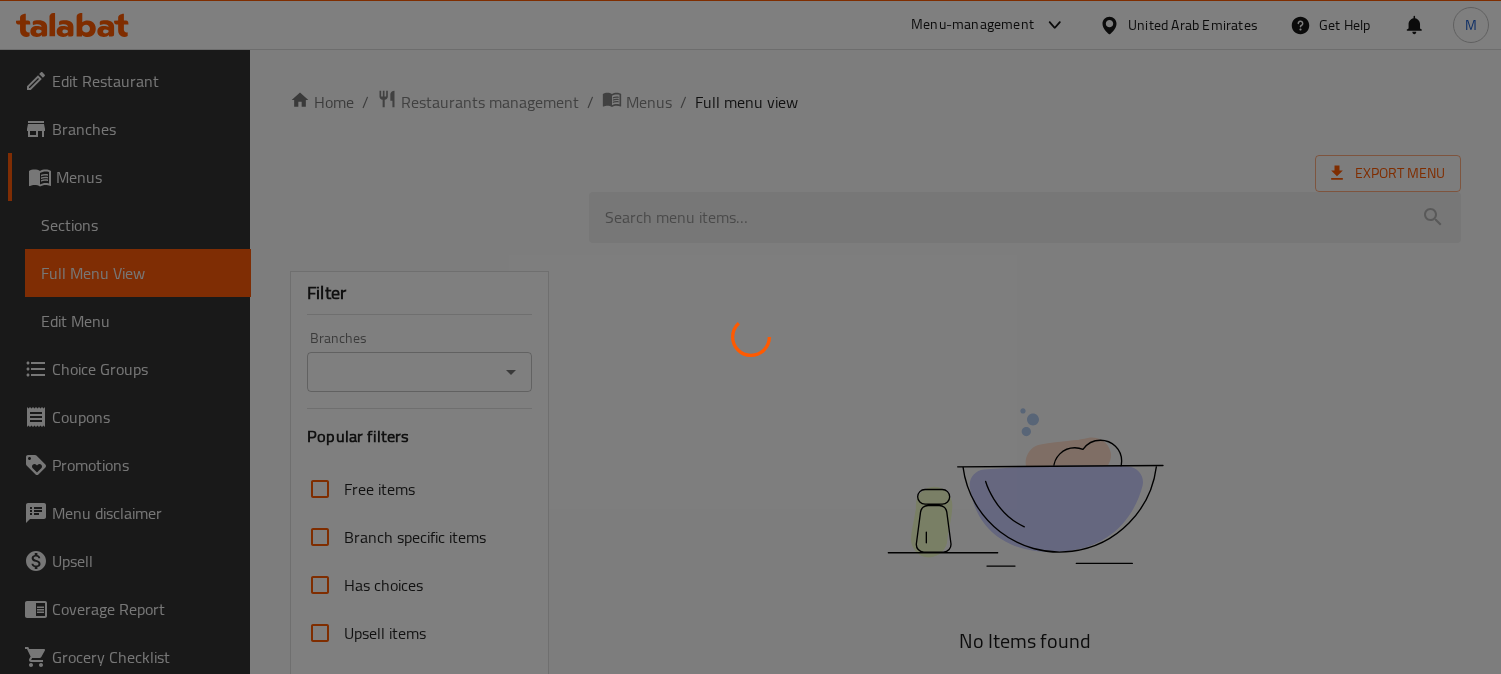 scroll, scrollTop: 0, scrollLeft: 0, axis: both 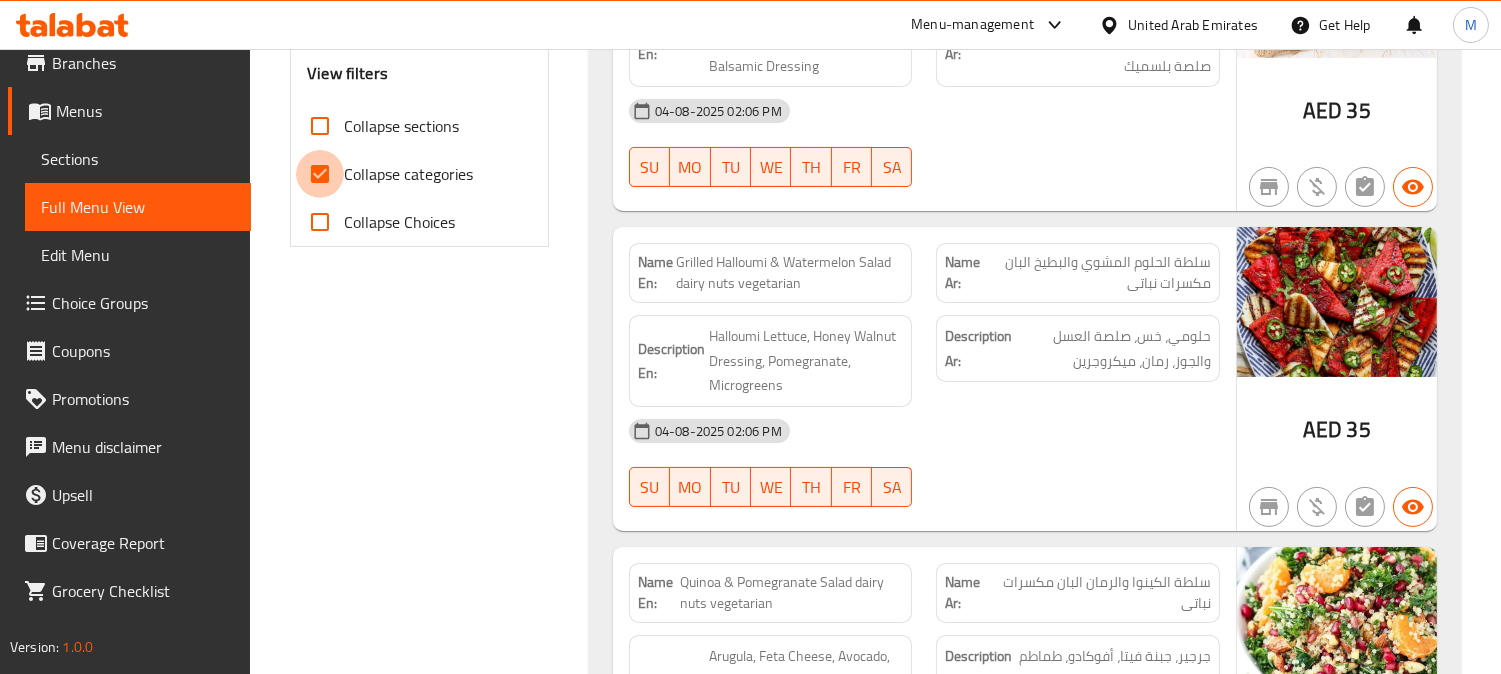 click on "Collapse categories" at bounding box center (320, 174) 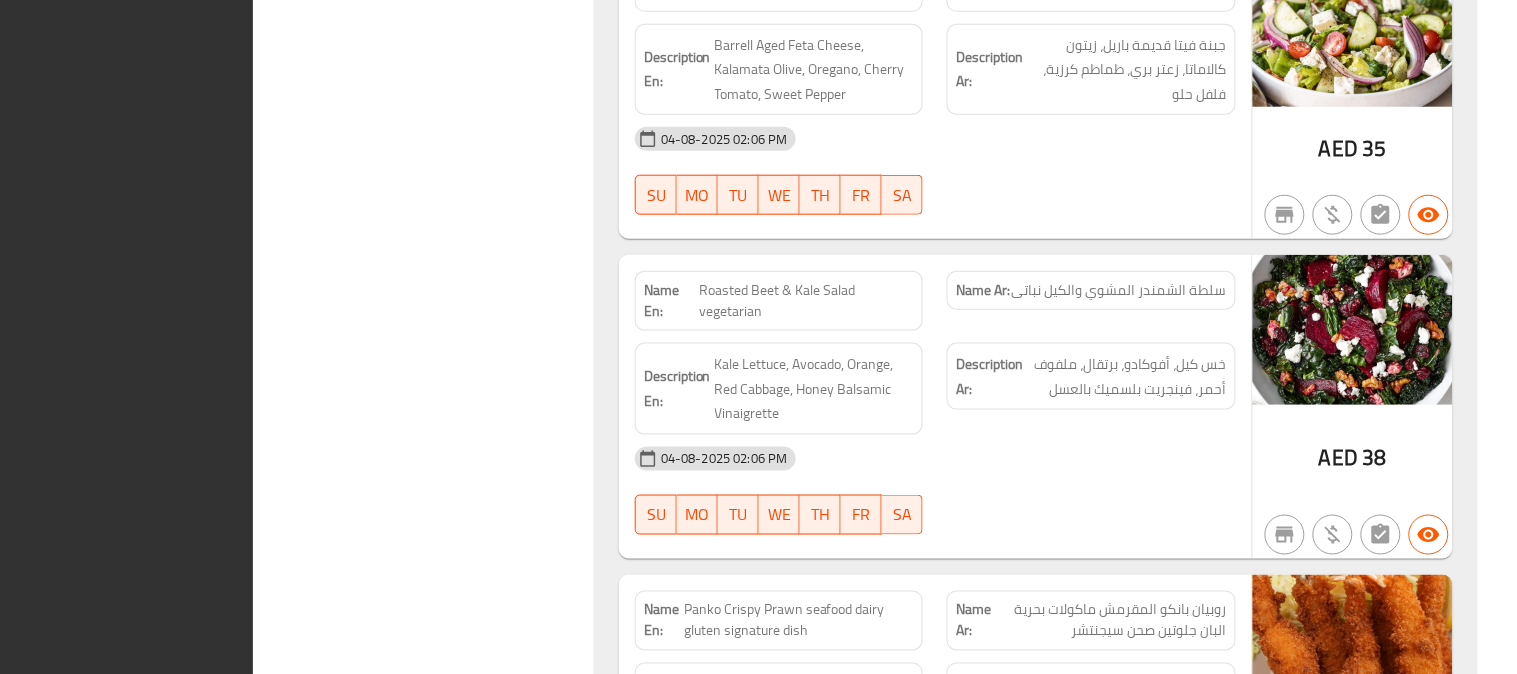 scroll, scrollTop: 2832, scrollLeft: 0, axis: vertical 